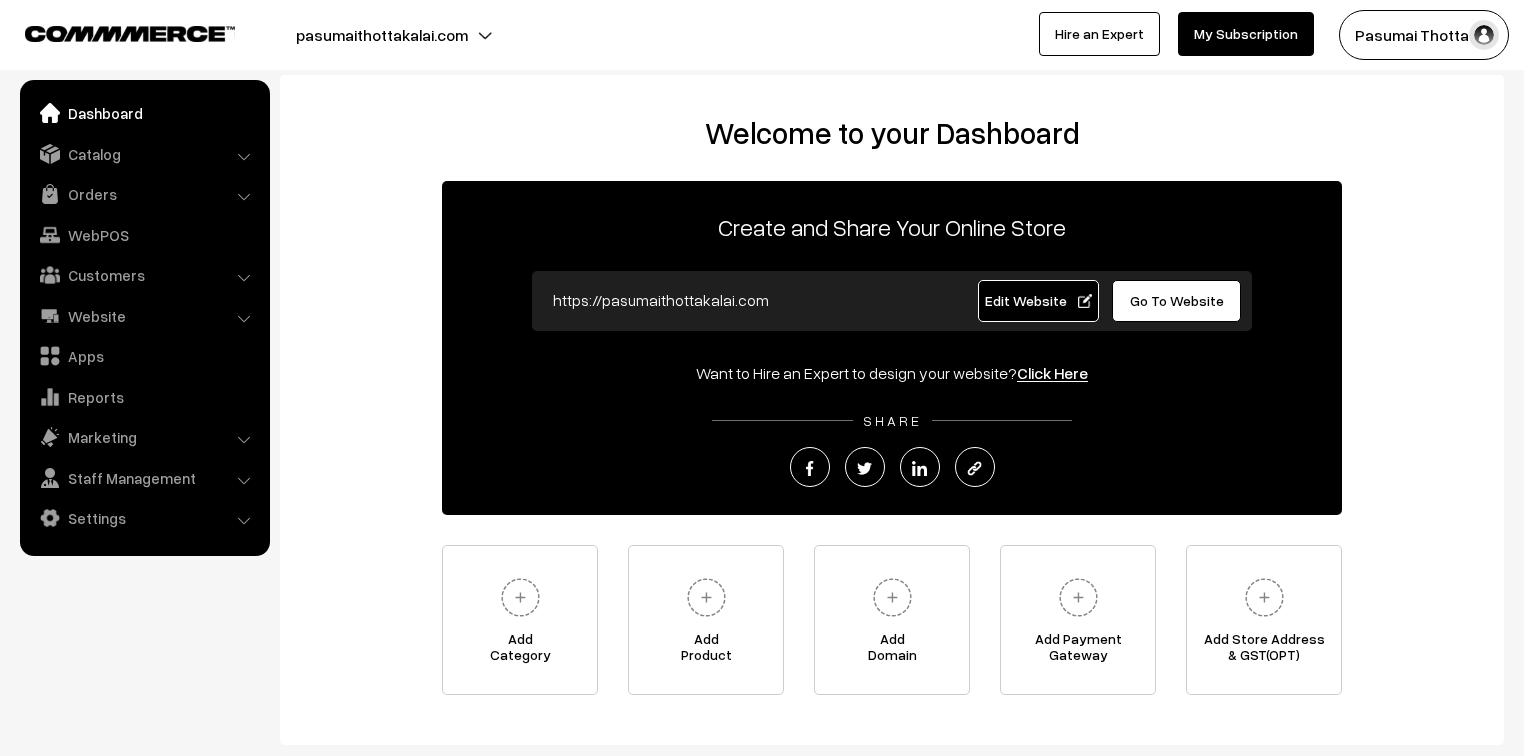 scroll, scrollTop: 0, scrollLeft: 0, axis: both 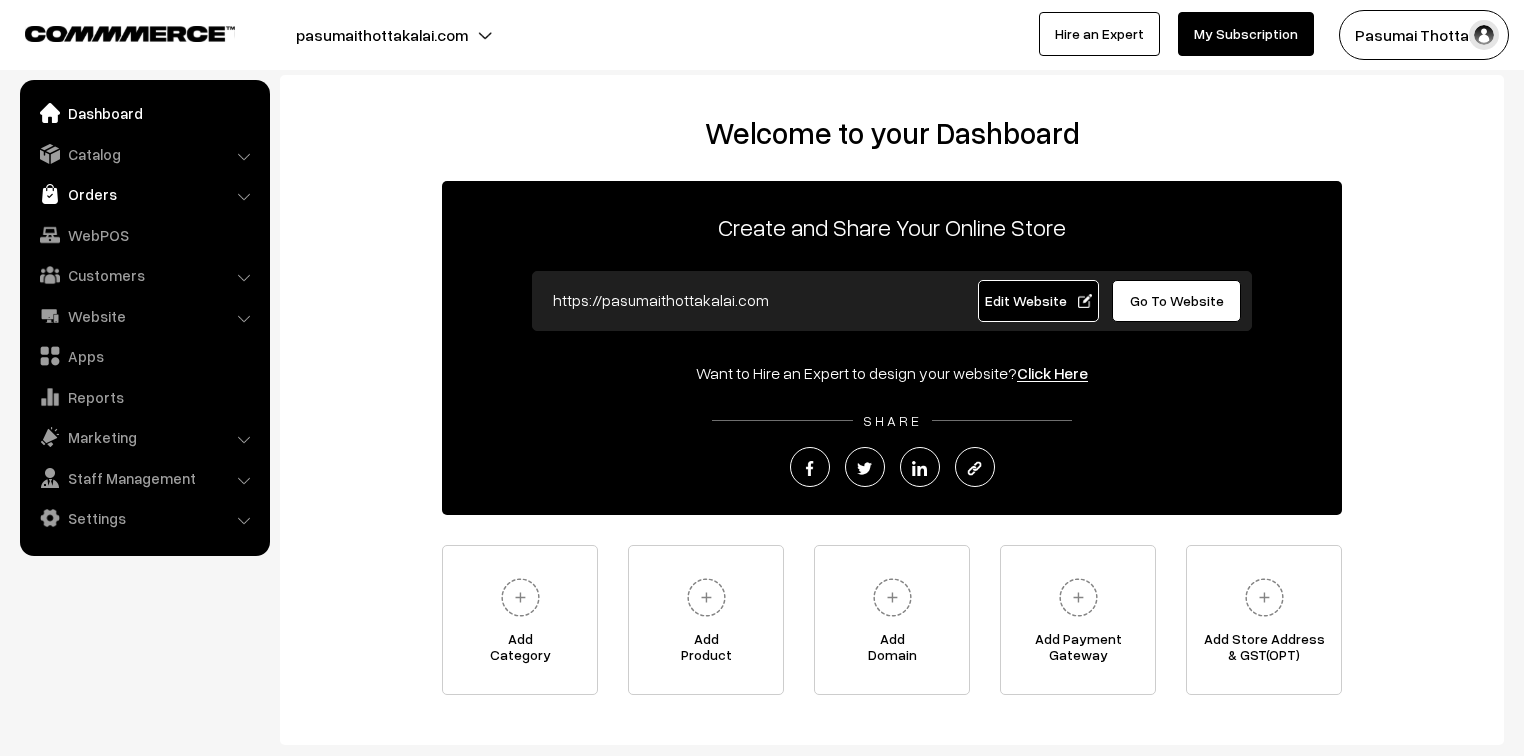 click on "Orders" at bounding box center [144, 194] 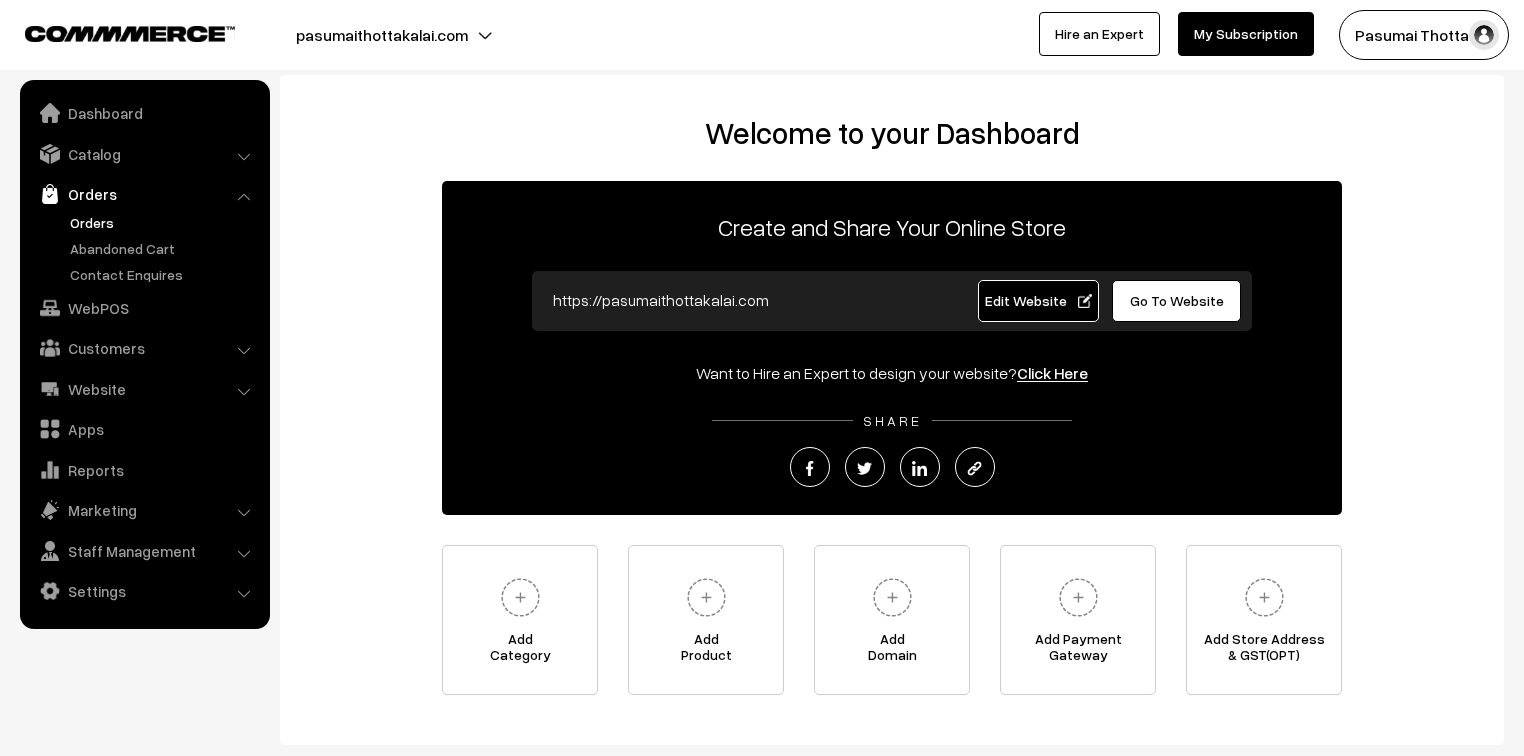 click on "Orders" at bounding box center (164, 222) 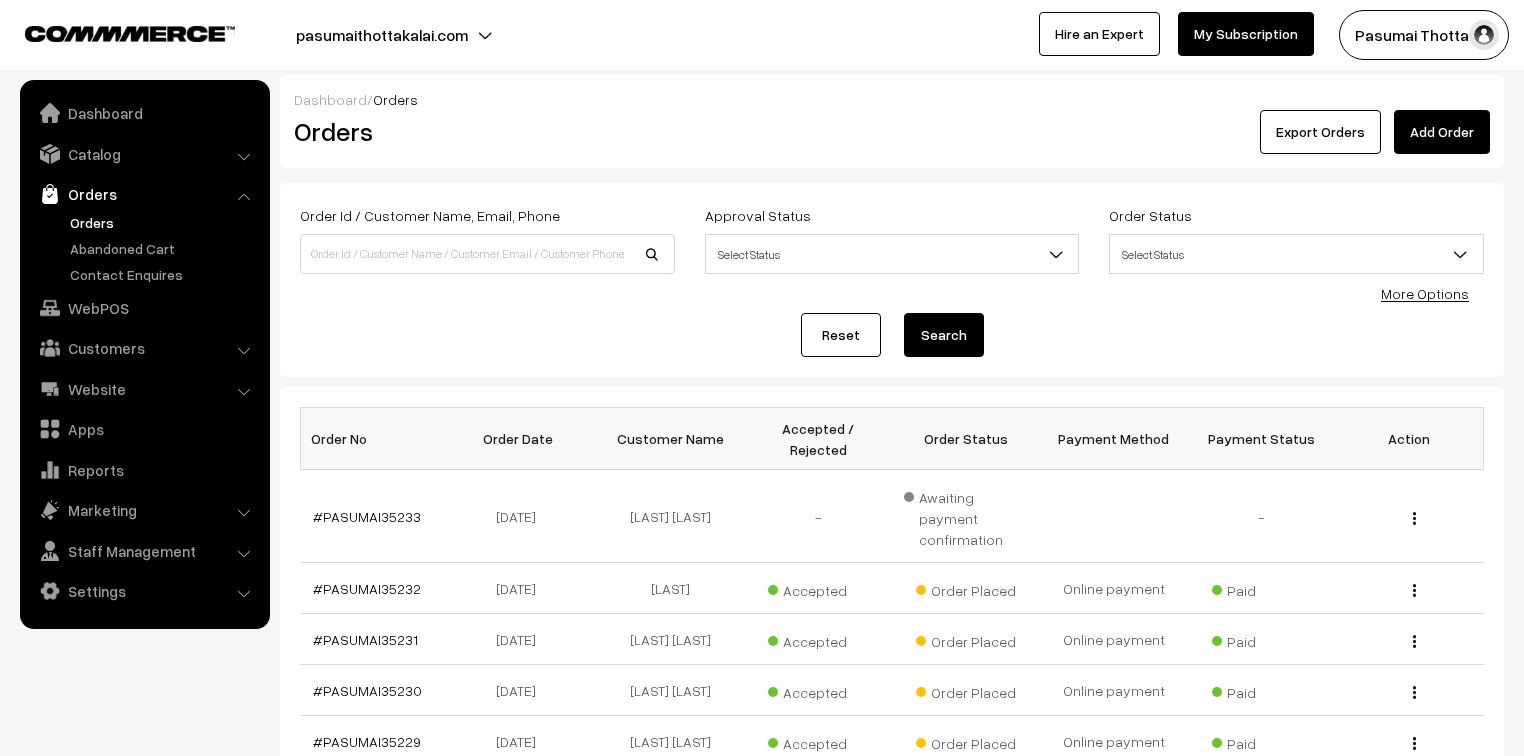 scroll, scrollTop: 0, scrollLeft: 0, axis: both 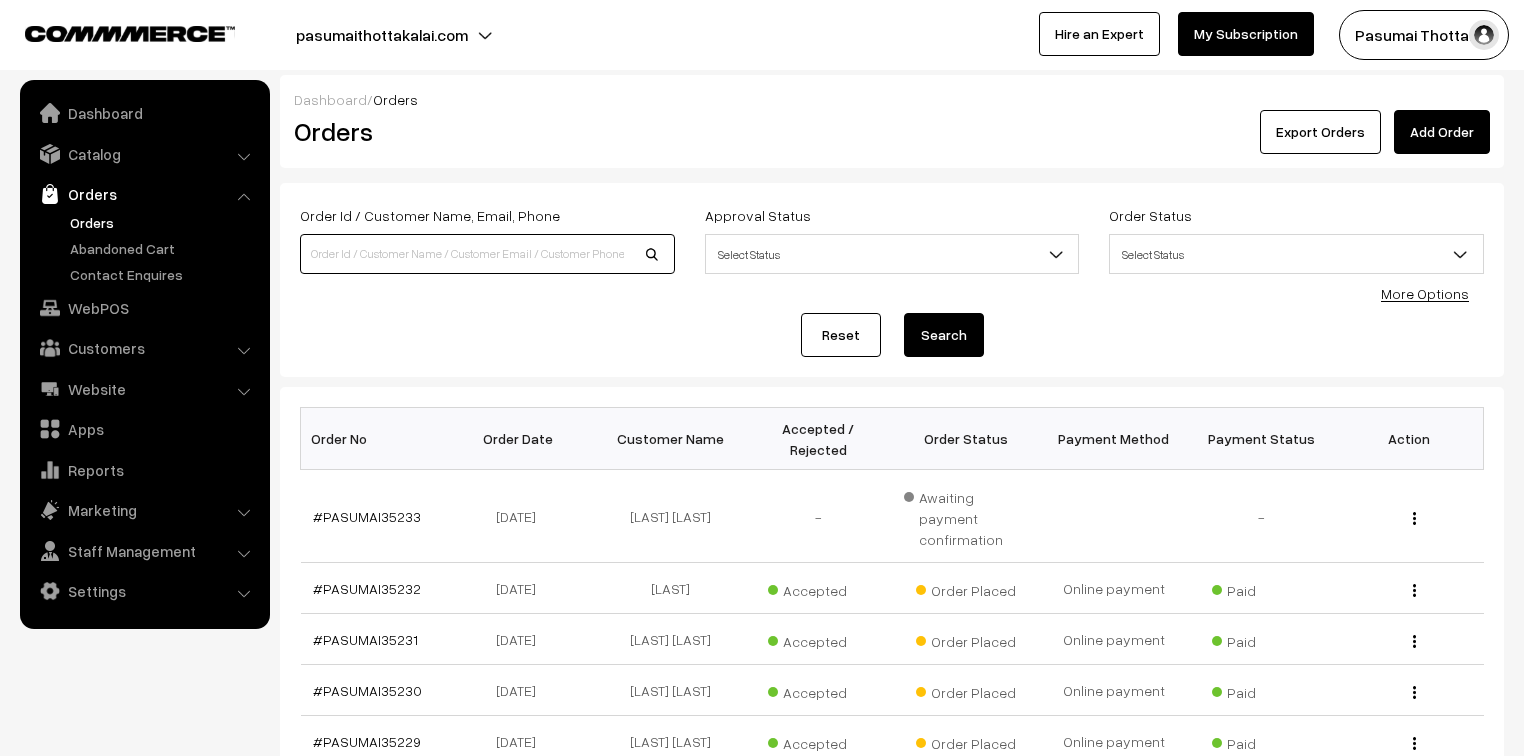 click at bounding box center [487, 254] 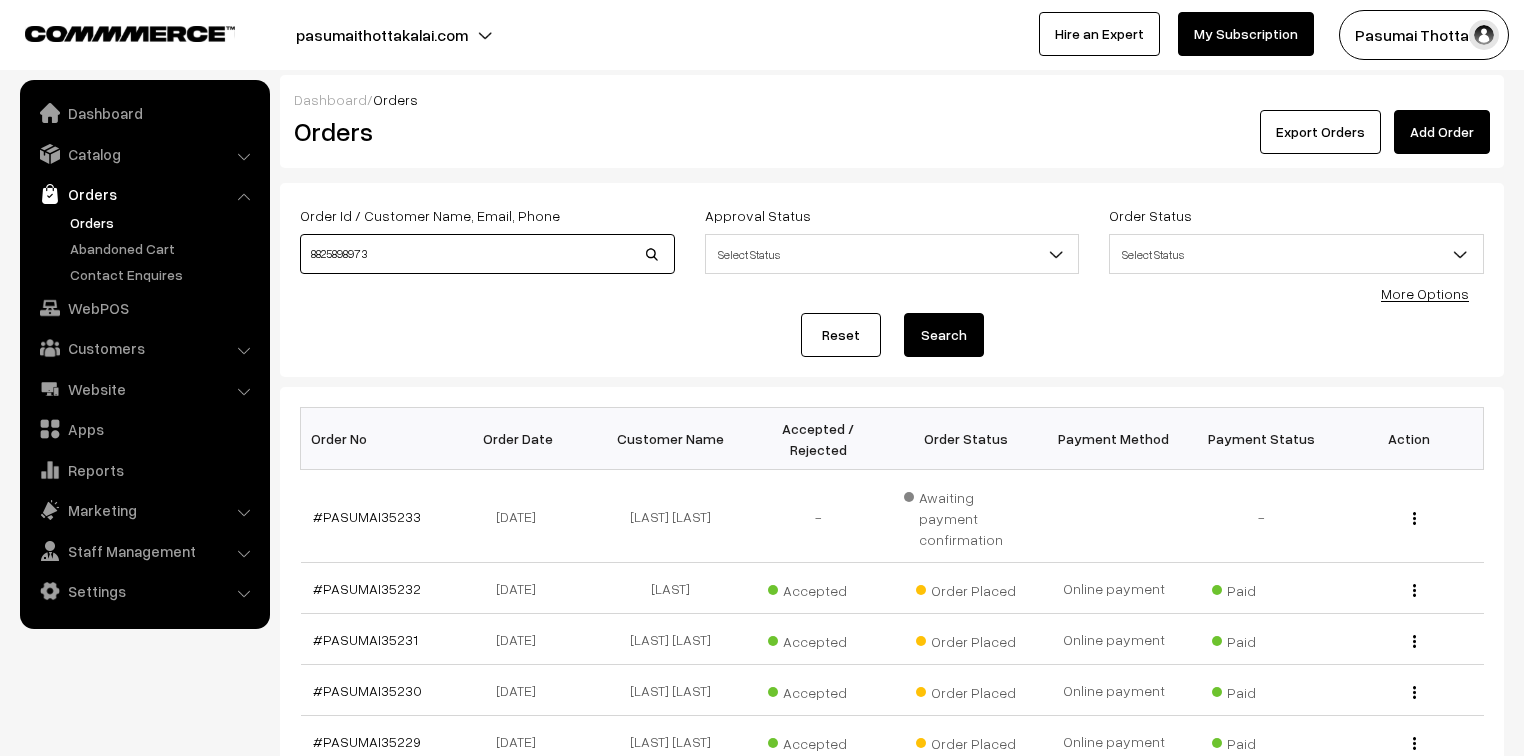 type on "[NUMBER]" 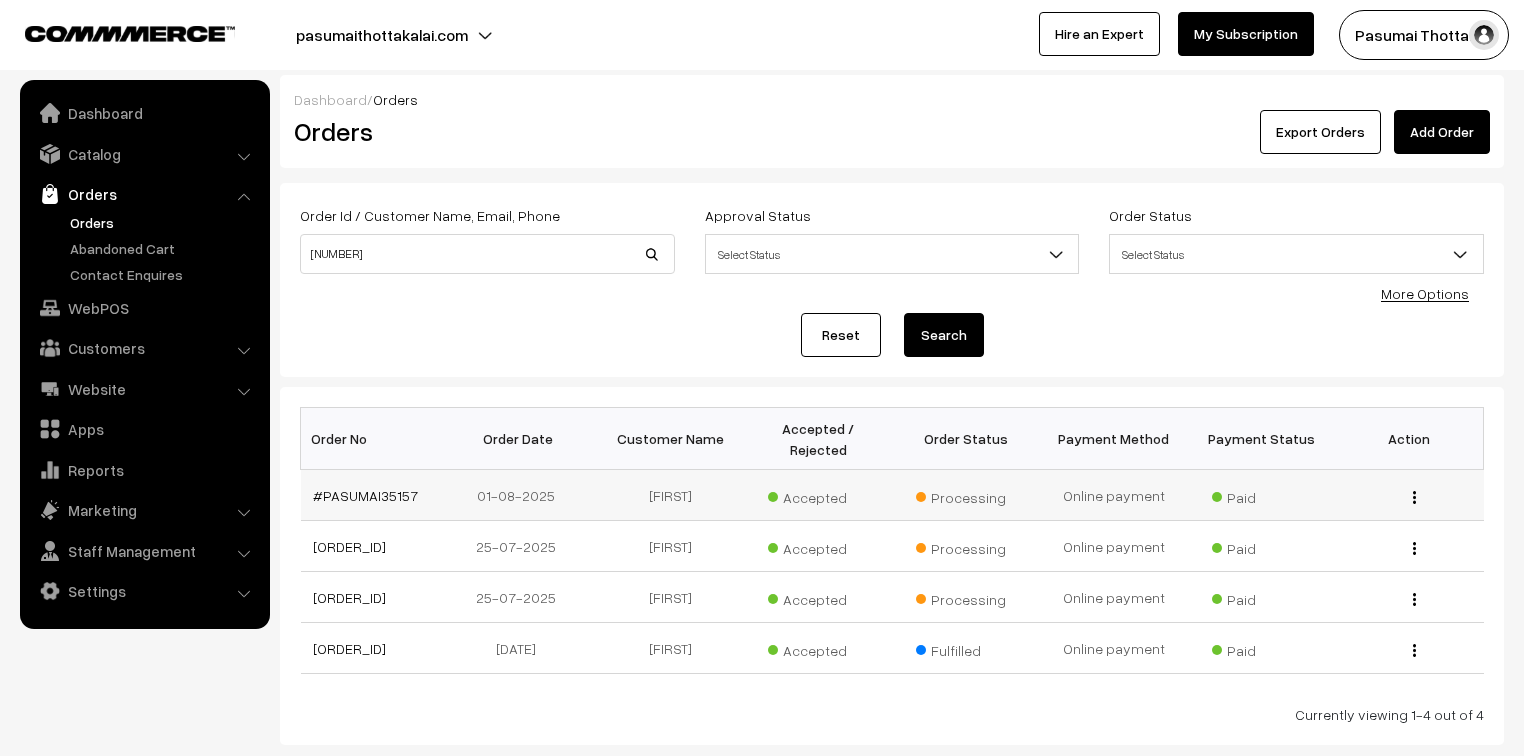 scroll, scrollTop: 0, scrollLeft: 0, axis: both 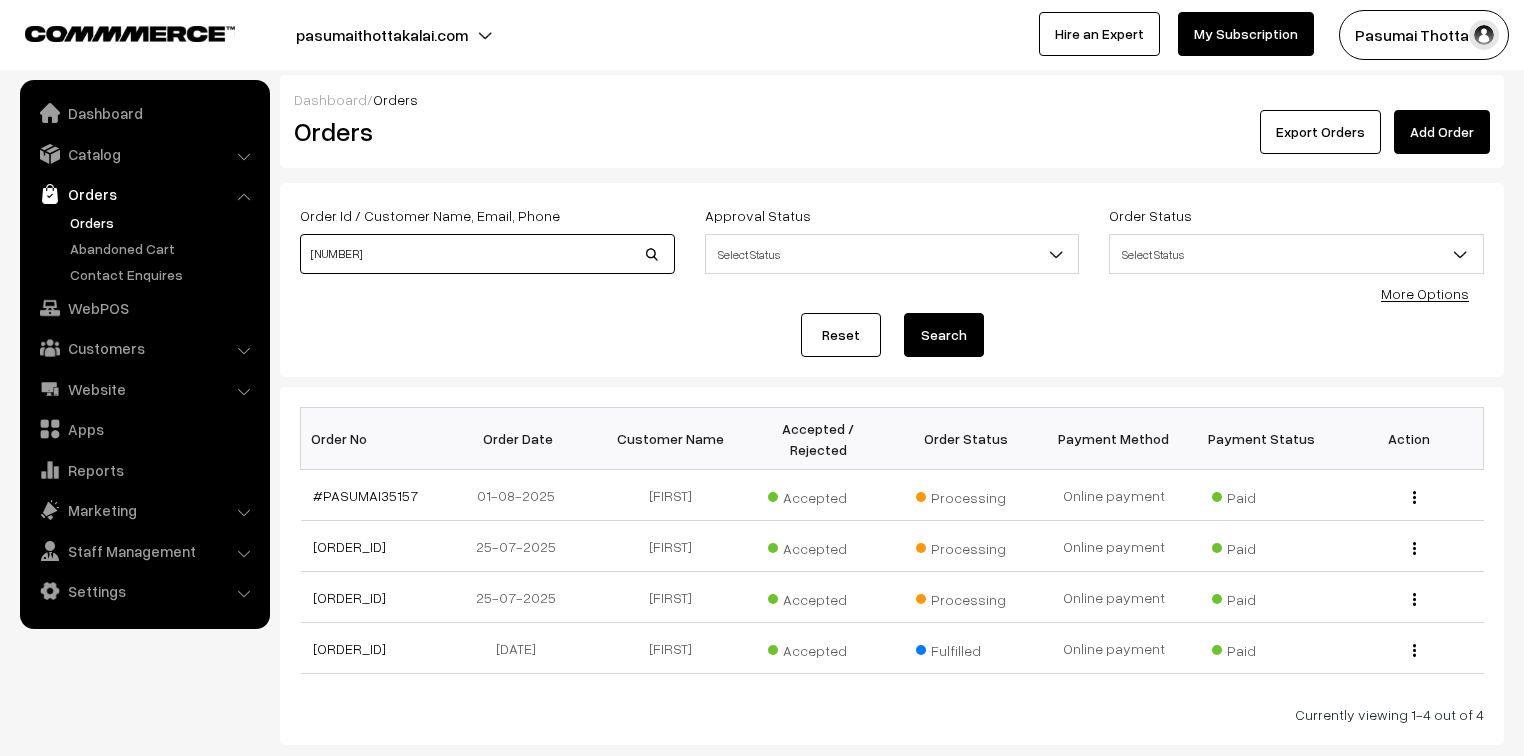 drag, startPoint x: 404, startPoint y: 248, endPoint x: 272, endPoint y: 226, distance: 133.82077 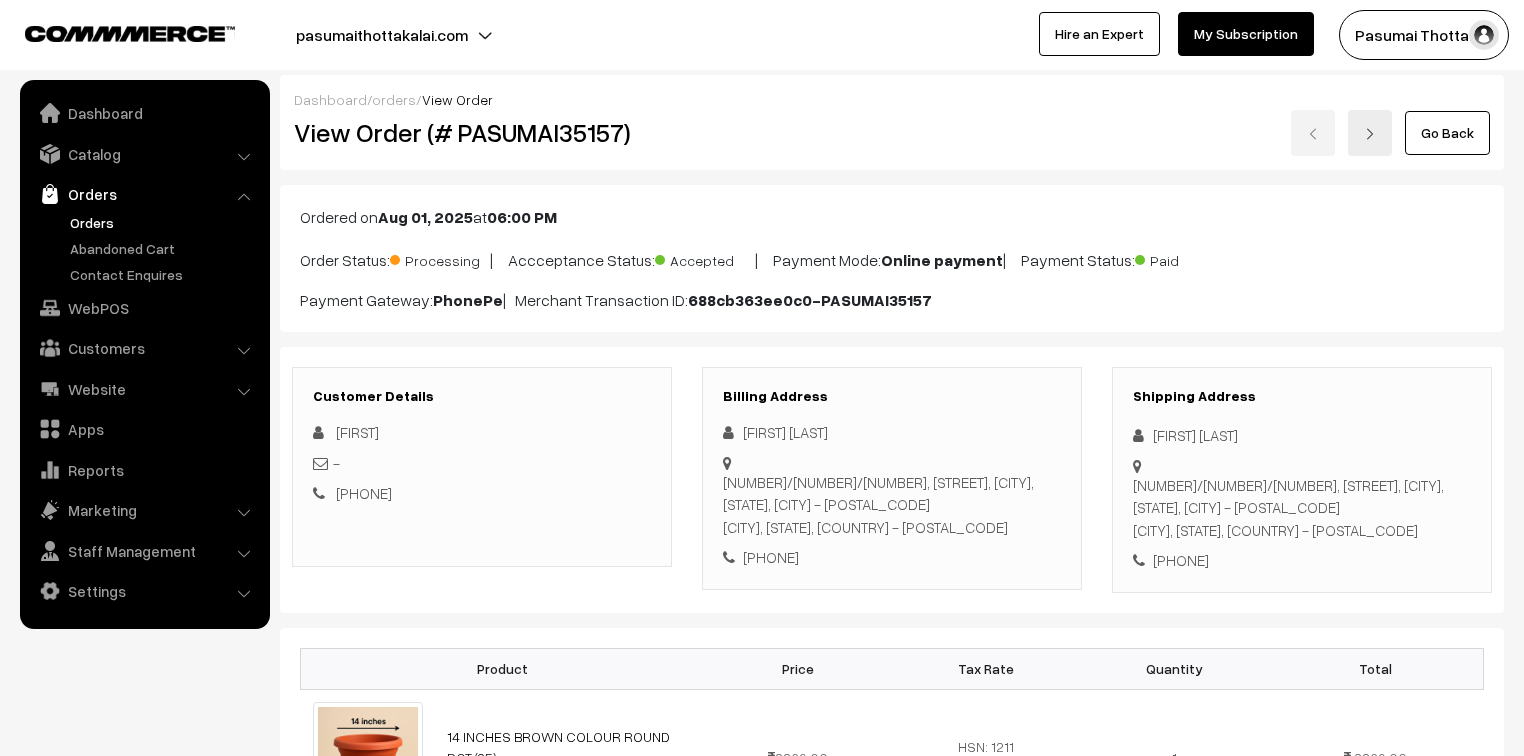 scroll, scrollTop: 320, scrollLeft: 0, axis: vertical 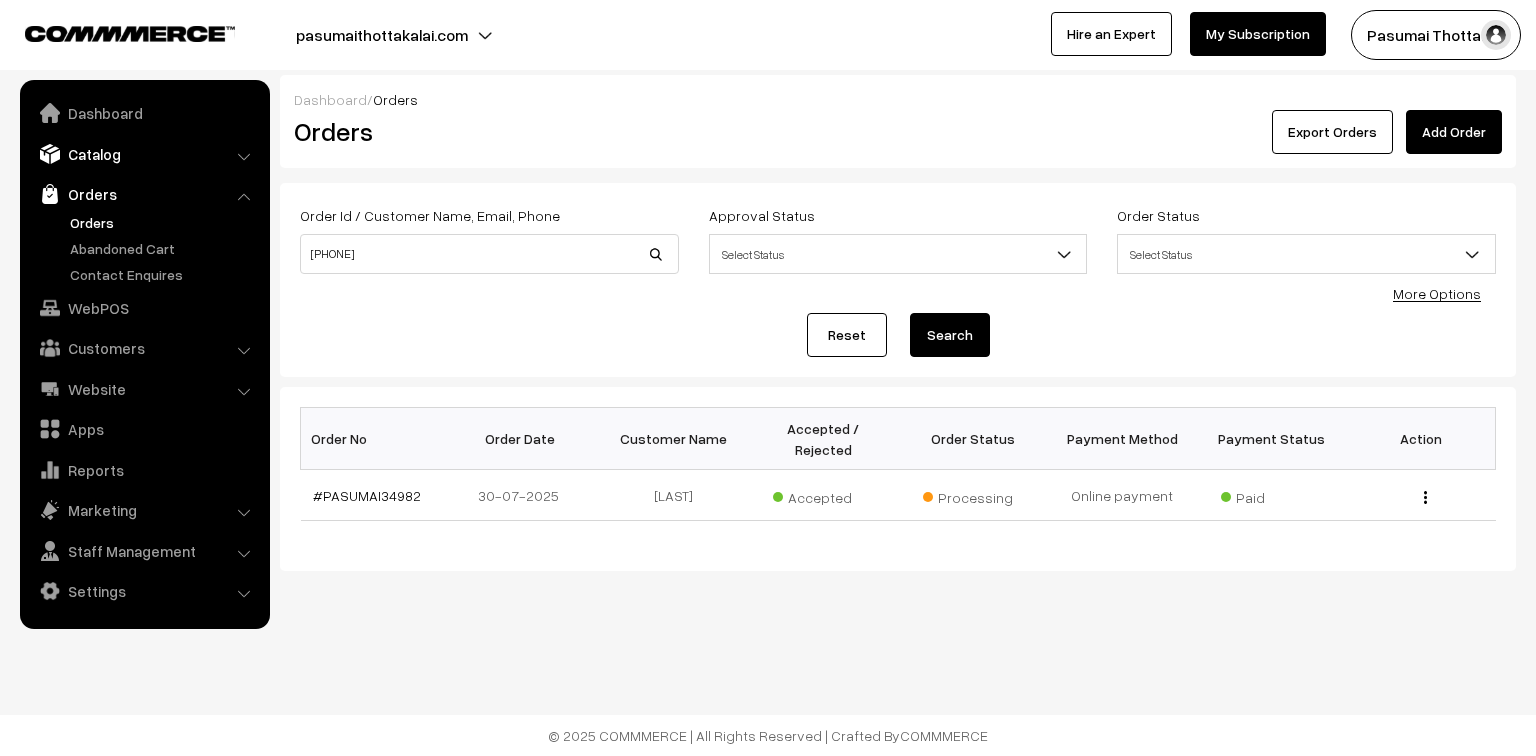 click on "Catalog" at bounding box center (144, 154) 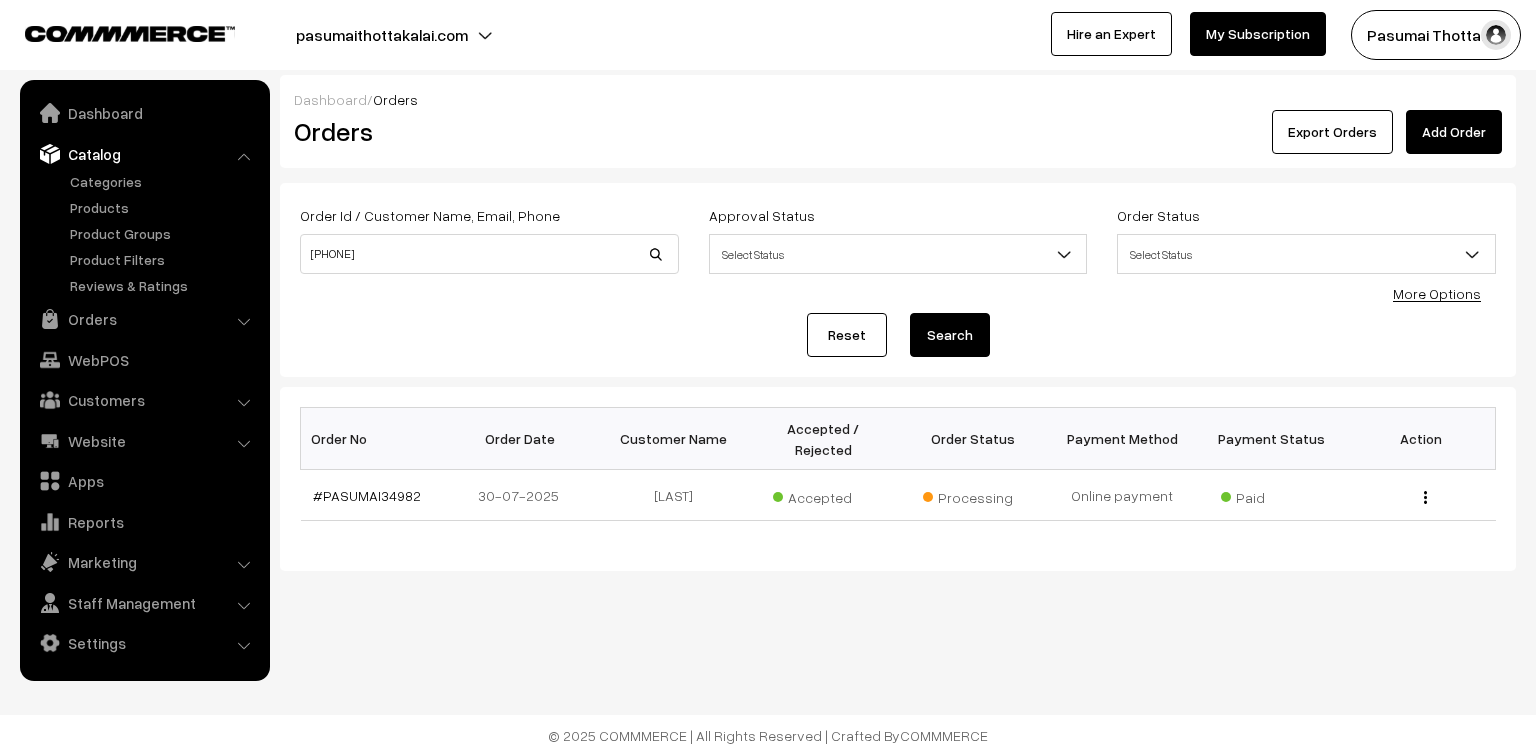 click on "Catalog" at bounding box center [144, 154] 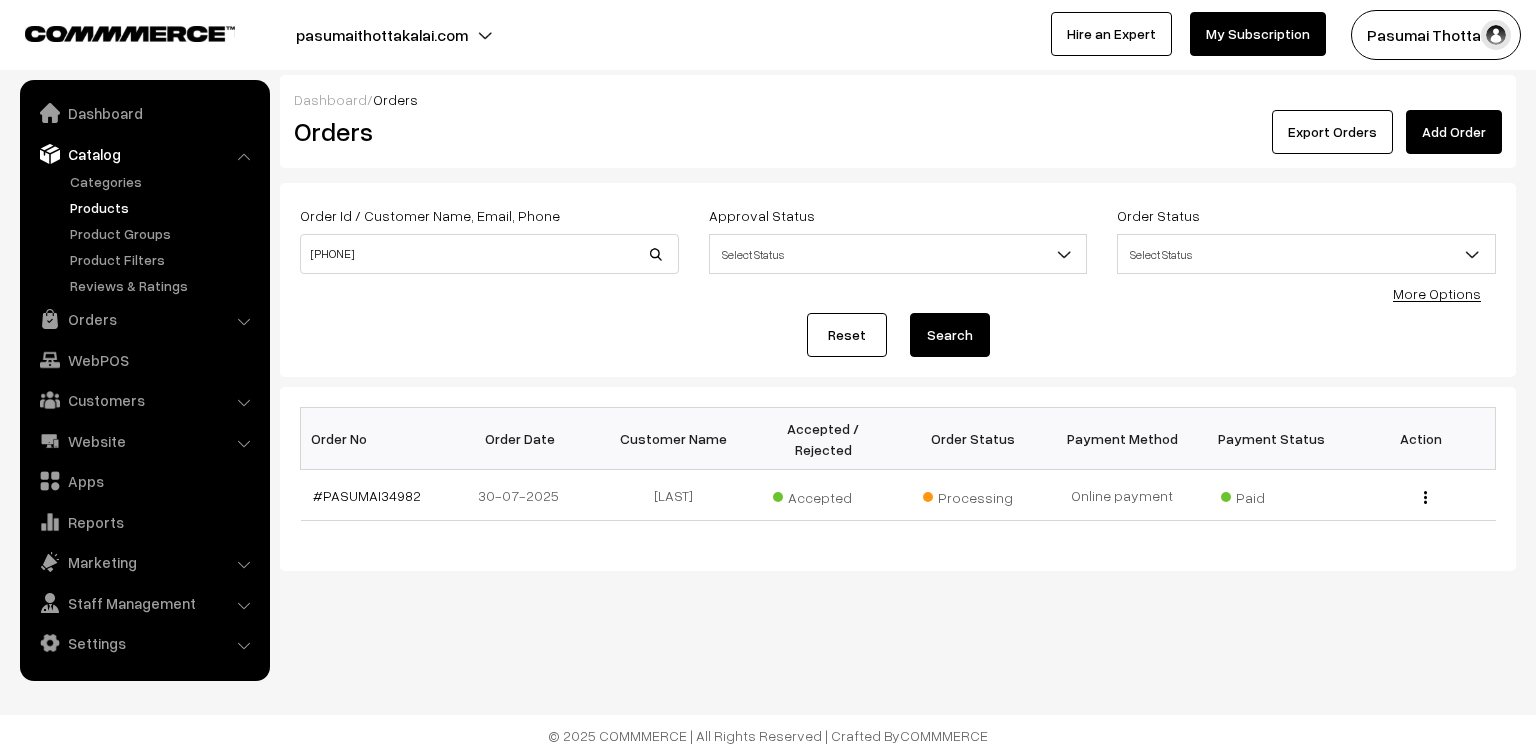 click on "Products" at bounding box center [164, 207] 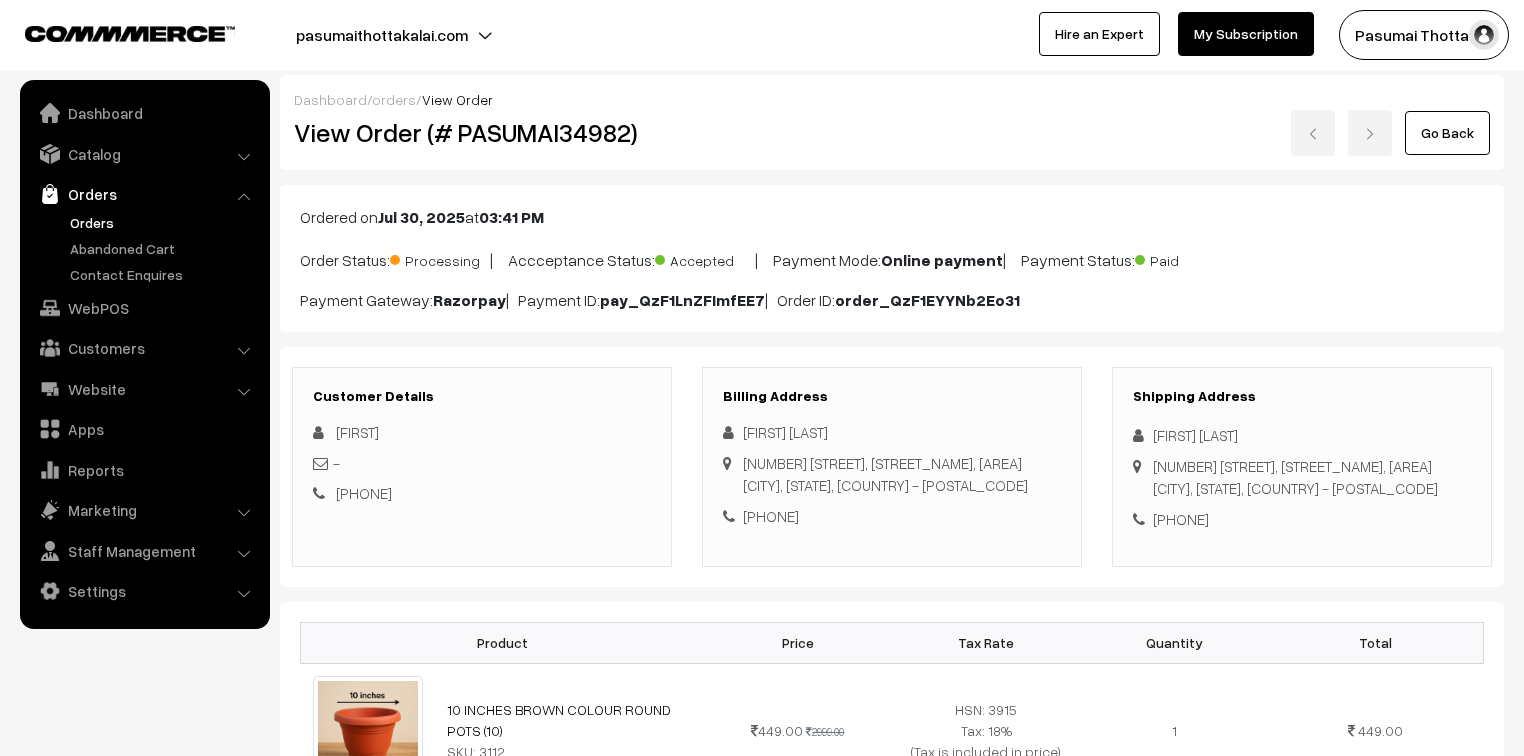 scroll, scrollTop: 240, scrollLeft: 0, axis: vertical 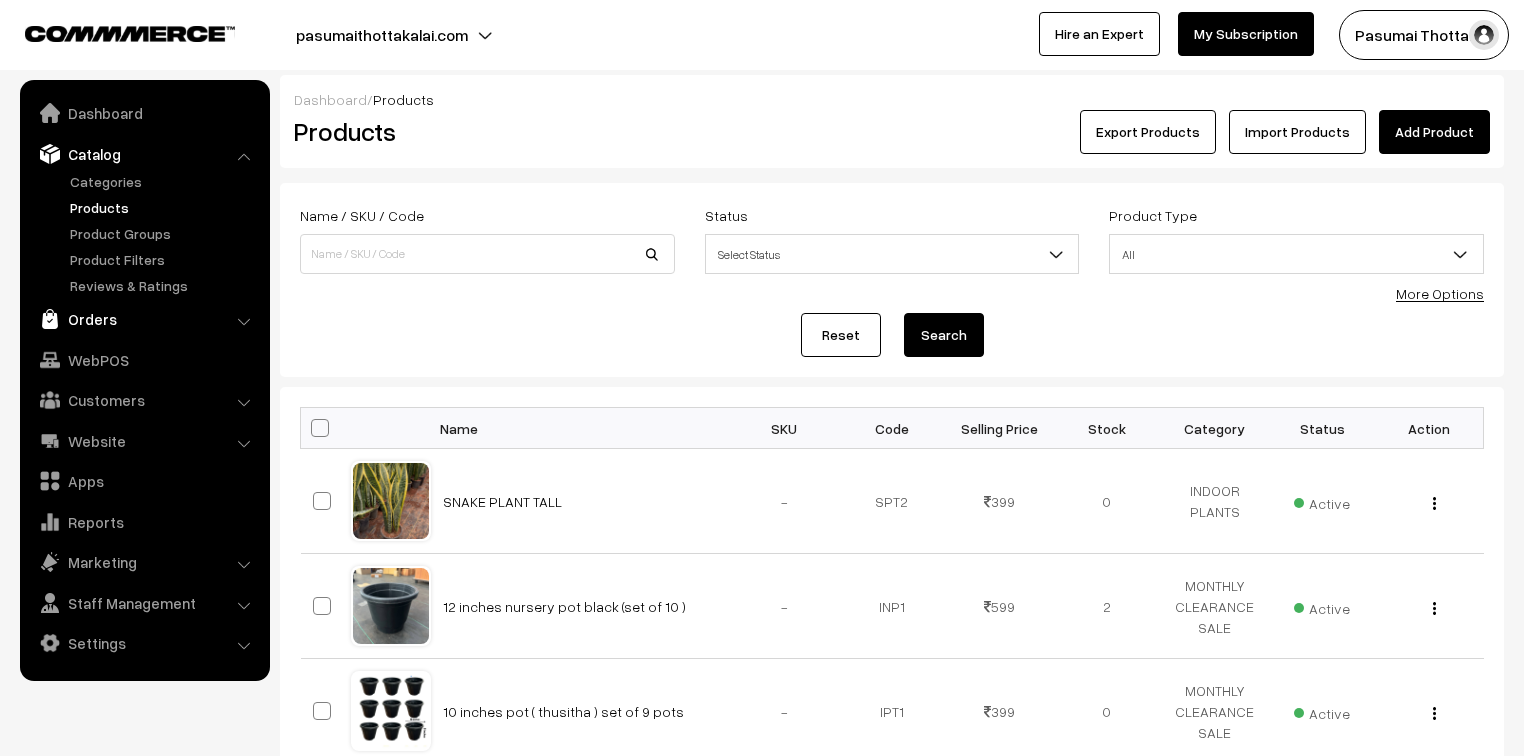 click on "Orders" at bounding box center (144, 319) 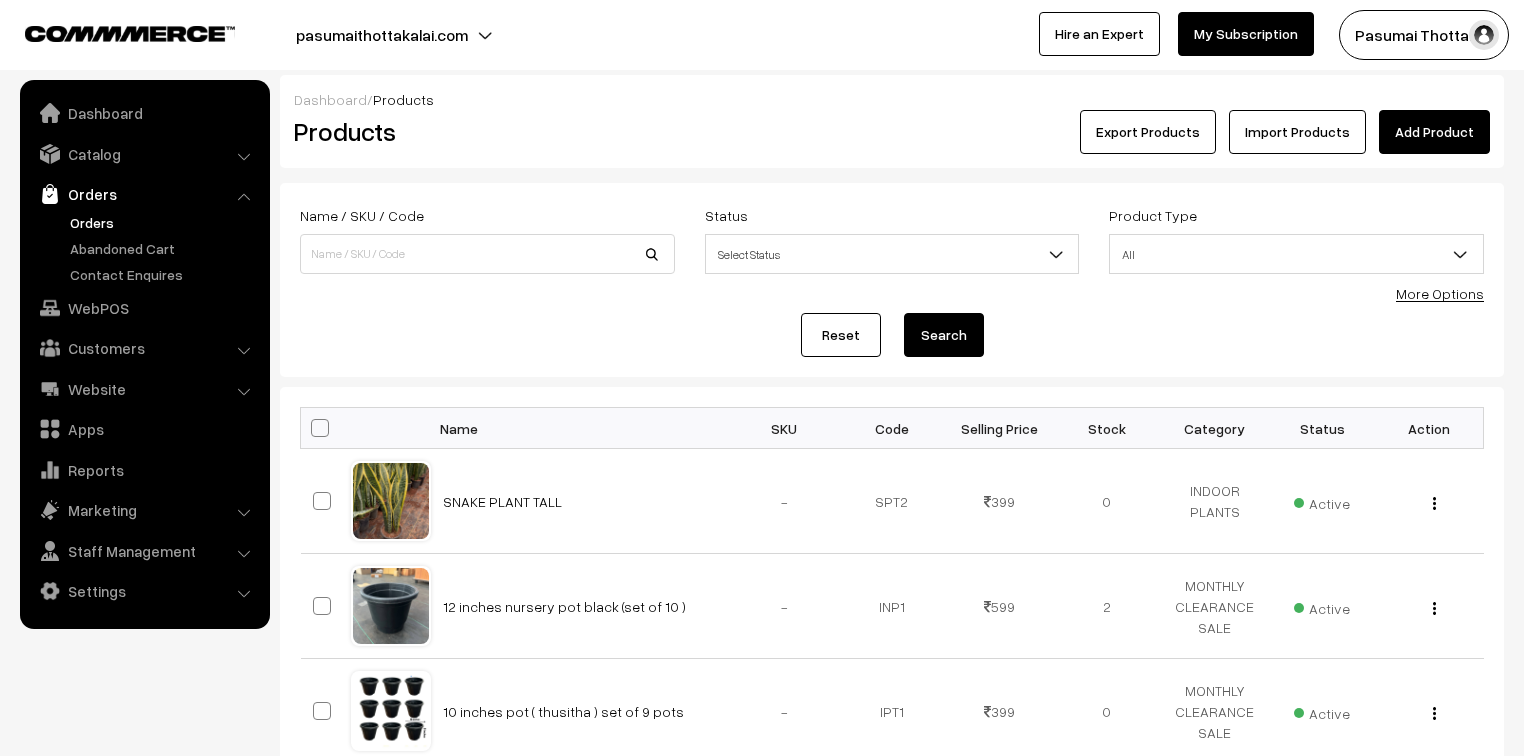 click on "Orders" at bounding box center [164, 222] 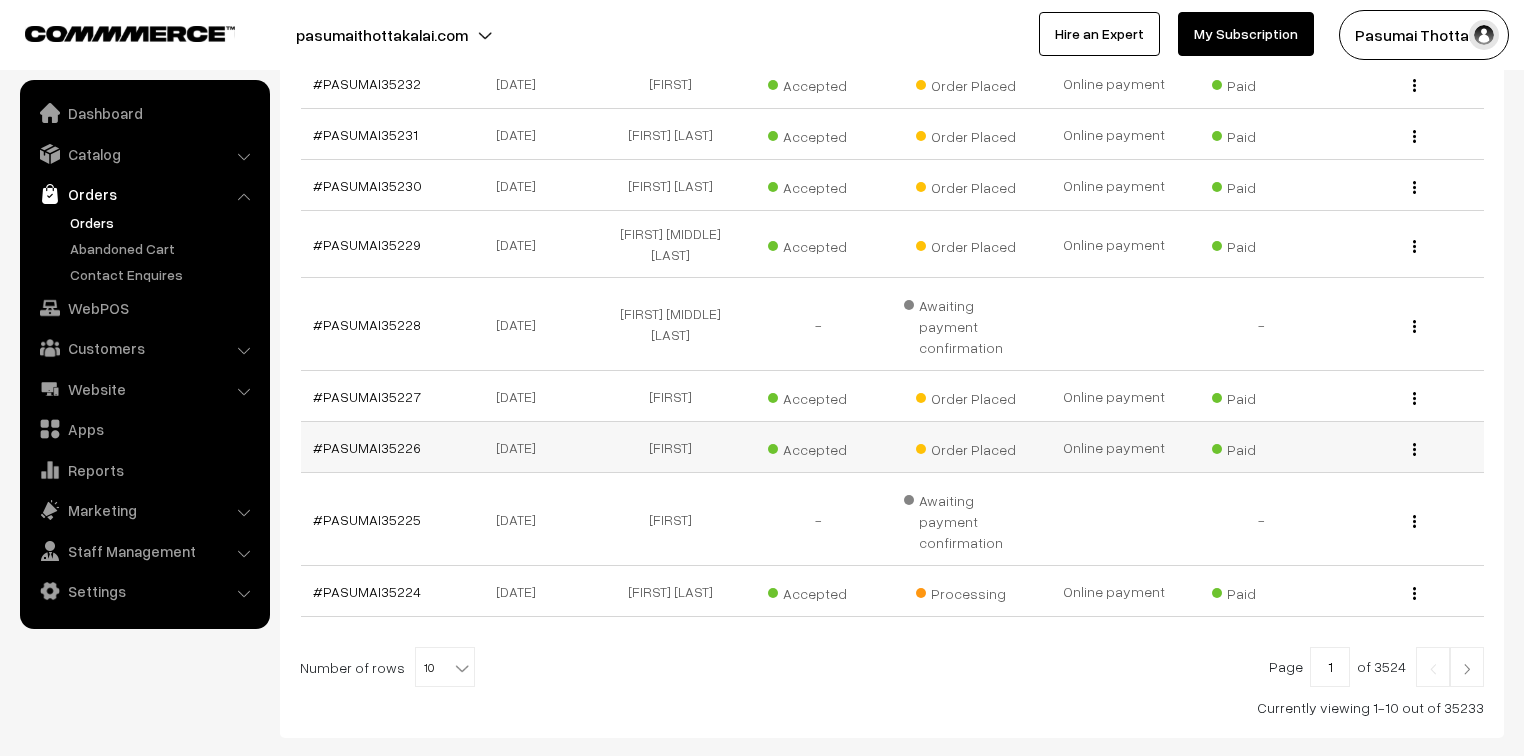 scroll, scrollTop: 514, scrollLeft: 0, axis: vertical 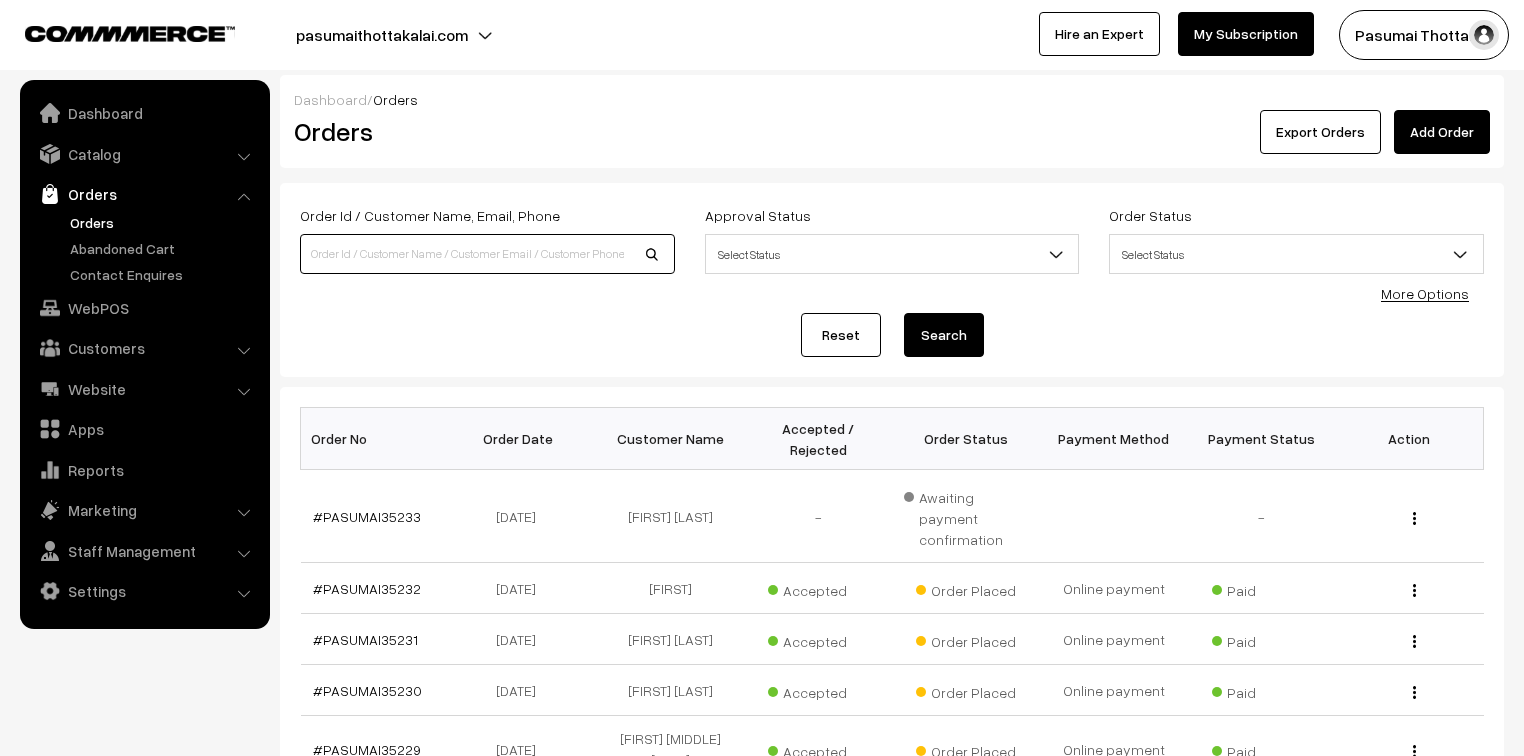 click at bounding box center [487, 254] 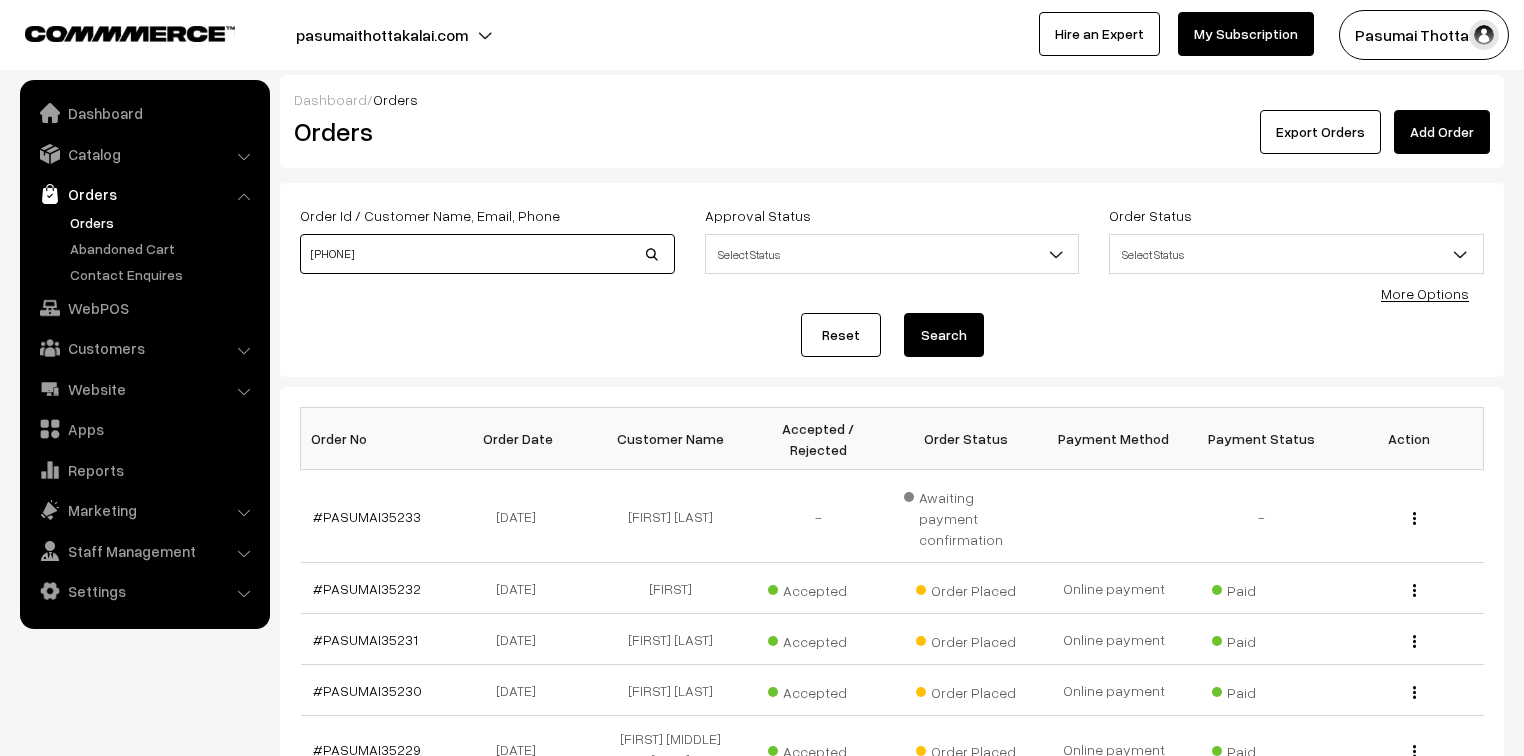type on "9482400947" 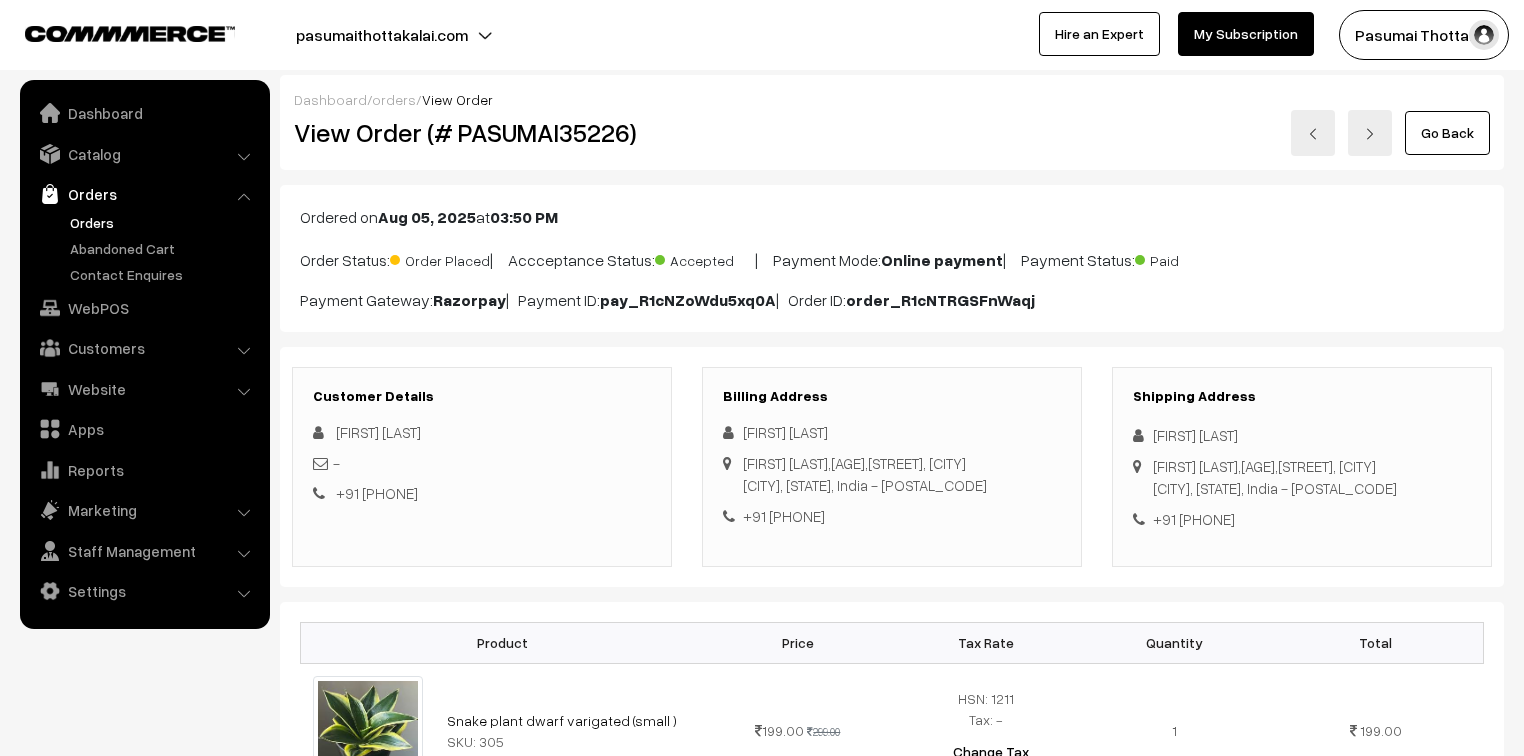 scroll, scrollTop: 160, scrollLeft: 0, axis: vertical 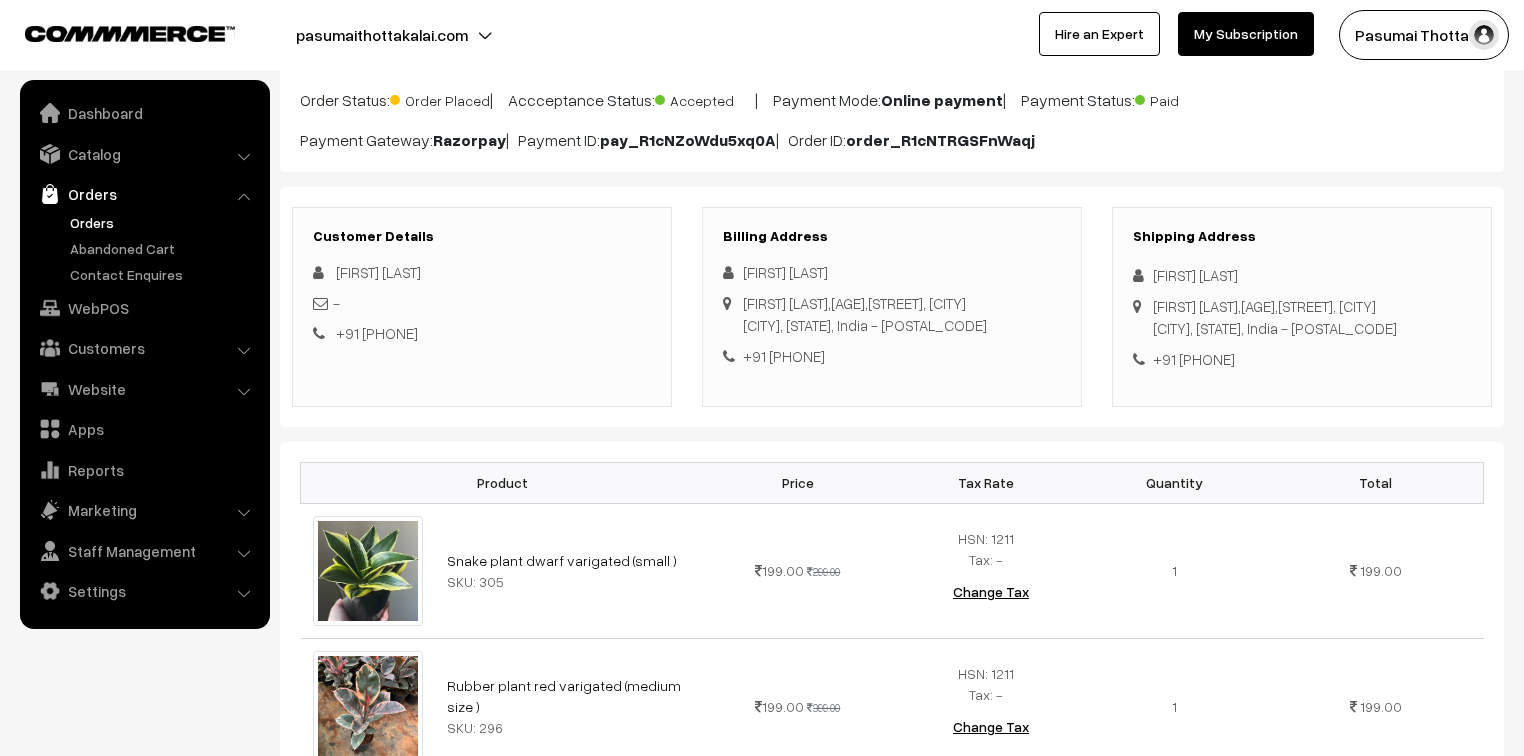 drag, startPoint x: 1152, startPoint y: 269, endPoint x: 1268, endPoint y: 379, distance: 159.86244 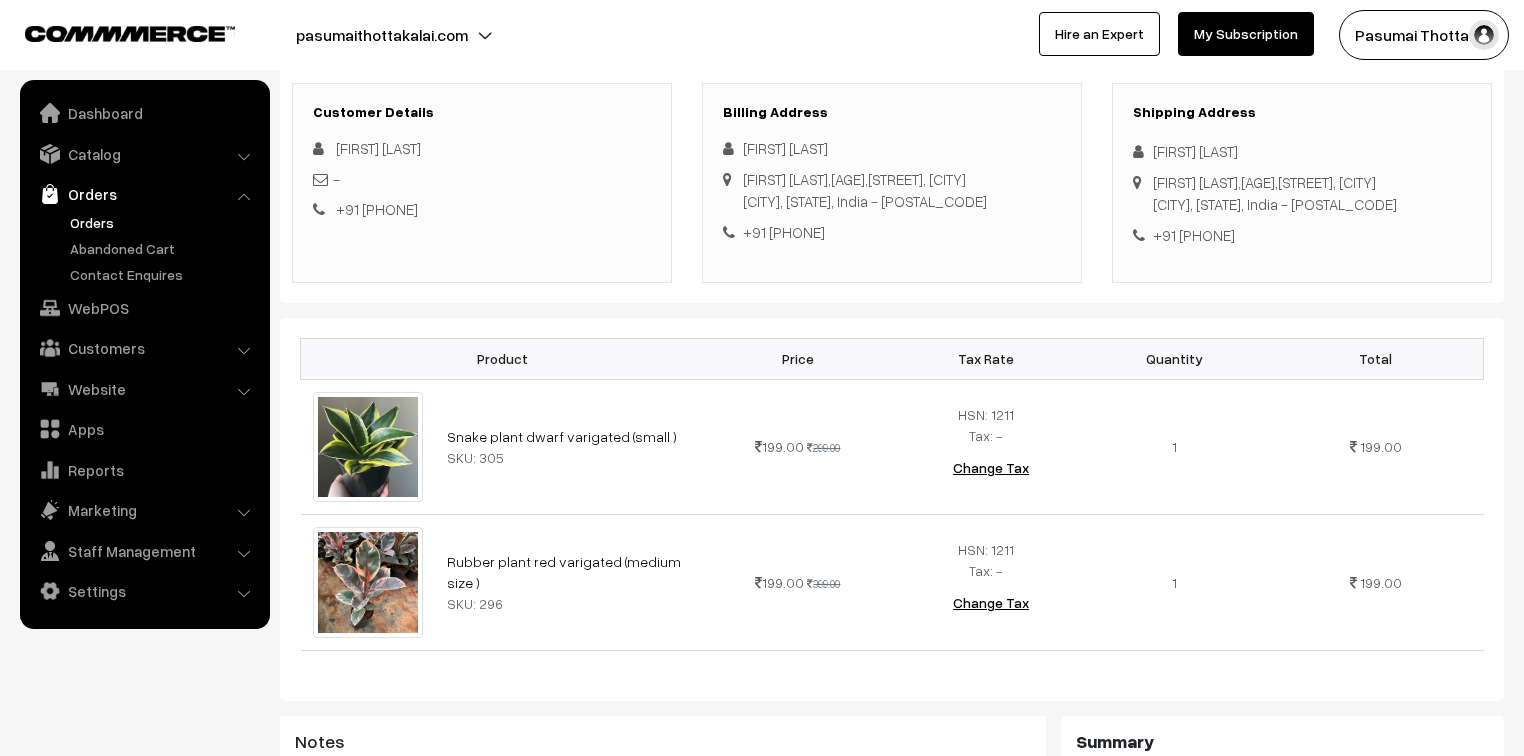 scroll, scrollTop: 160, scrollLeft: 0, axis: vertical 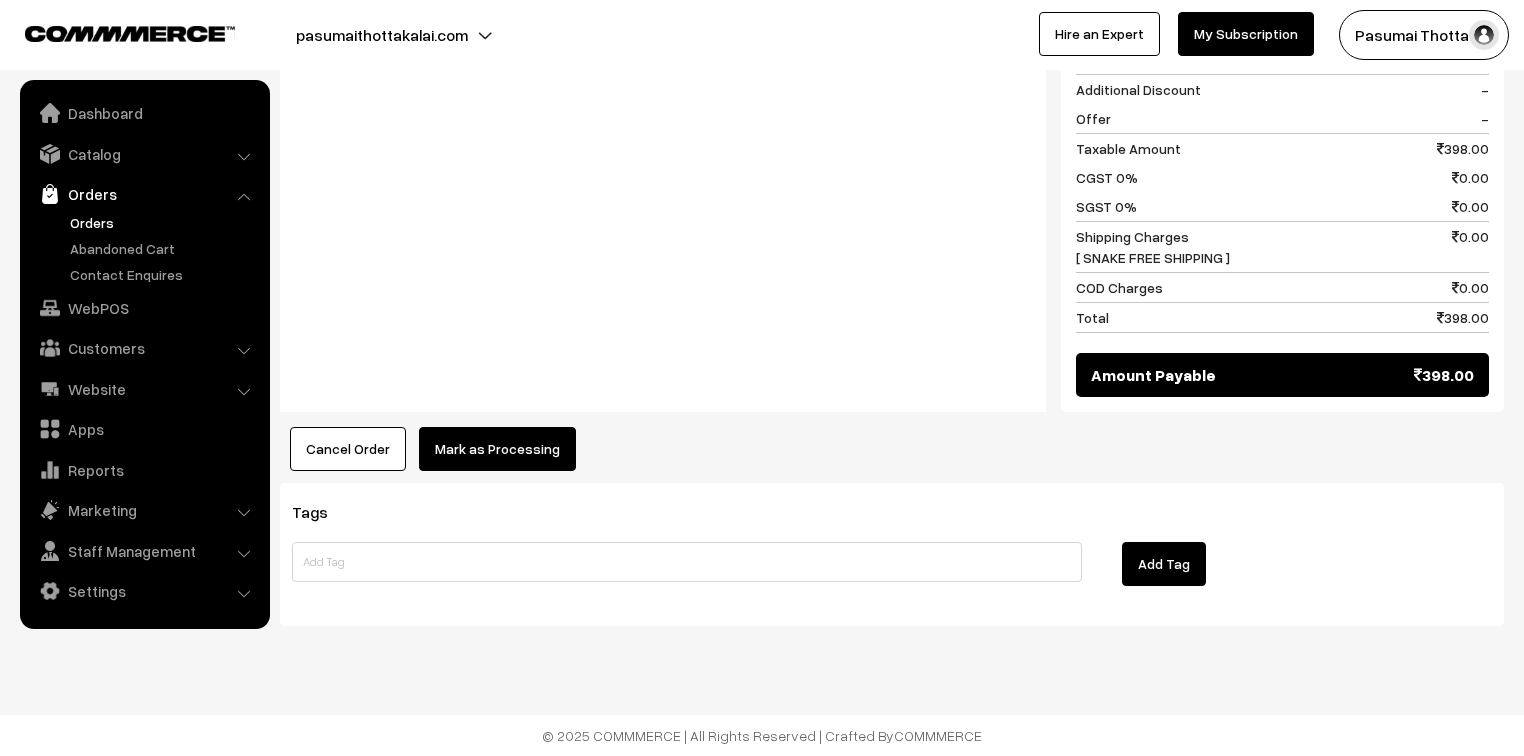click on "Mark as Processing" at bounding box center (497, 449) 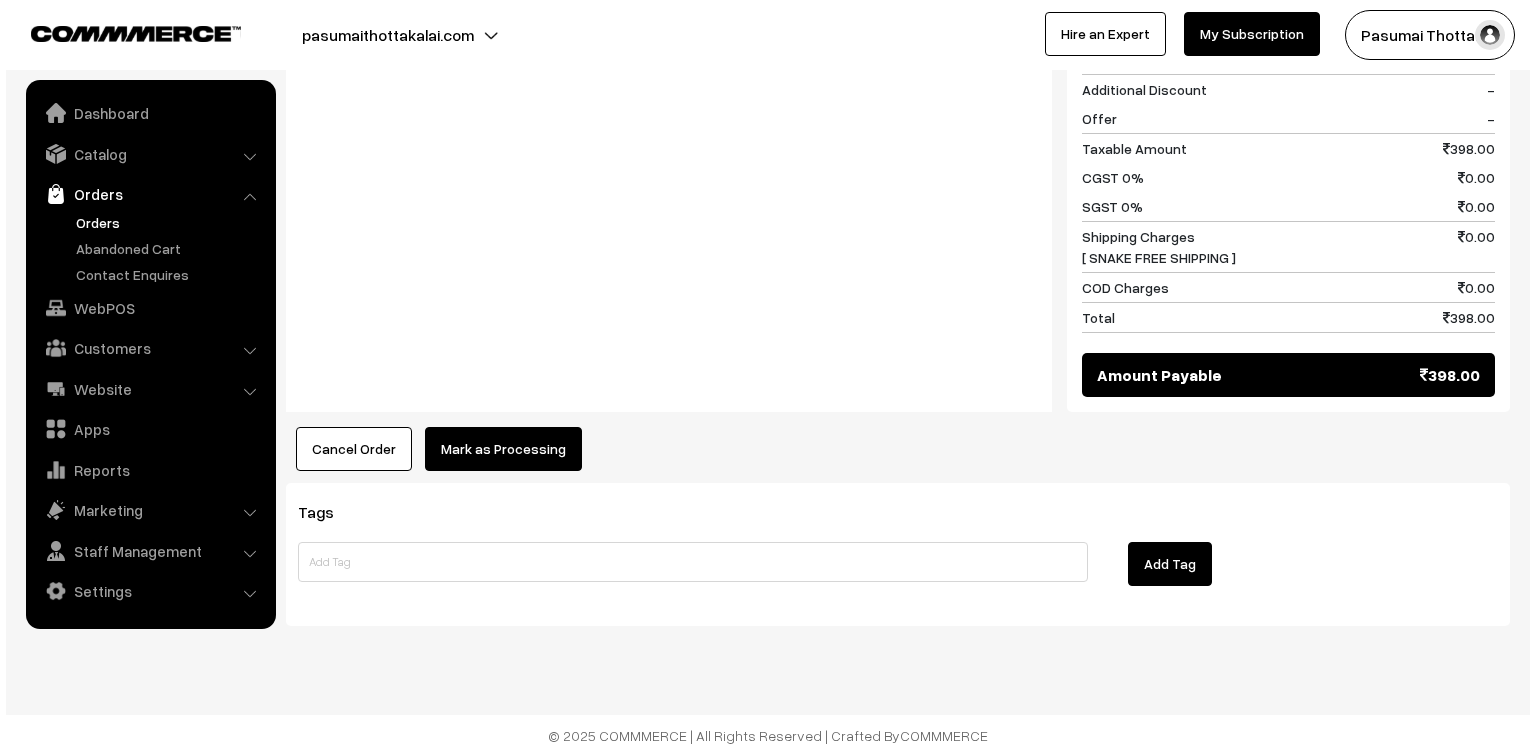 scroll, scrollTop: 1035, scrollLeft: 0, axis: vertical 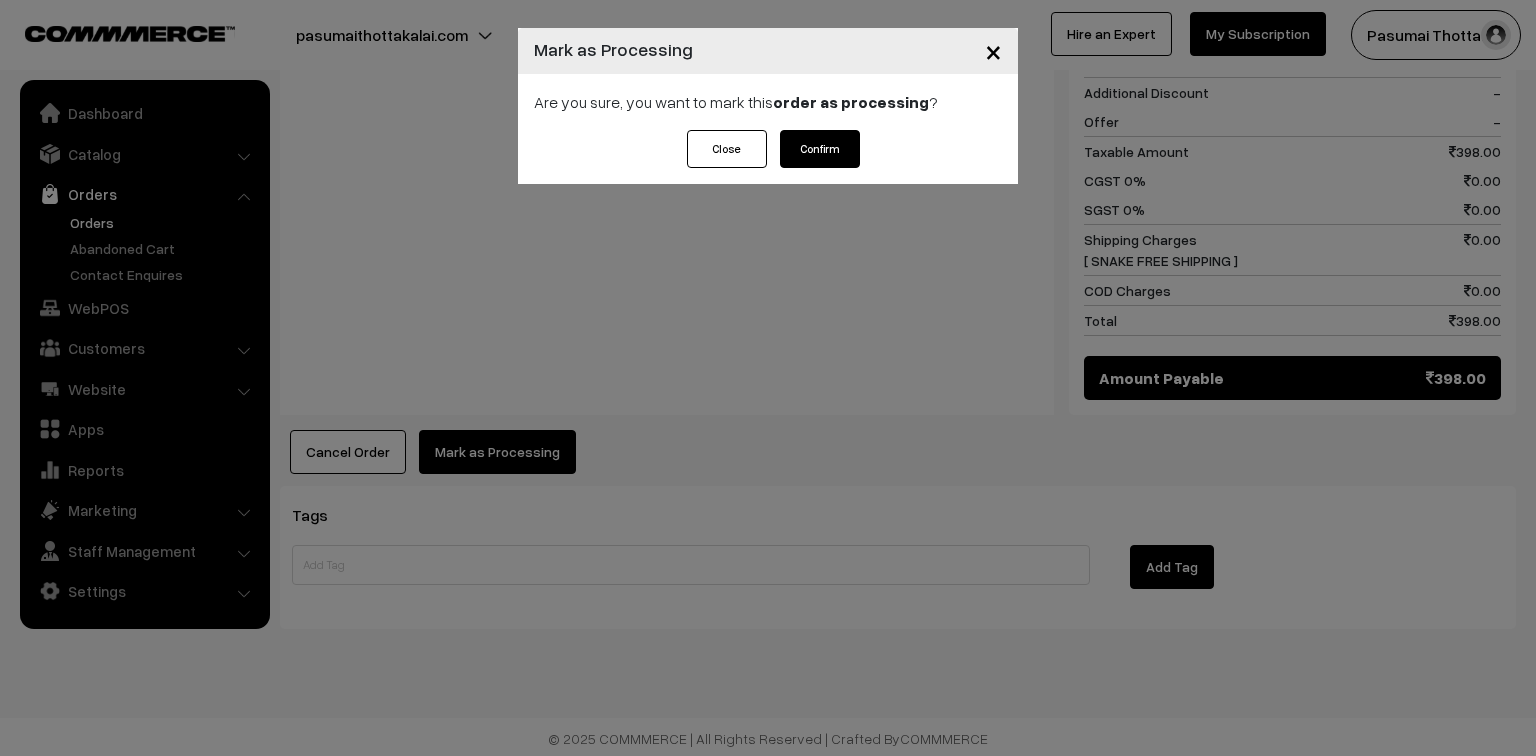 click on "×
Mark as Processing
Are you sure, you want to mark this  order as processing  ?
Close
Confirm" at bounding box center (768, 378) 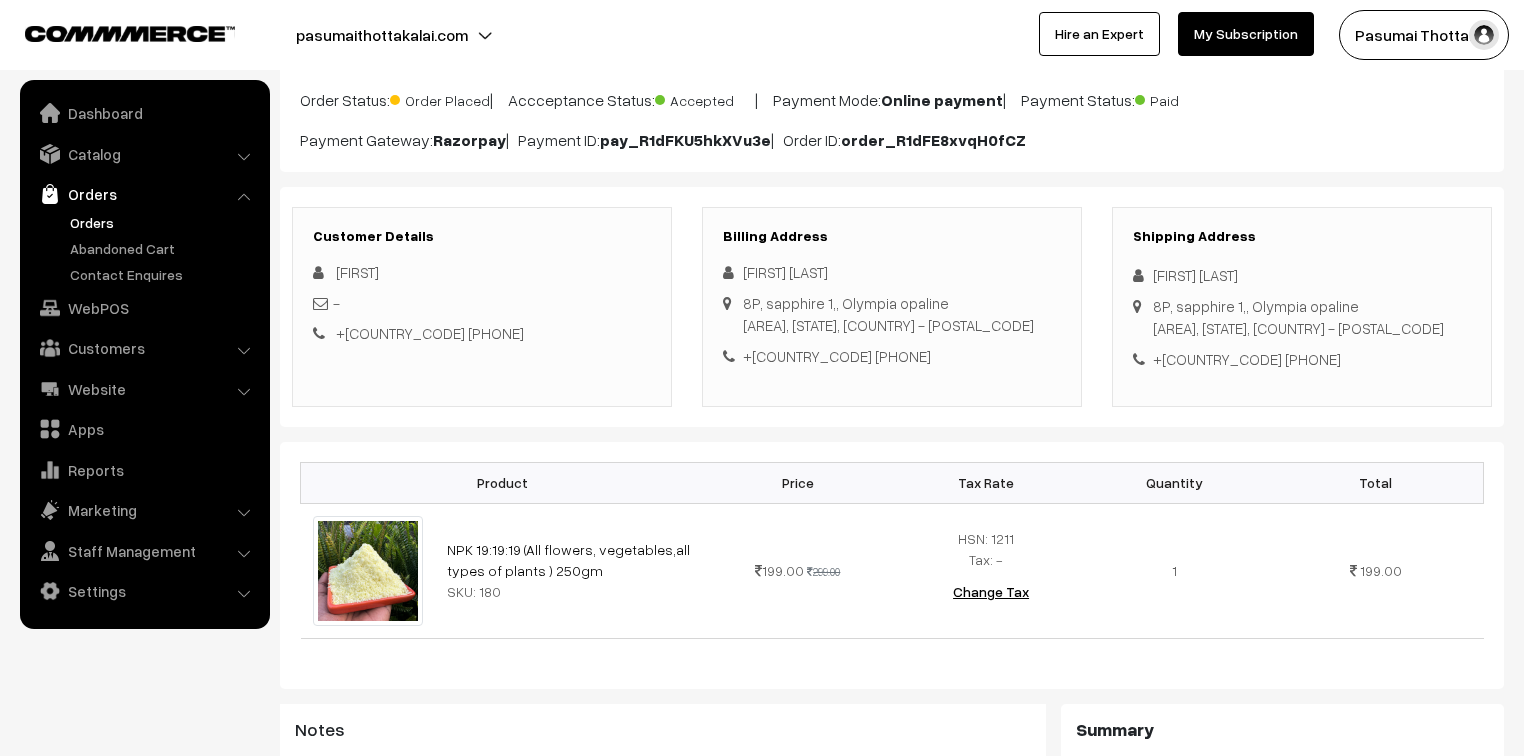 scroll, scrollTop: 160, scrollLeft: 0, axis: vertical 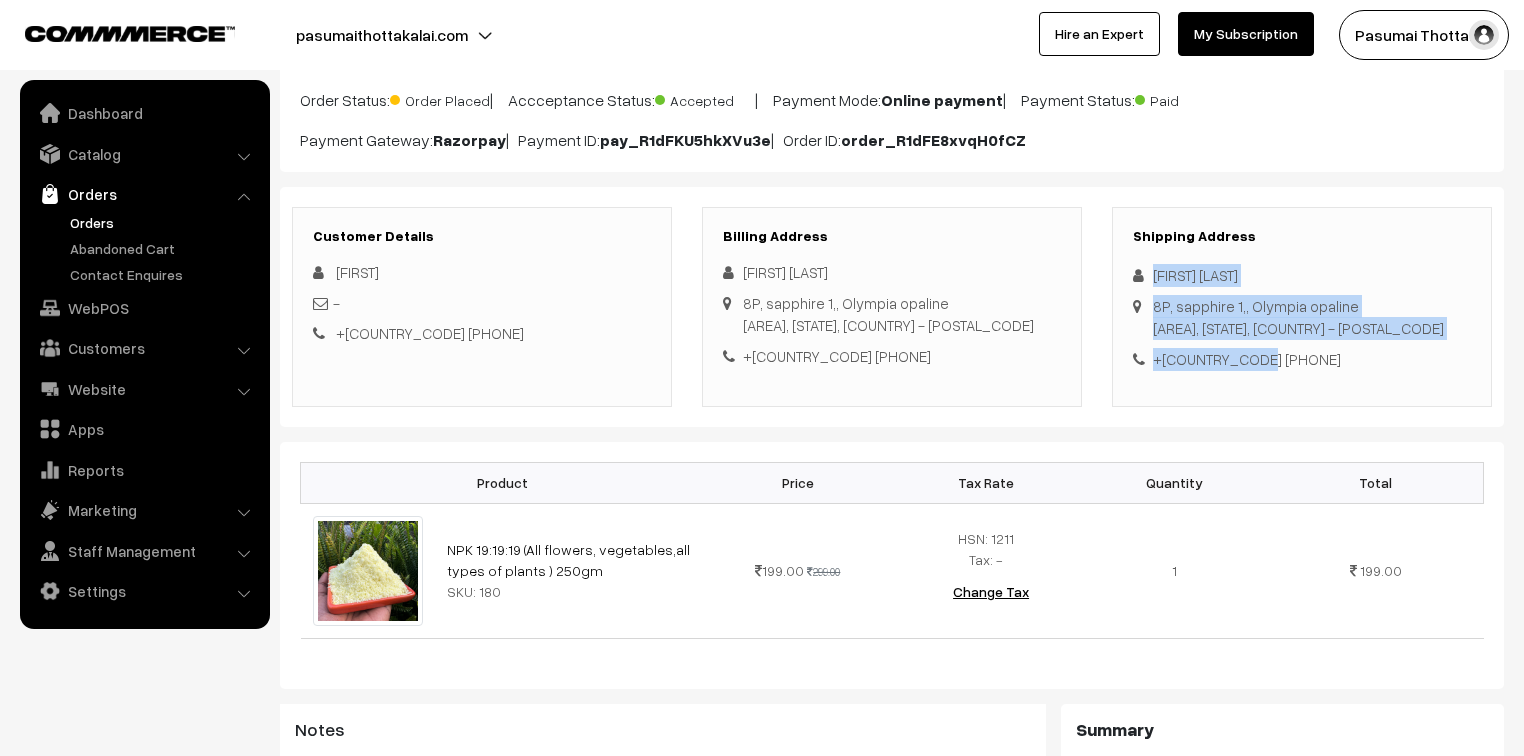 drag, startPoint x: 1151, startPoint y: 275, endPoint x: 1265, endPoint y: 358, distance: 141.01419 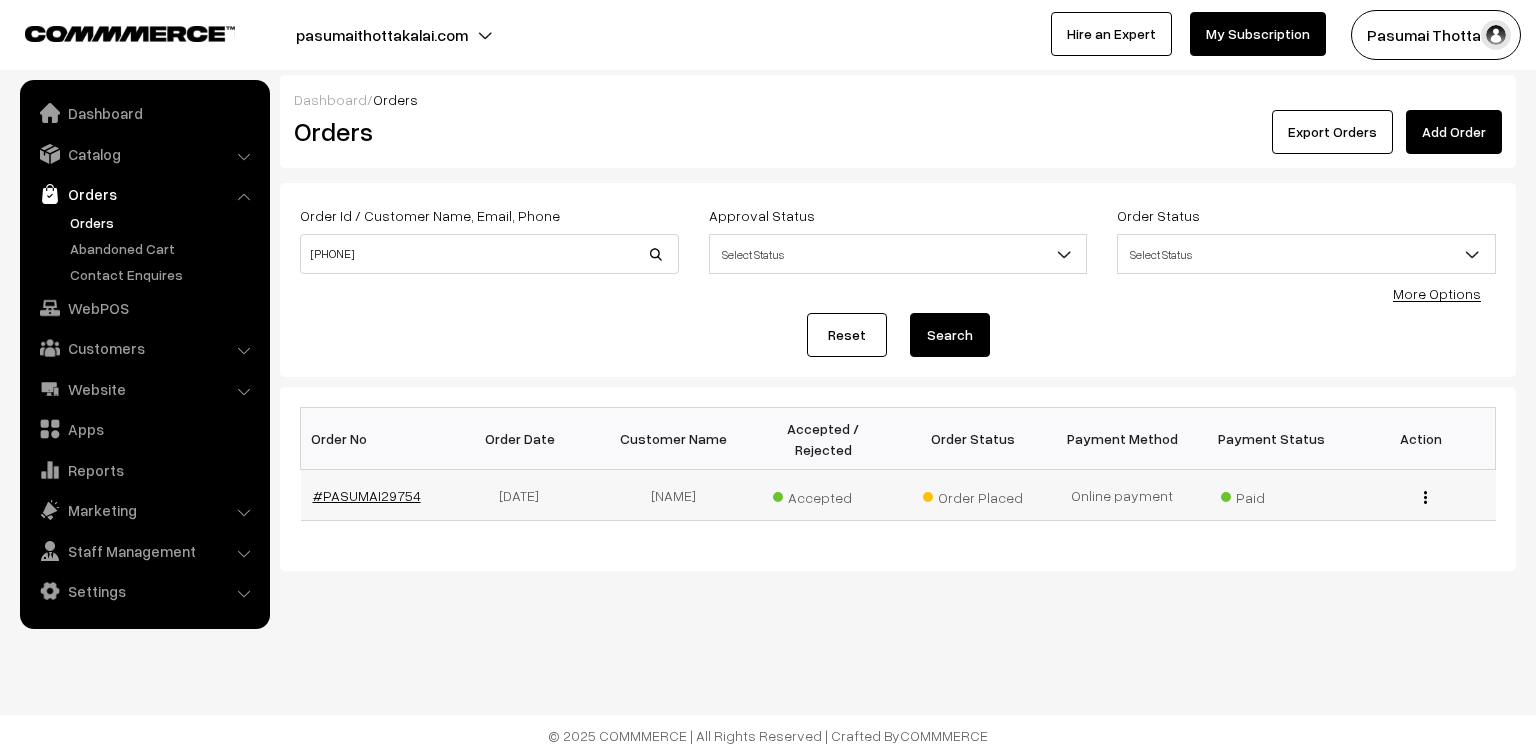 scroll, scrollTop: 0, scrollLeft: 0, axis: both 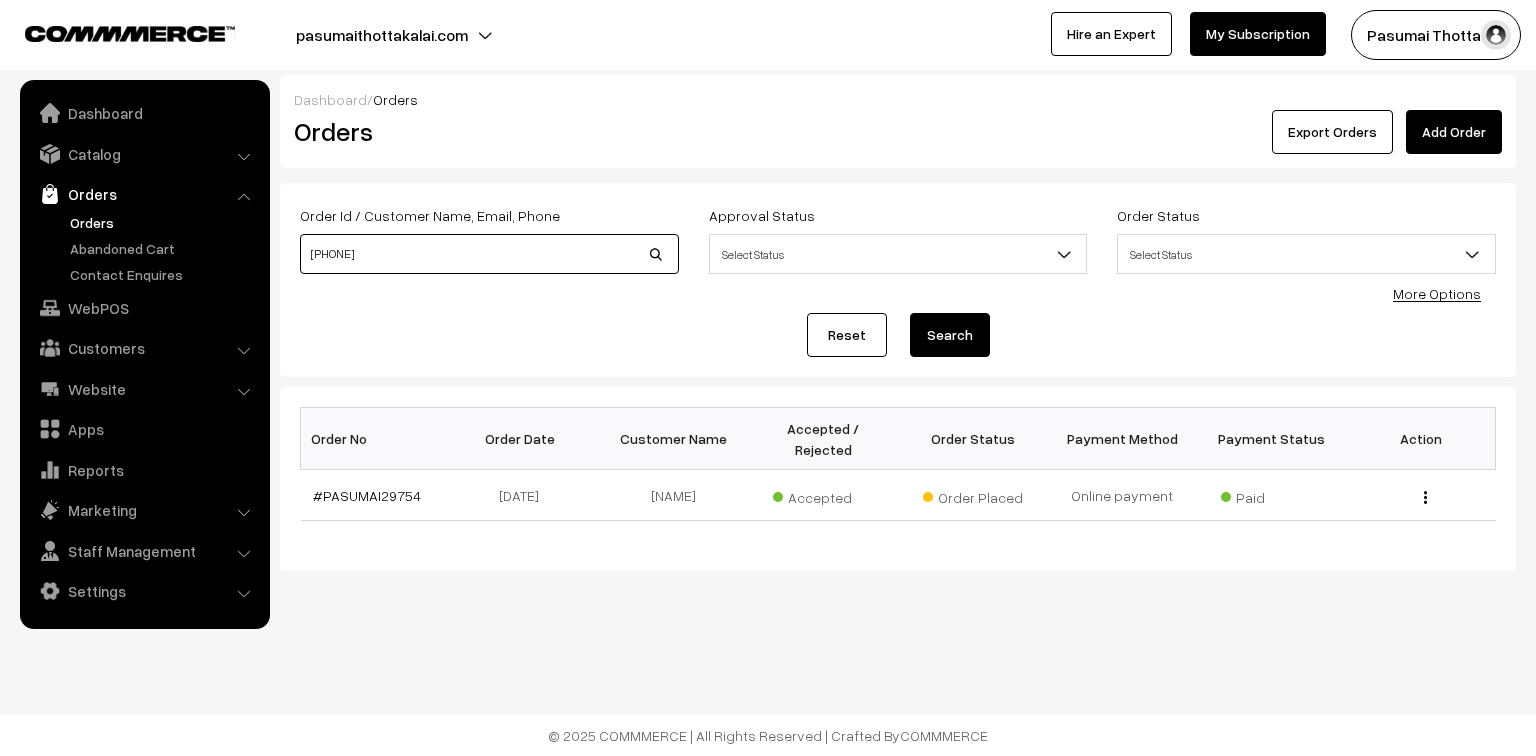 drag, startPoint x: 405, startPoint y: 252, endPoint x: 301, endPoint y: 241, distance: 104.58012 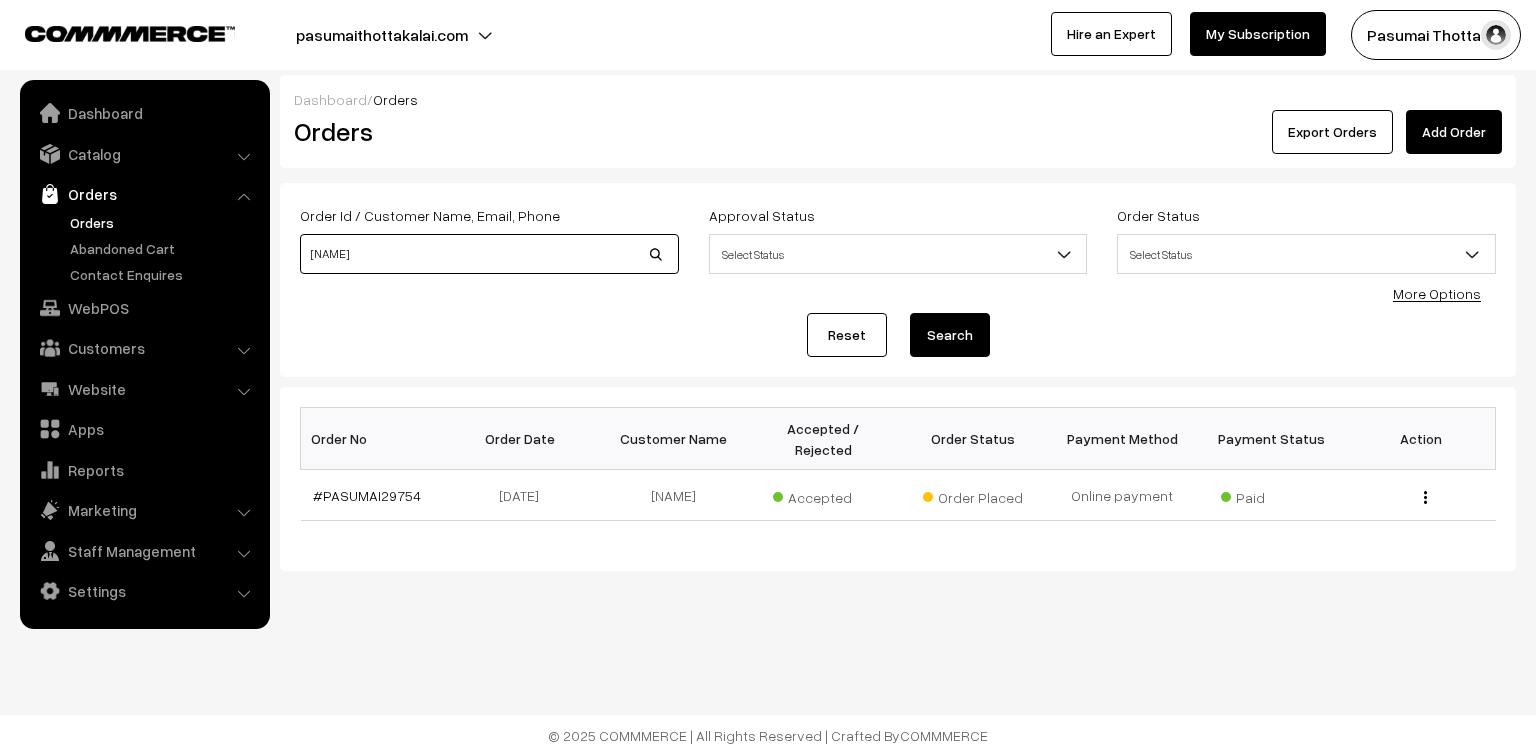 type on "vidhya" 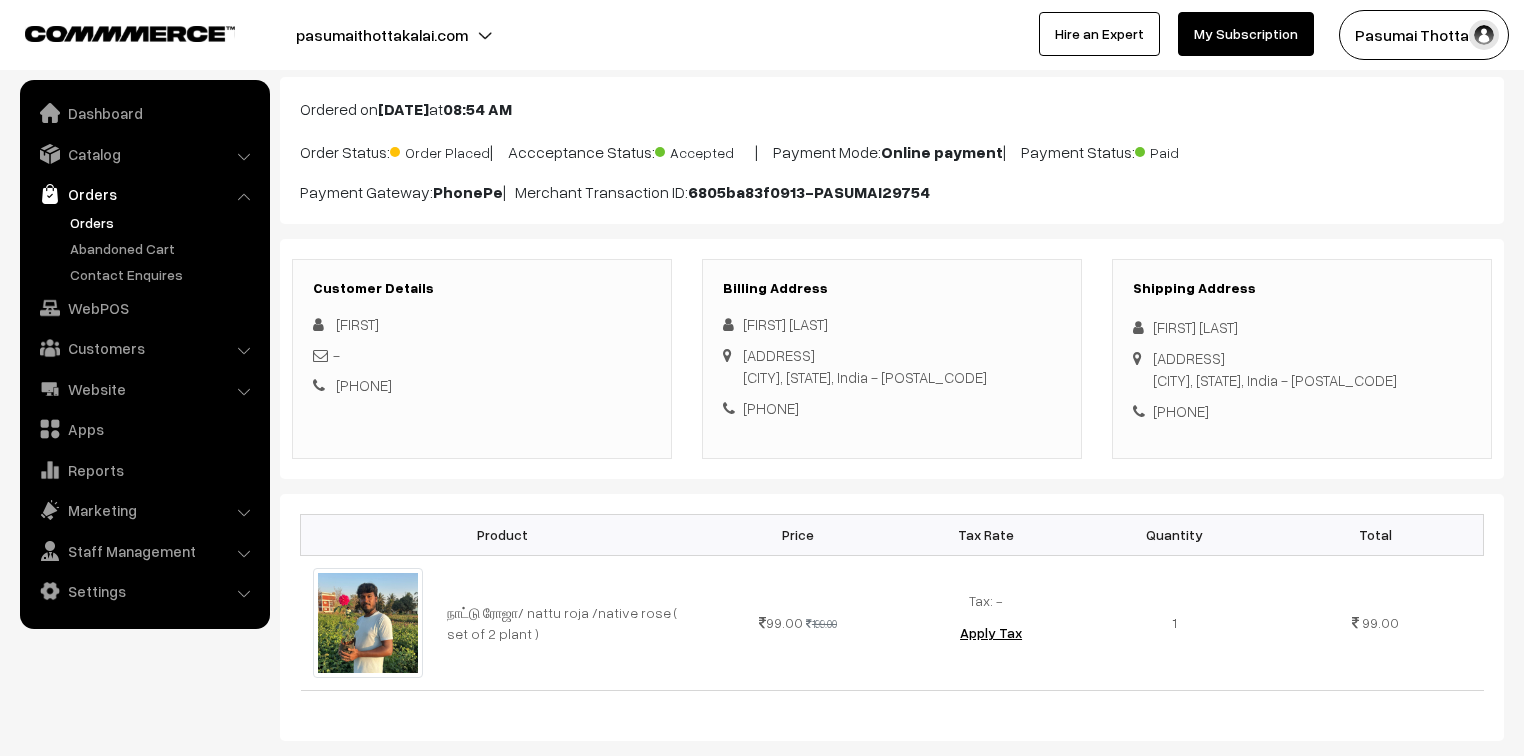 scroll, scrollTop: 80, scrollLeft: 0, axis: vertical 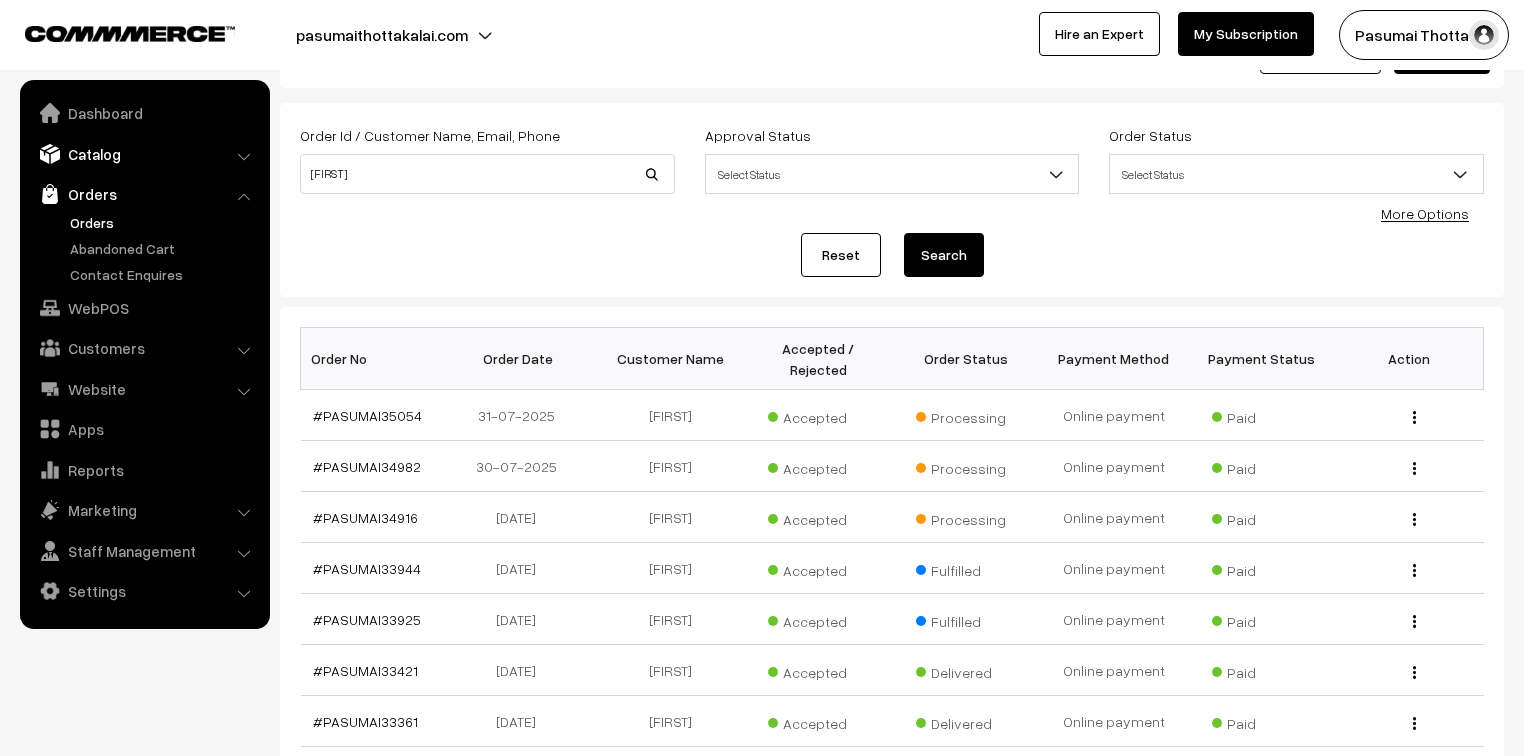 drag, startPoint x: 93, startPoint y: 149, endPoint x: 94, endPoint y: 212, distance: 63.007935 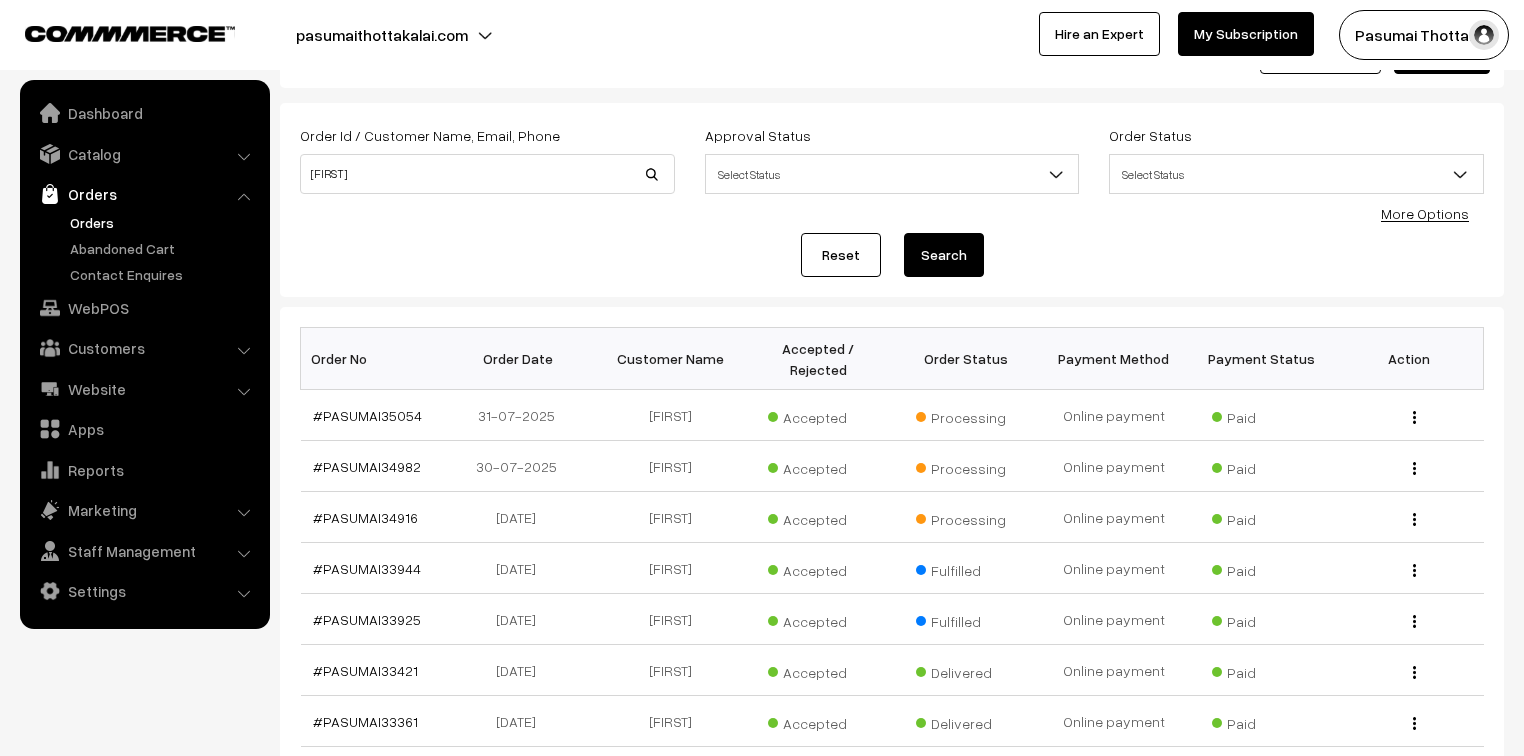 click on "Catalog" at bounding box center (144, 154) 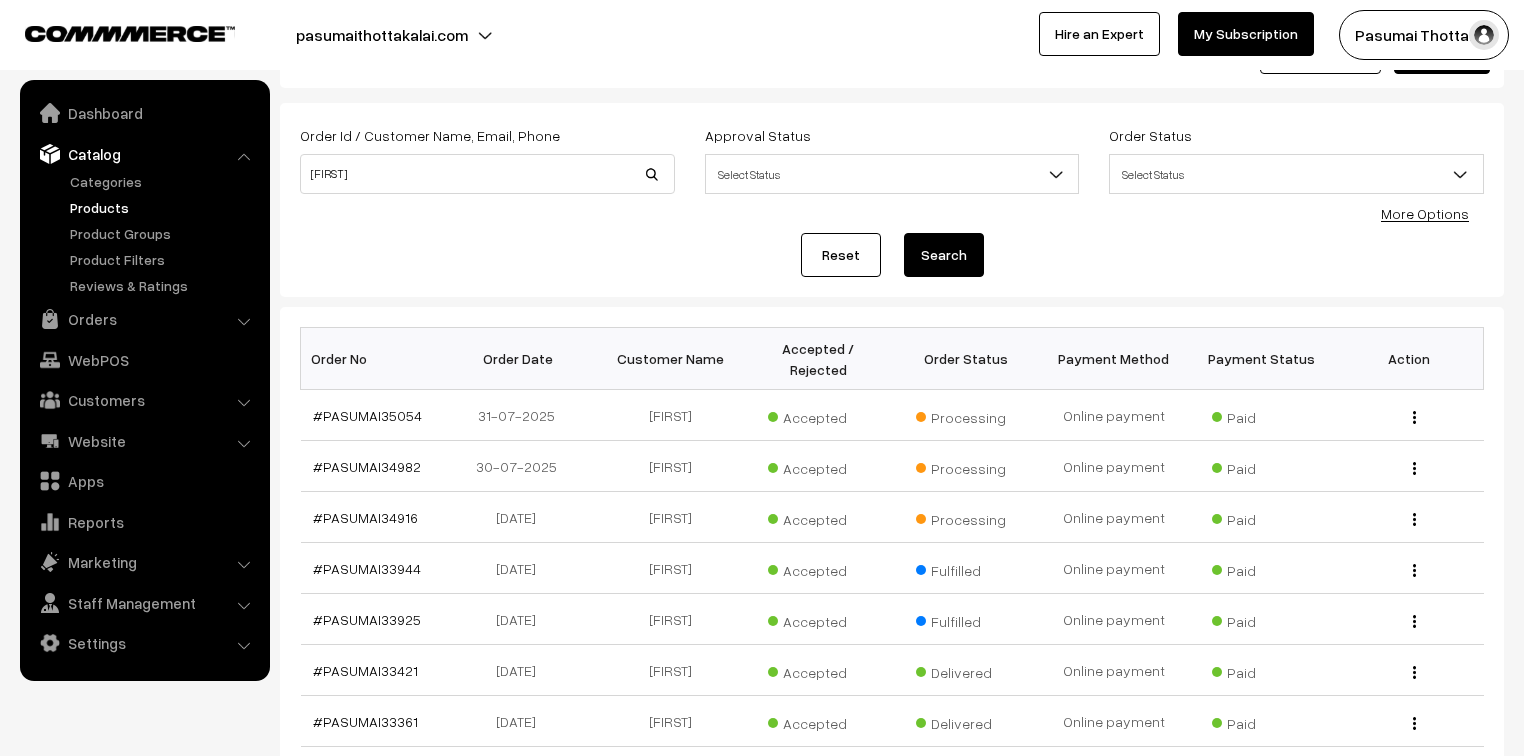 click on "Products" at bounding box center (164, 207) 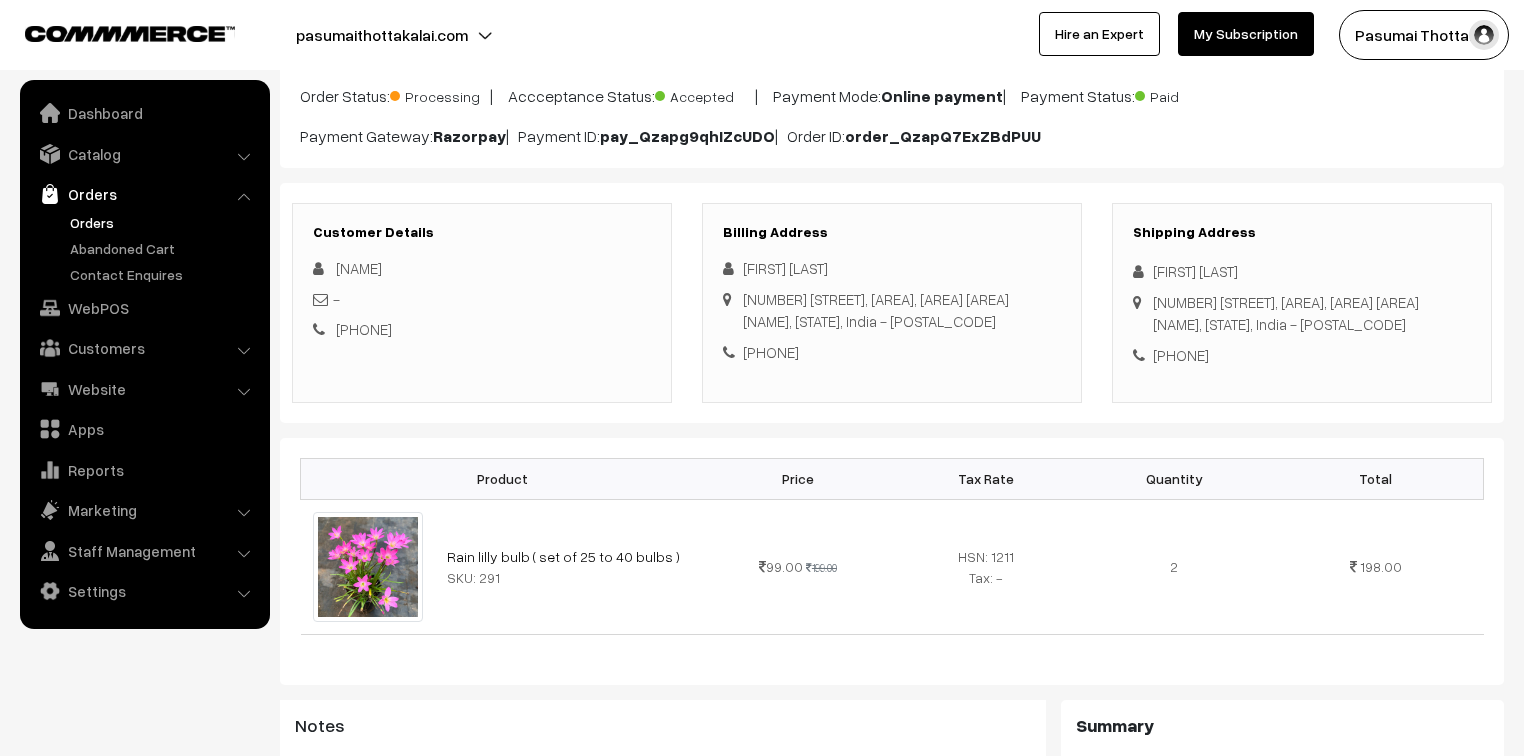 scroll, scrollTop: 0, scrollLeft: 0, axis: both 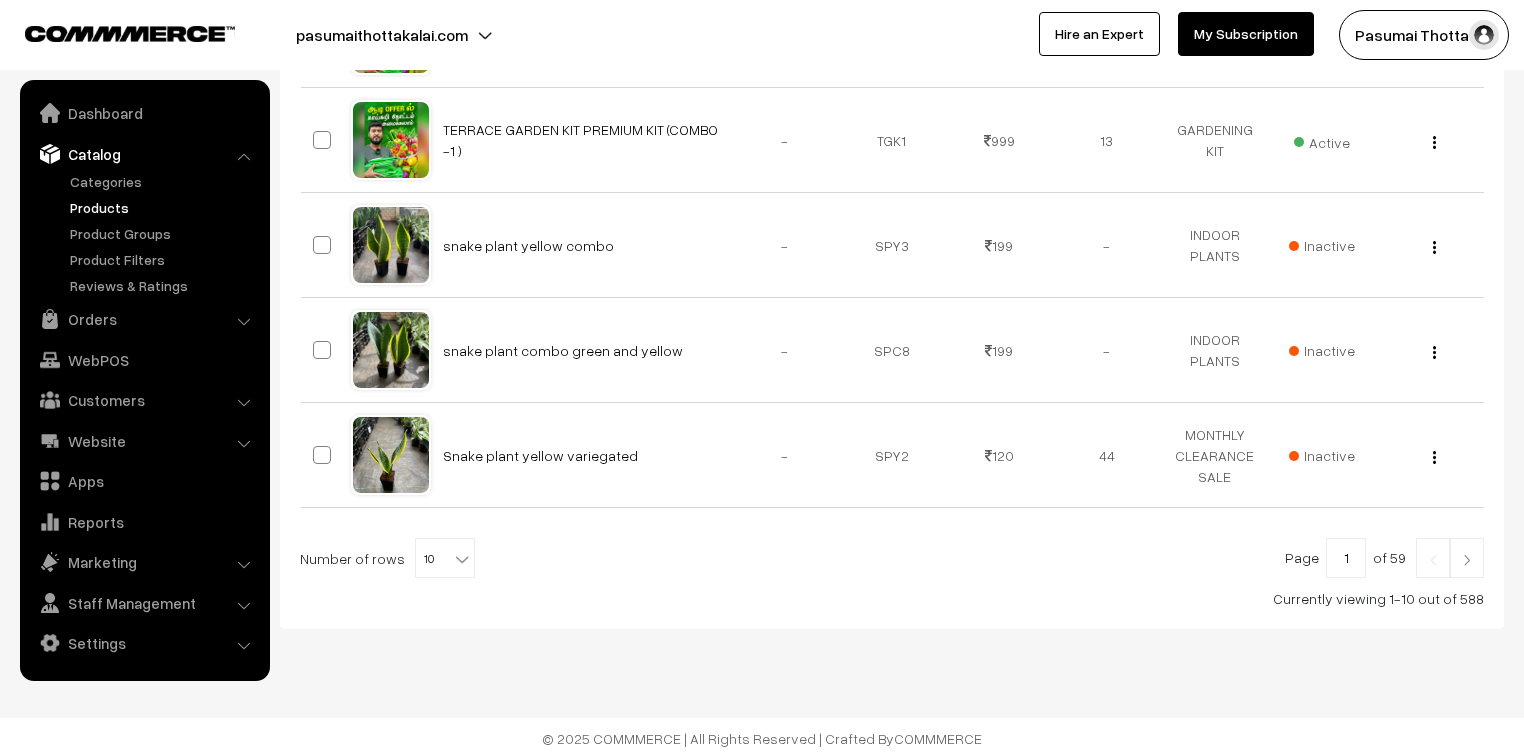 drag, startPoint x: 453, startPoint y: 564, endPoint x: 452, endPoint y: 544, distance: 20.024984 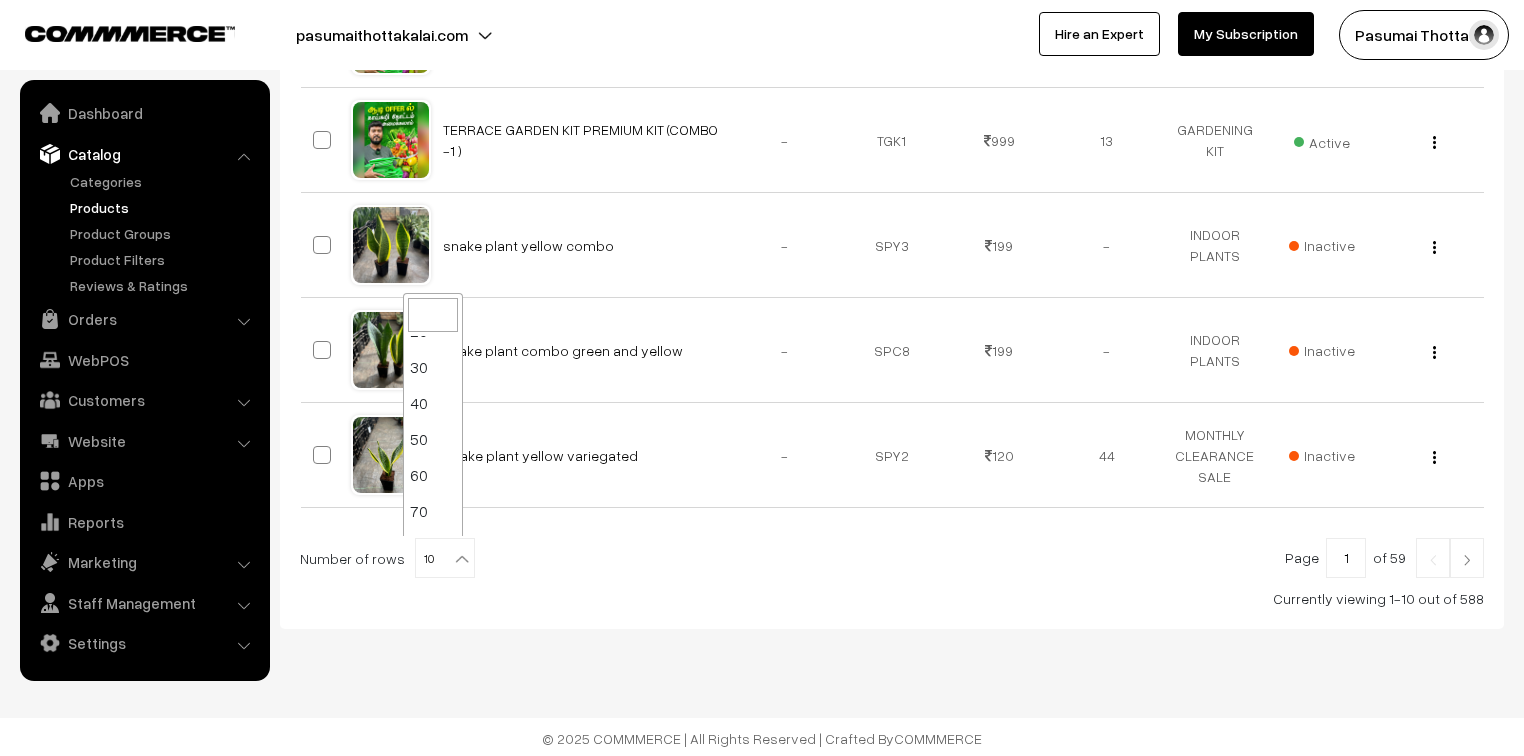 scroll, scrollTop: 160, scrollLeft: 0, axis: vertical 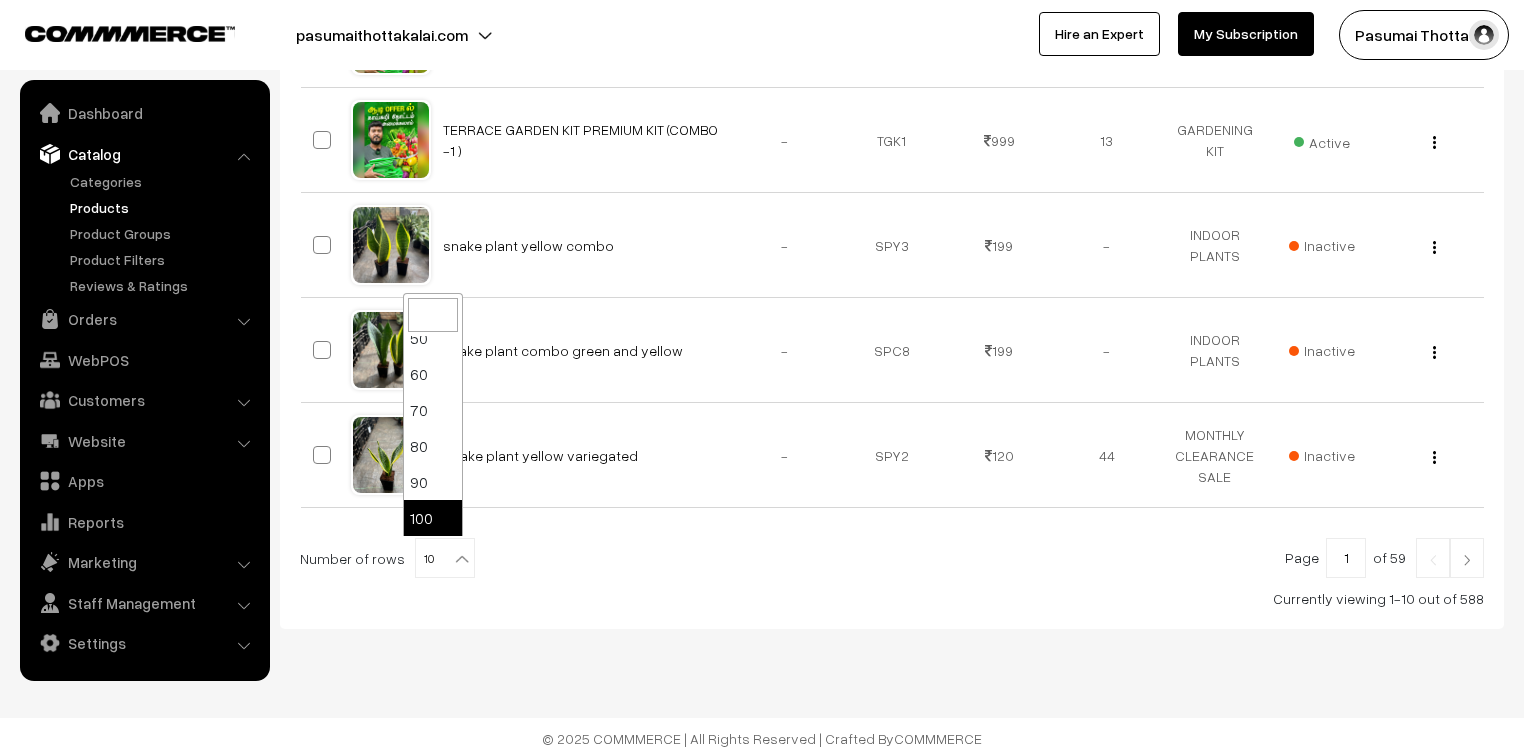 select on "100" 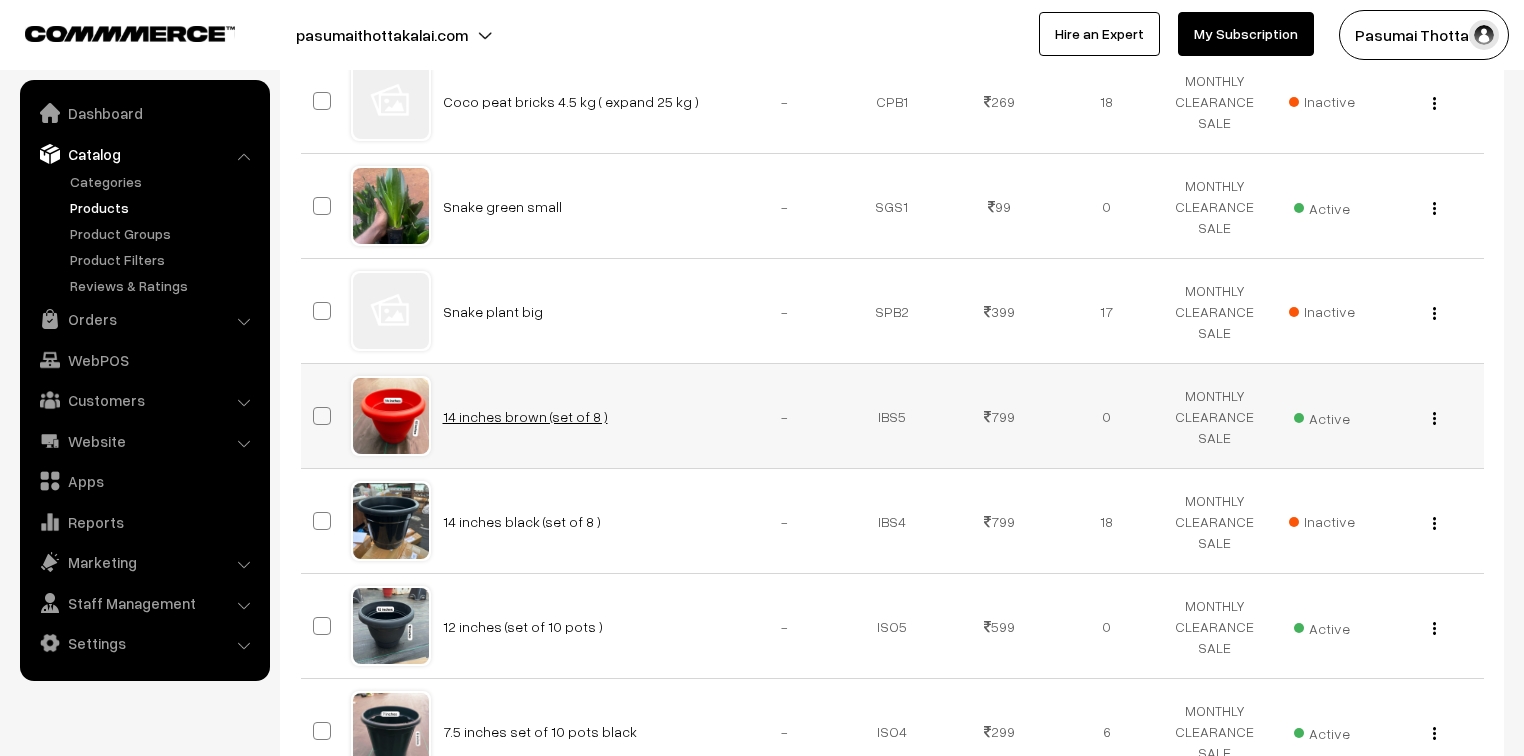 scroll, scrollTop: 1680, scrollLeft: 0, axis: vertical 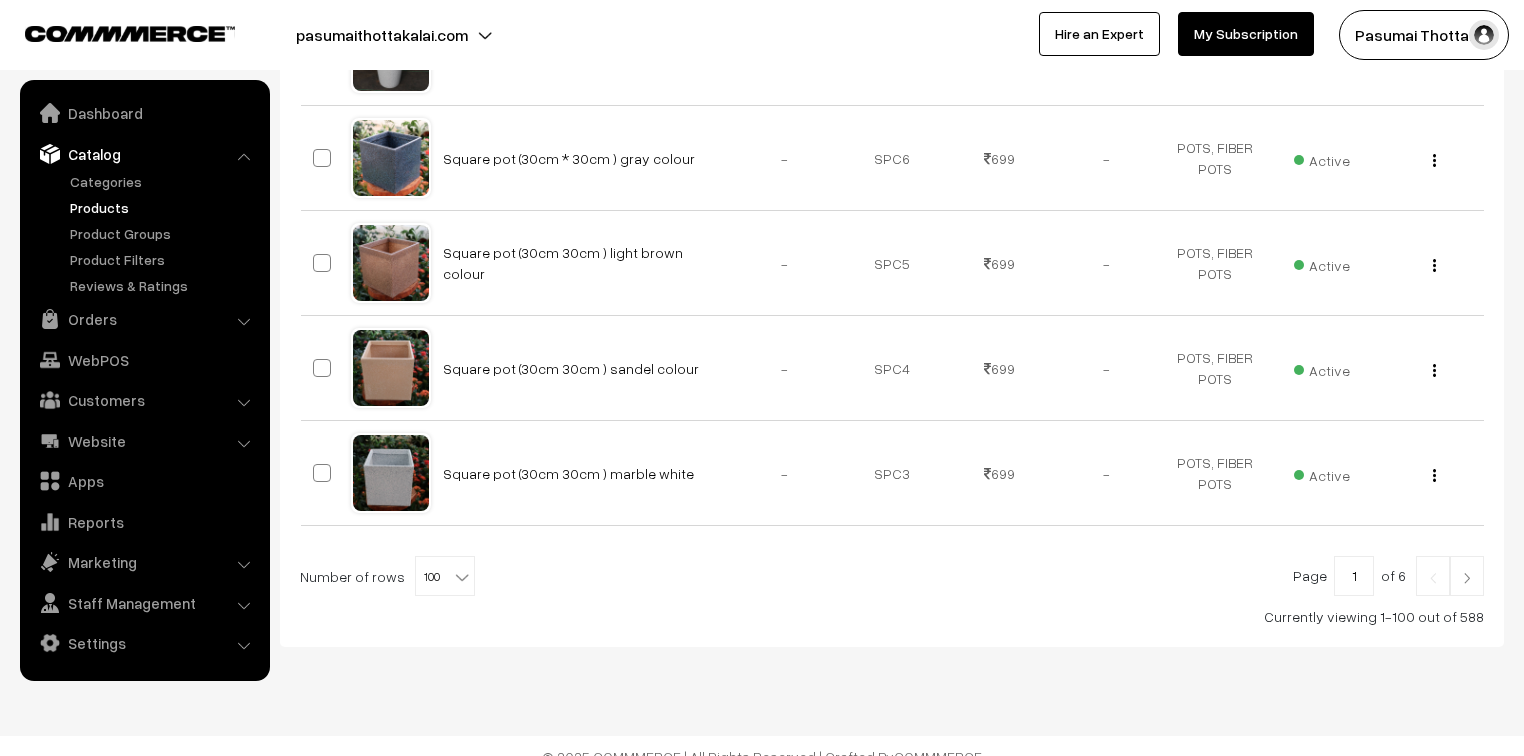 click on "1" at bounding box center (1354, 576) 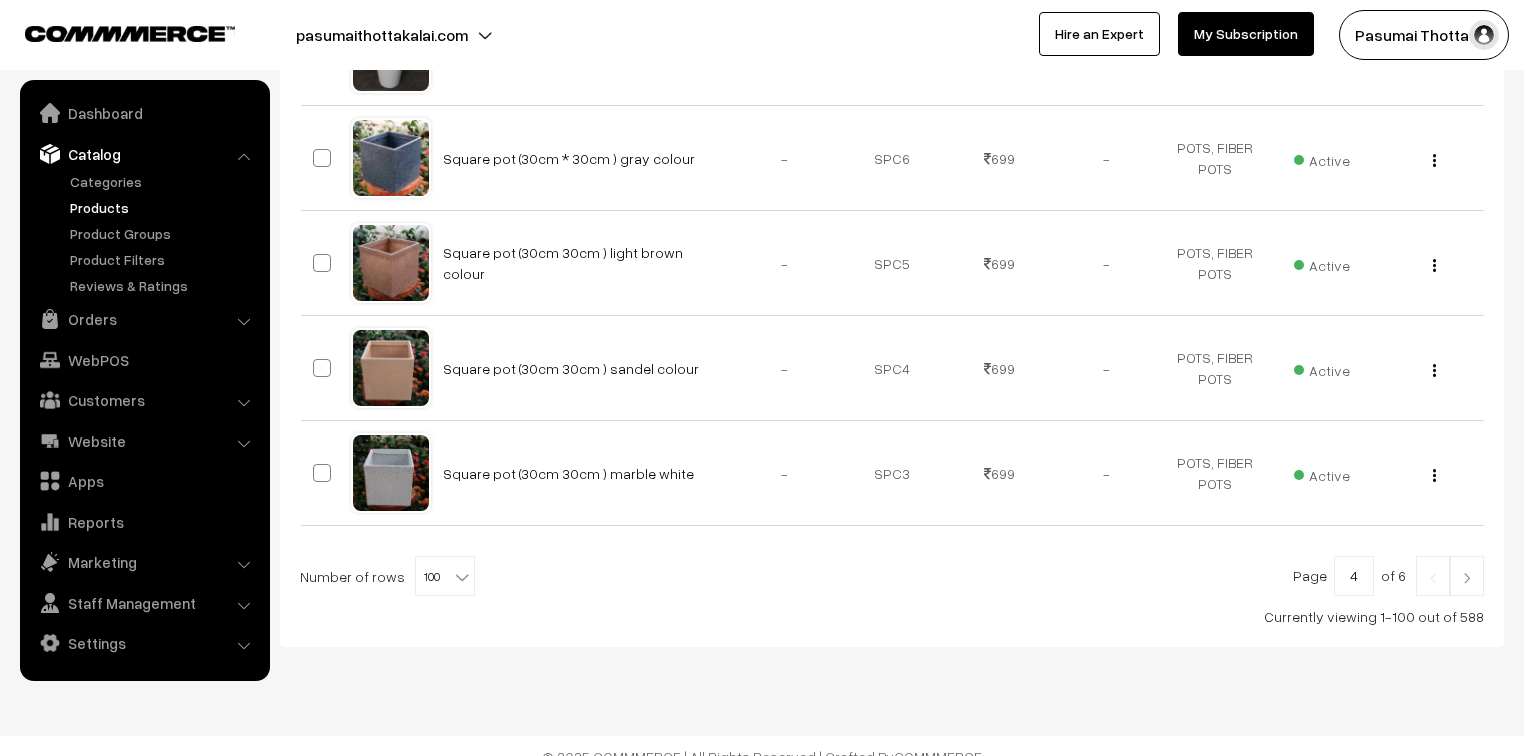 type on "4" 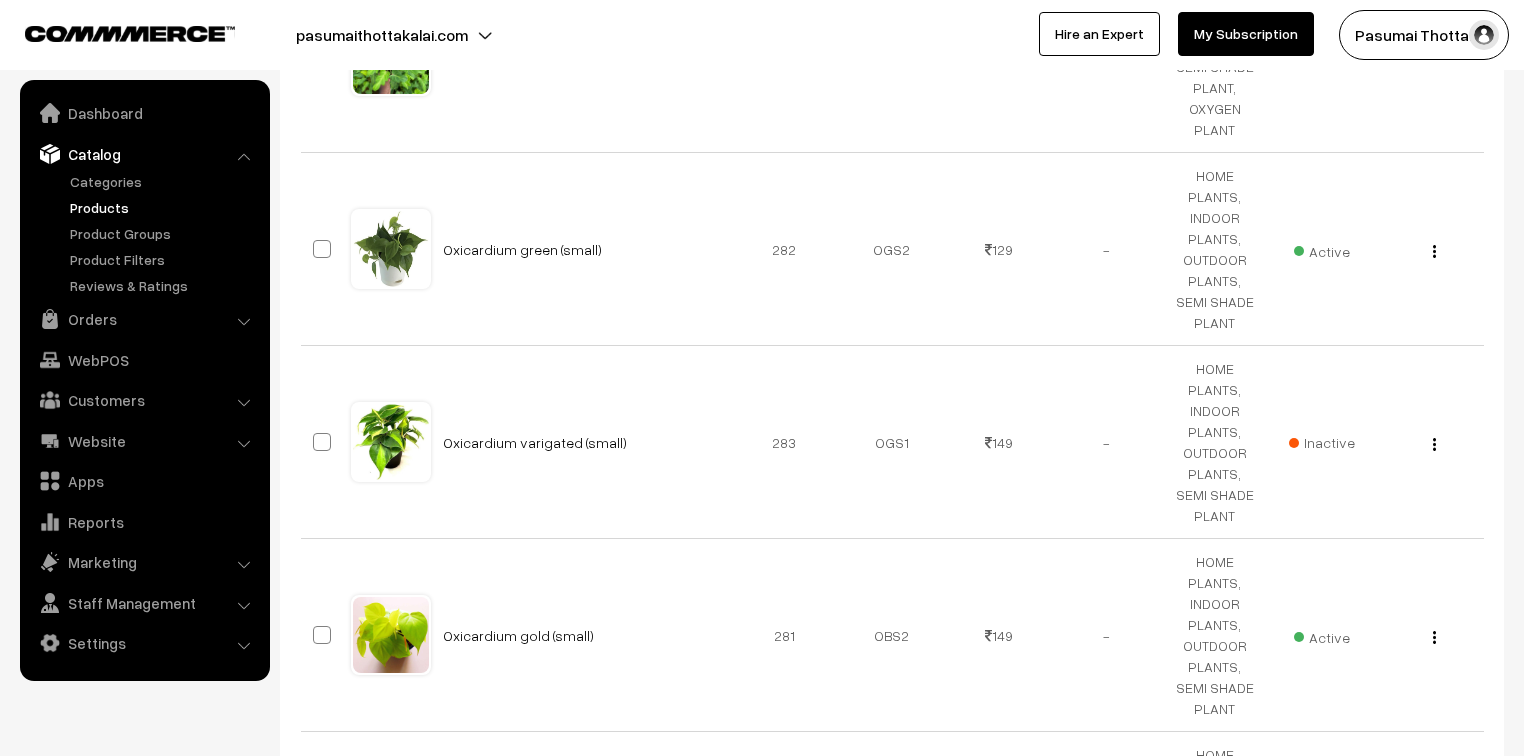 scroll, scrollTop: 3840, scrollLeft: 0, axis: vertical 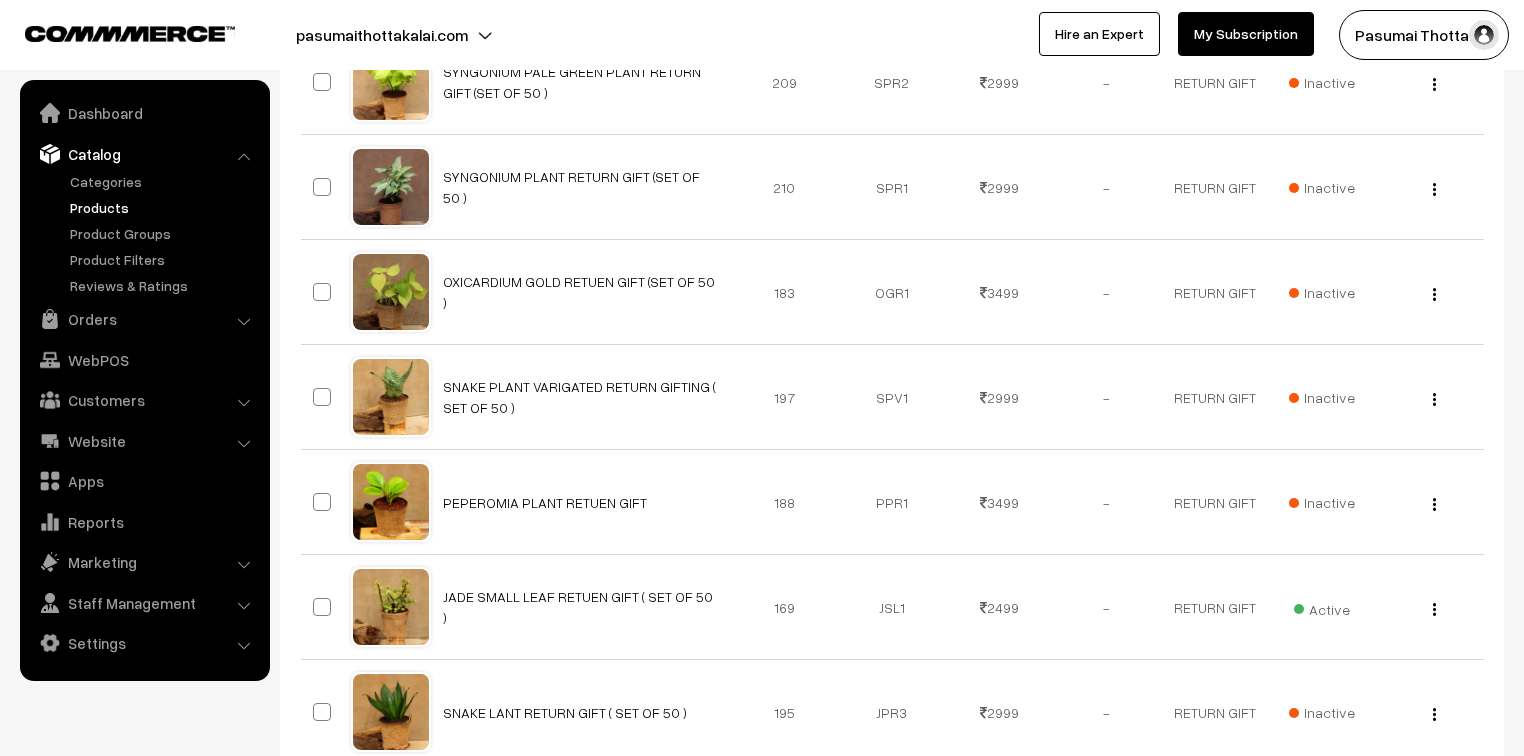 click on "4" at bounding box center (1354, 920) 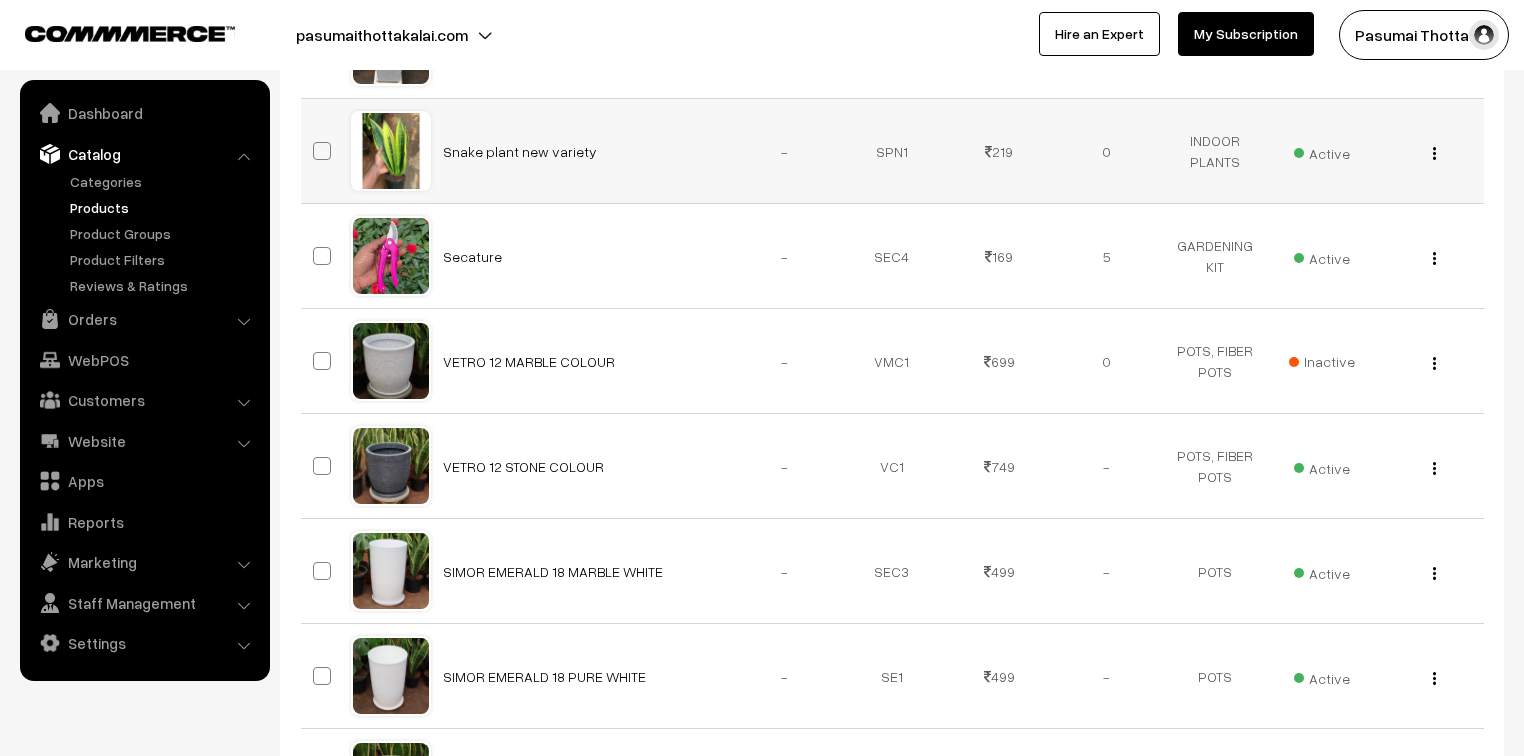 scroll, scrollTop: 560, scrollLeft: 0, axis: vertical 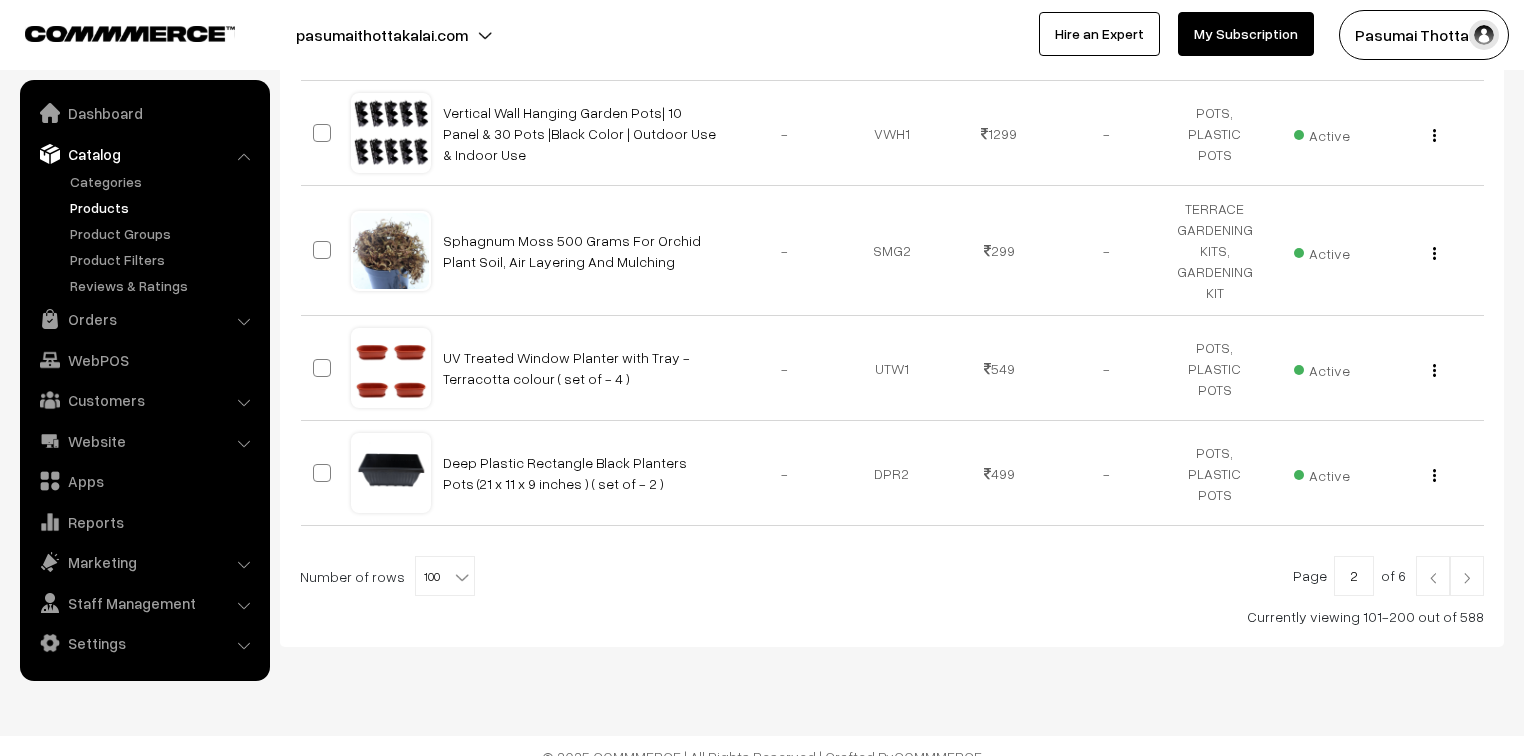 click on "2" at bounding box center (1354, 576) 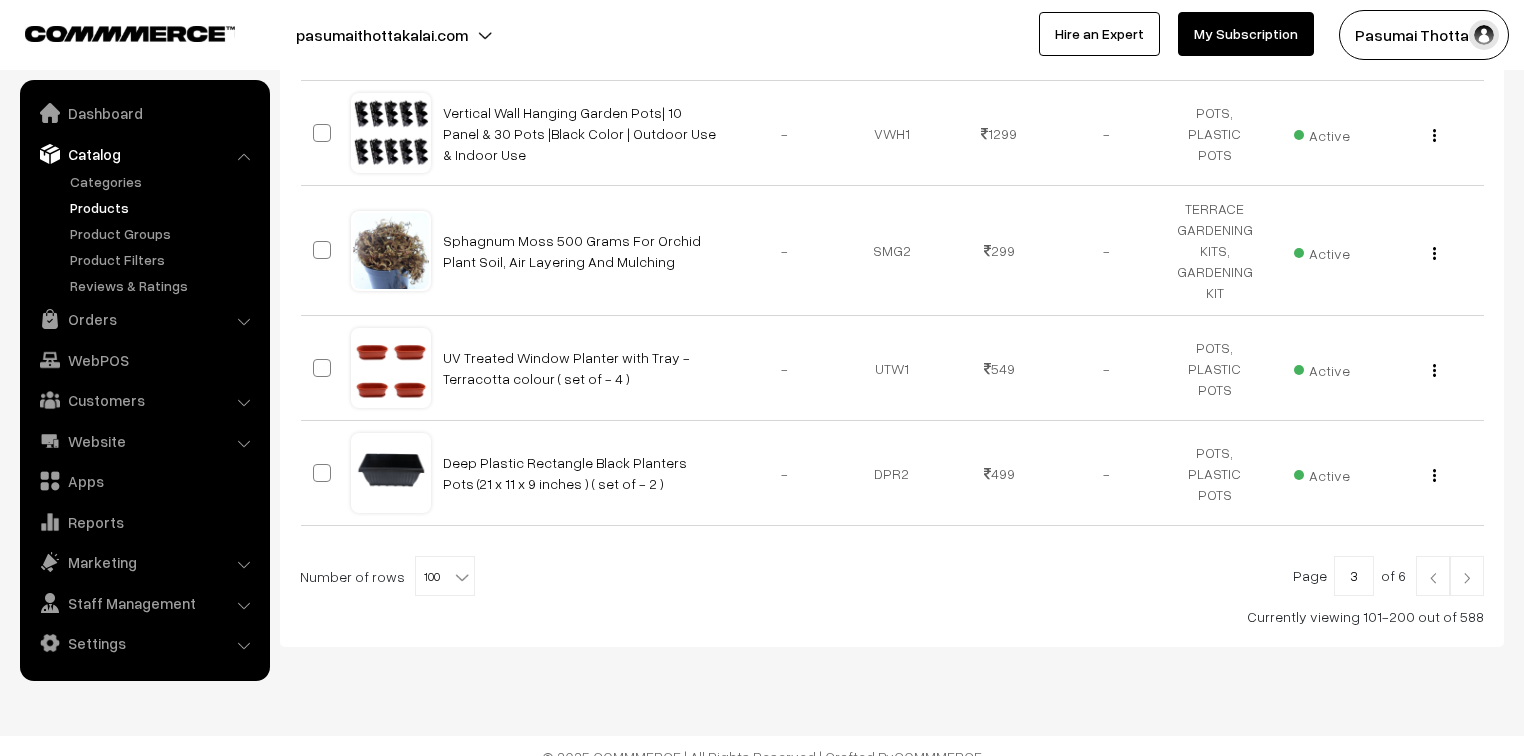type on "3" 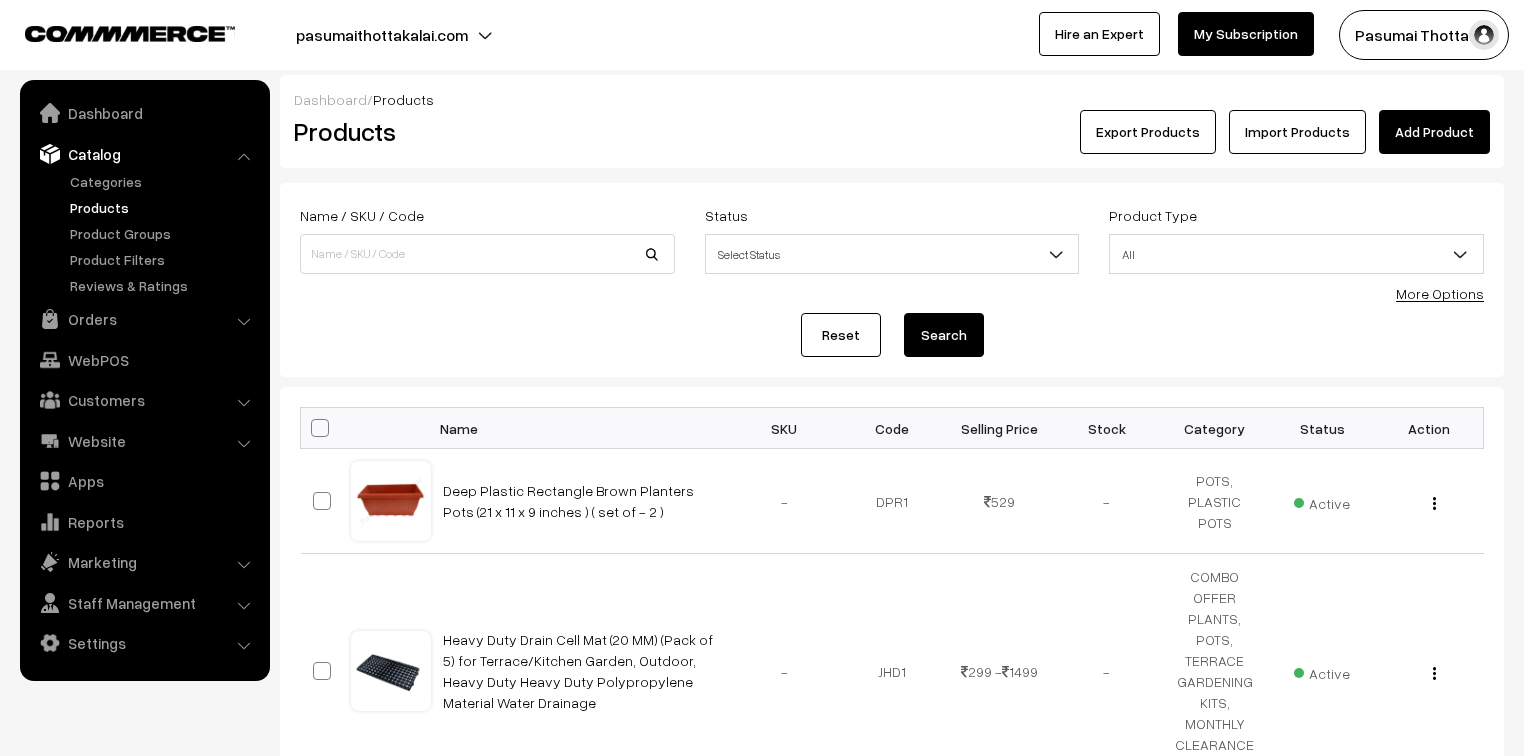 scroll, scrollTop: 0, scrollLeft: 0, axis: both 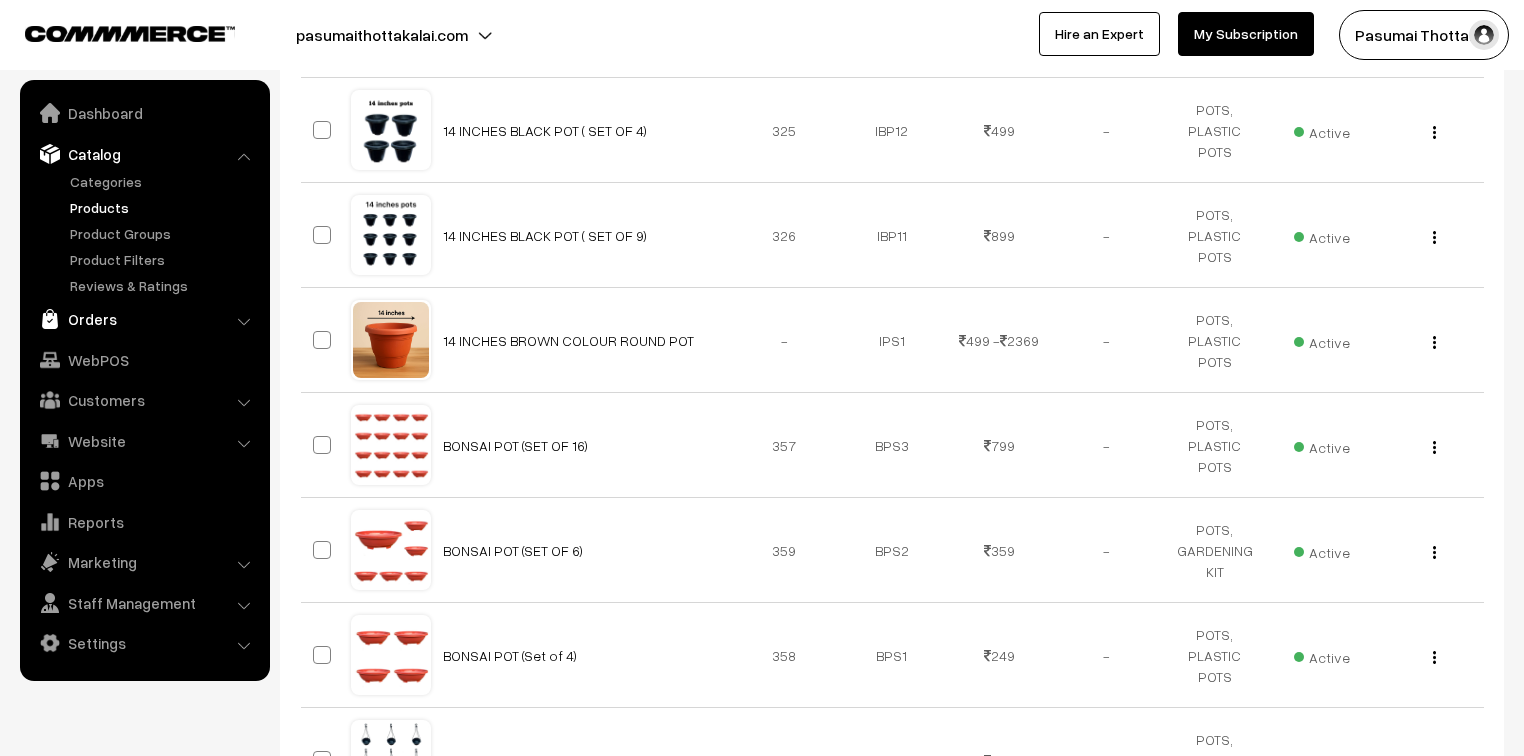 click on "Orders" at bounding box center [144, 319] 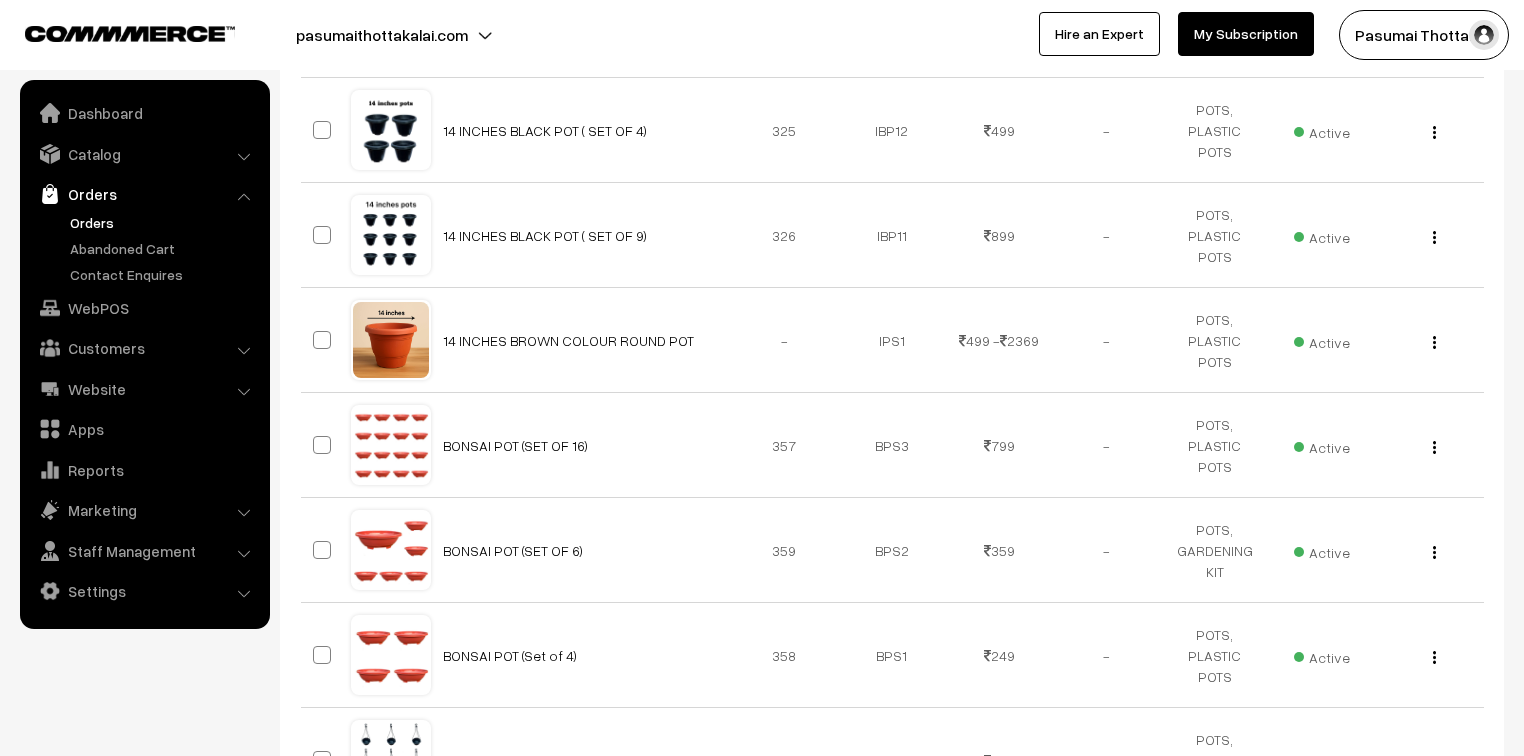 click on "Orders" at bounding box center [164, 222] 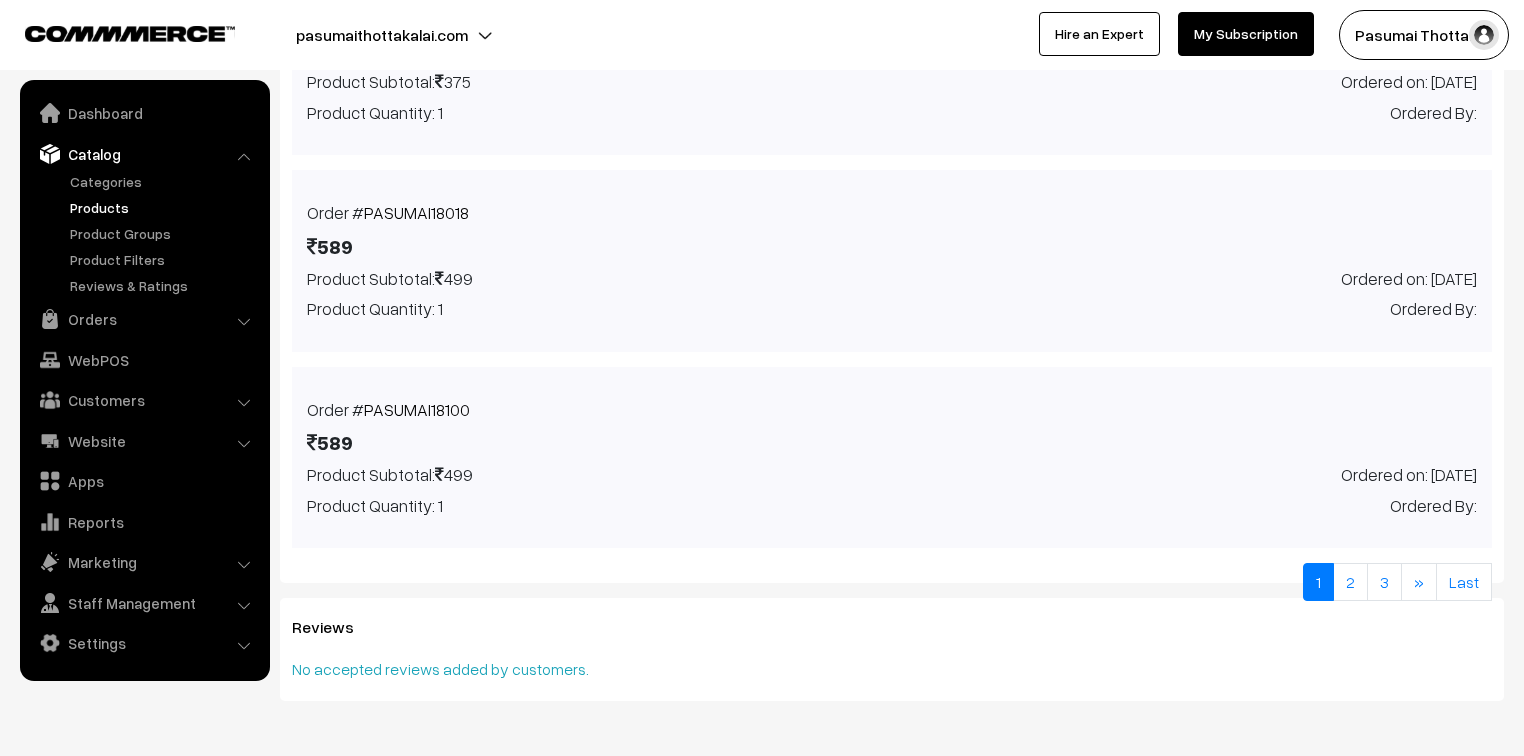 scroll, scrollTop: 2116, scrollLeft: 0, axis: vertical 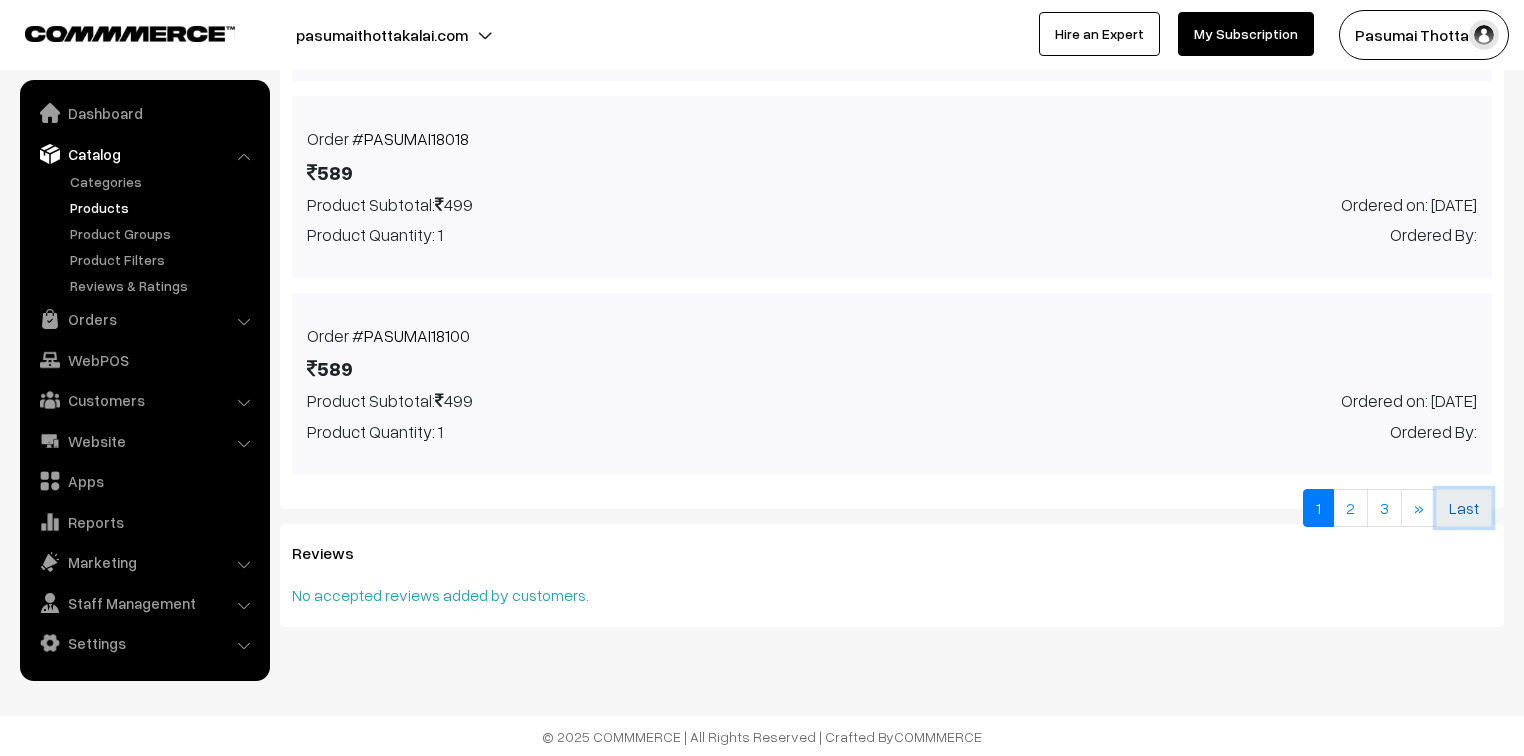 click on "Last" at bounding box center [1464, 508] 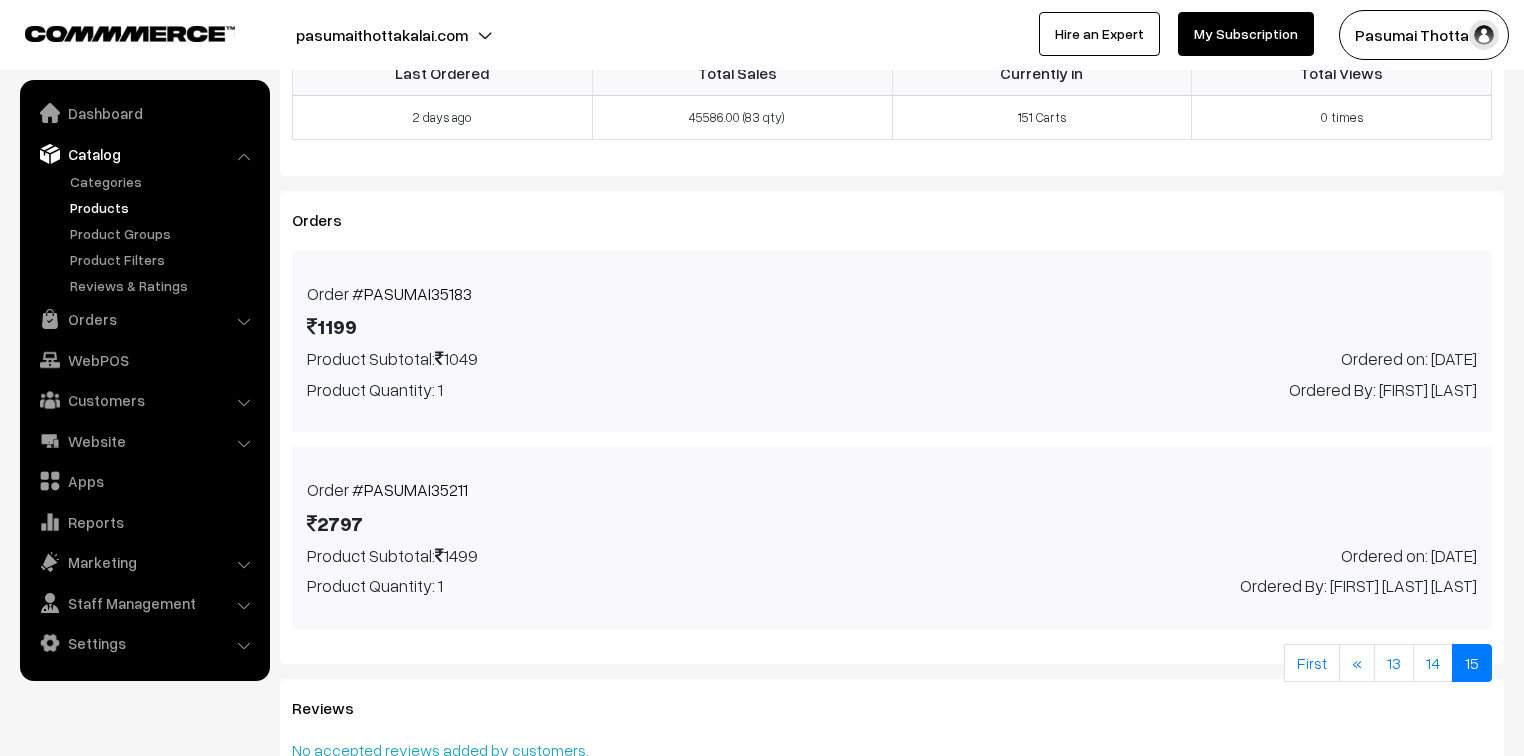 scroll, scrollTop: 1527, scrollLeft: 0, axis: vertical 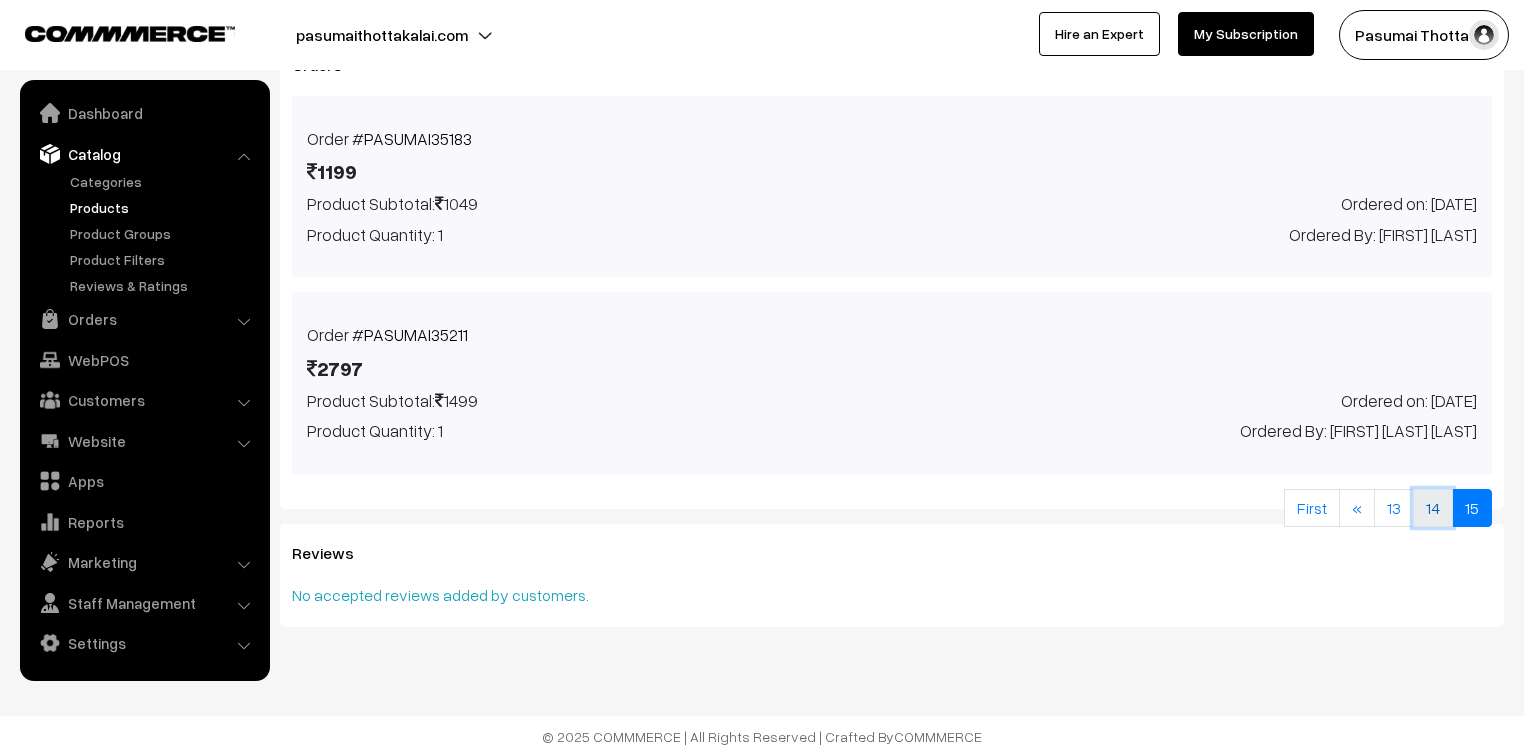 click on "14" at bounding box center (1433, 508) 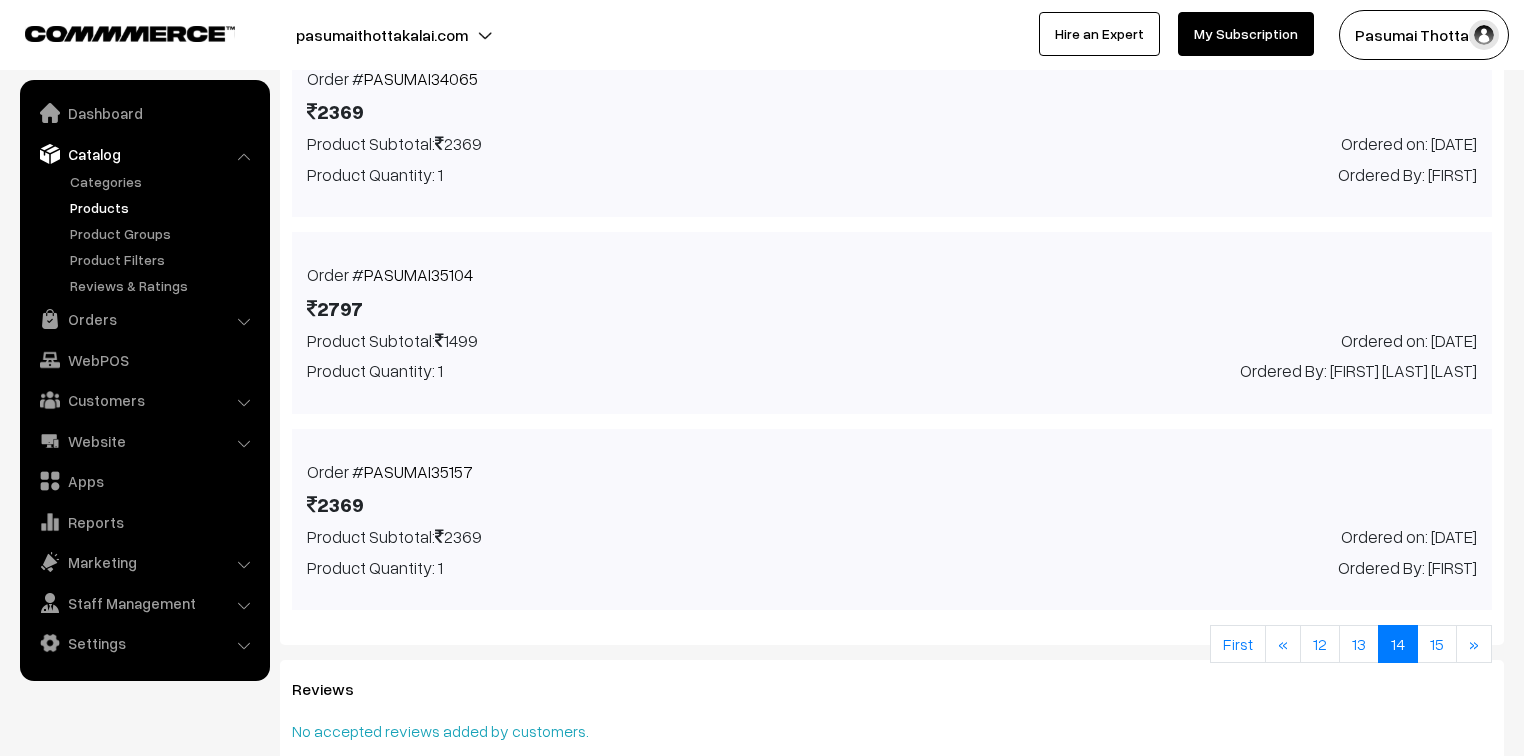 scroll, scrollTop: 1927, scrollLeft: 0, axis: vertical 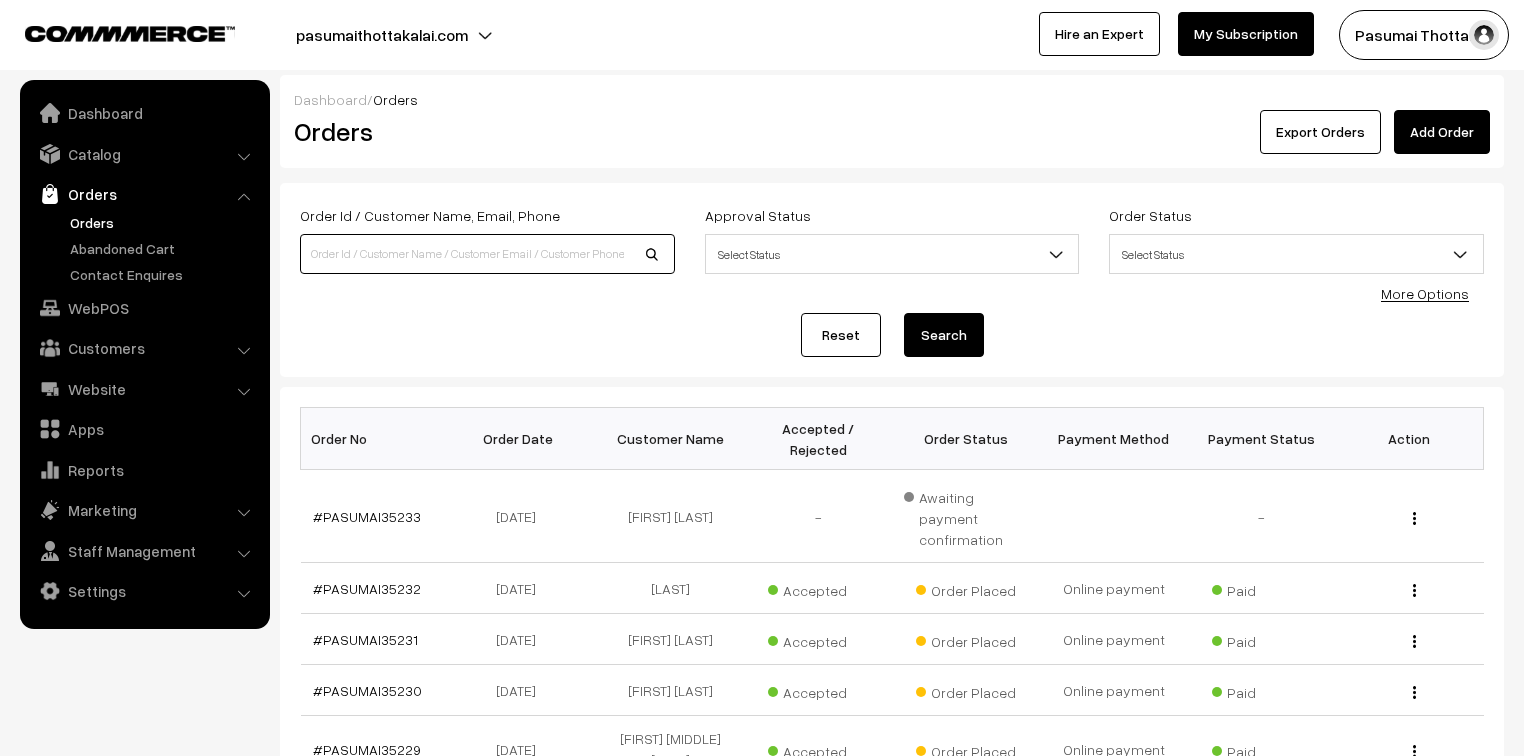 click at bounding box center [487, 254] 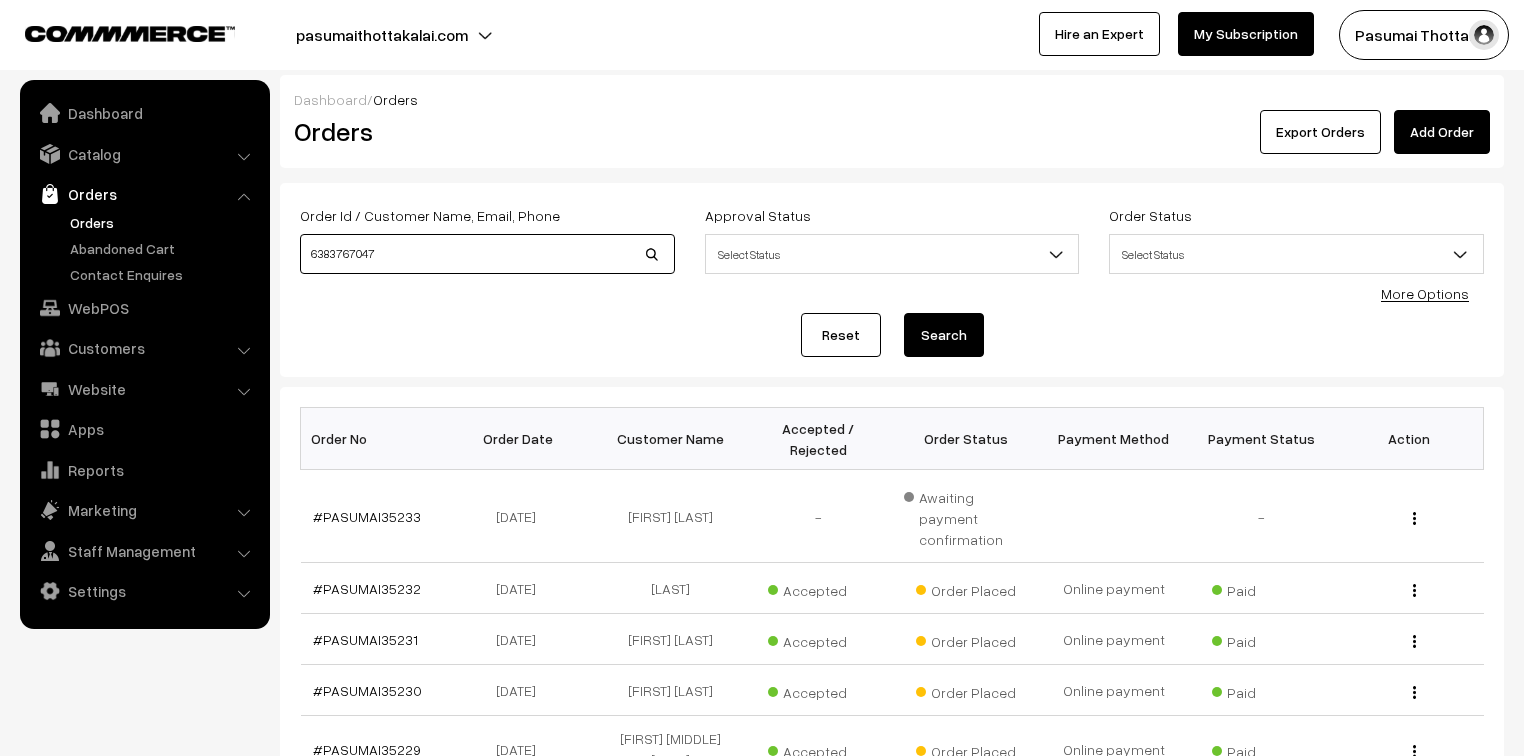 type on "6383767047" 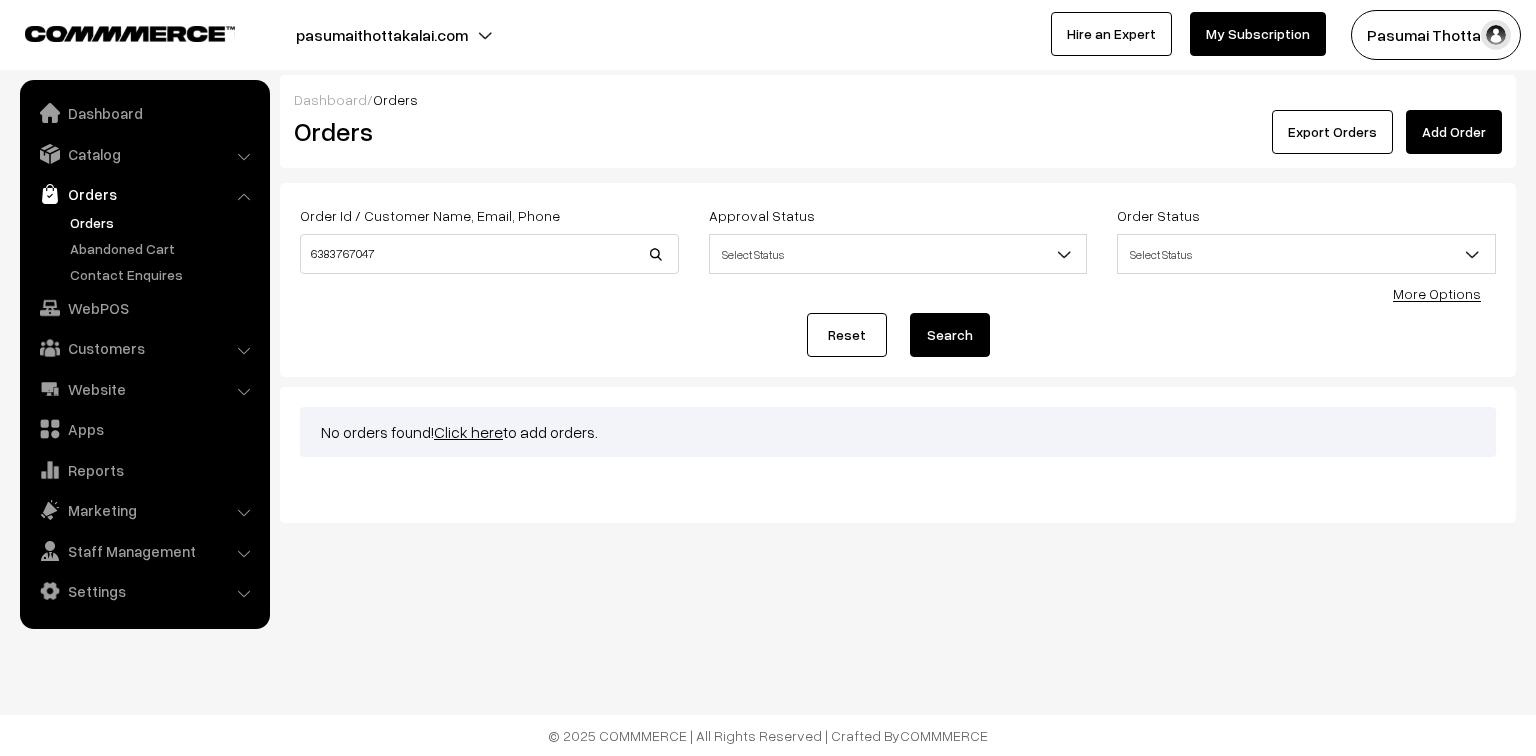 scroll, scrollTop: 0, scrollLeft: 0, axis: both 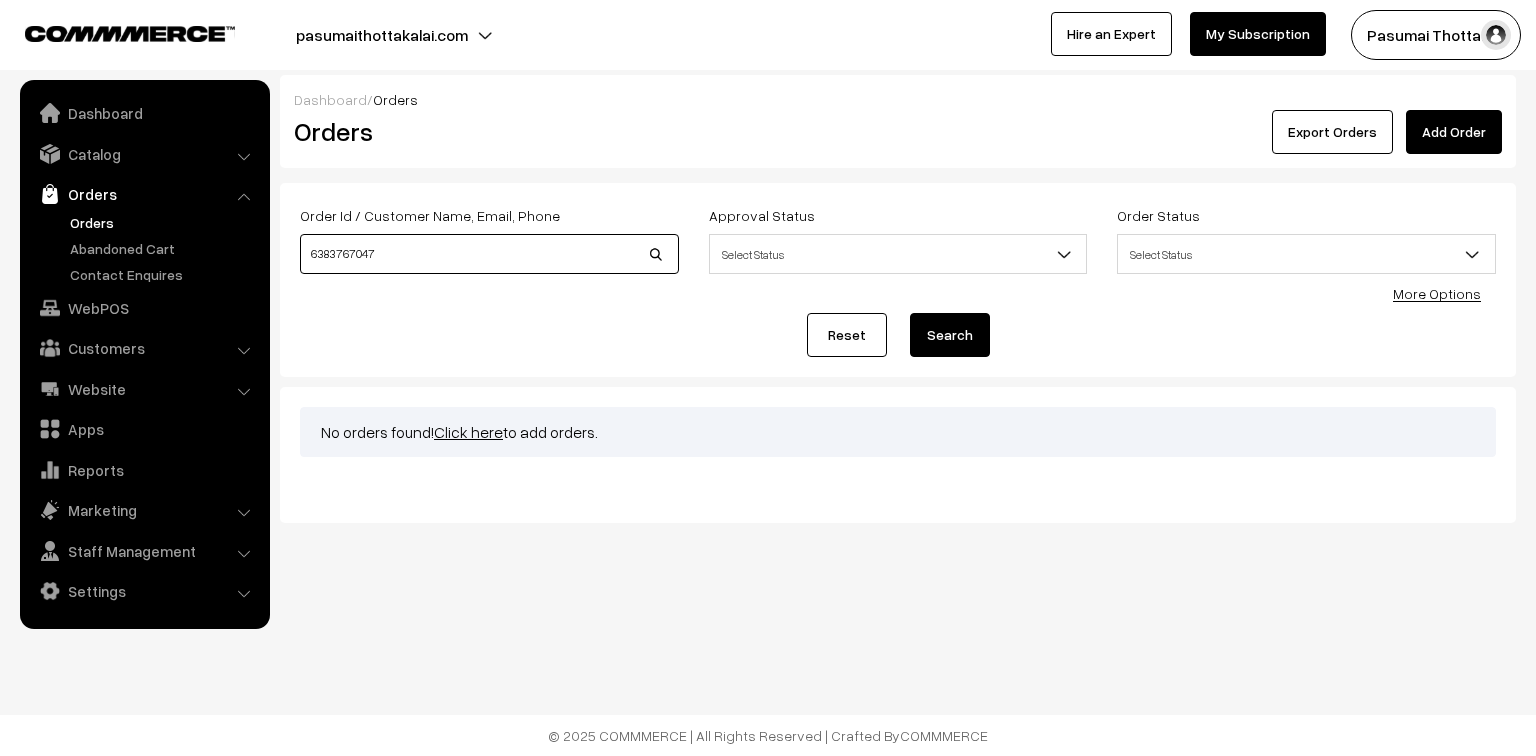 drag, startPoint x: 393, startPoint y: 264, endPoint x: 287, endPoint y: 256, distance: 106.30146 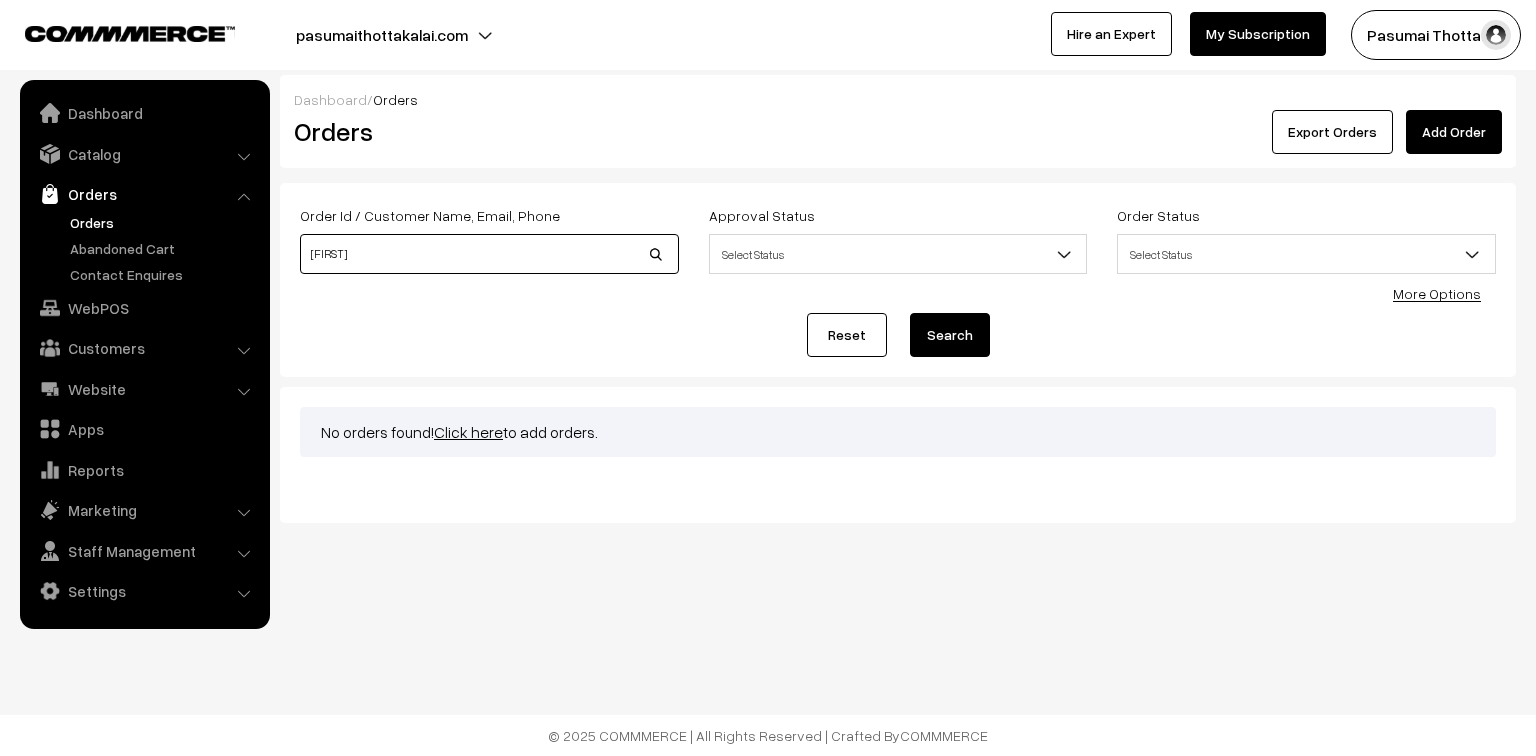 type on "jafrrinf" 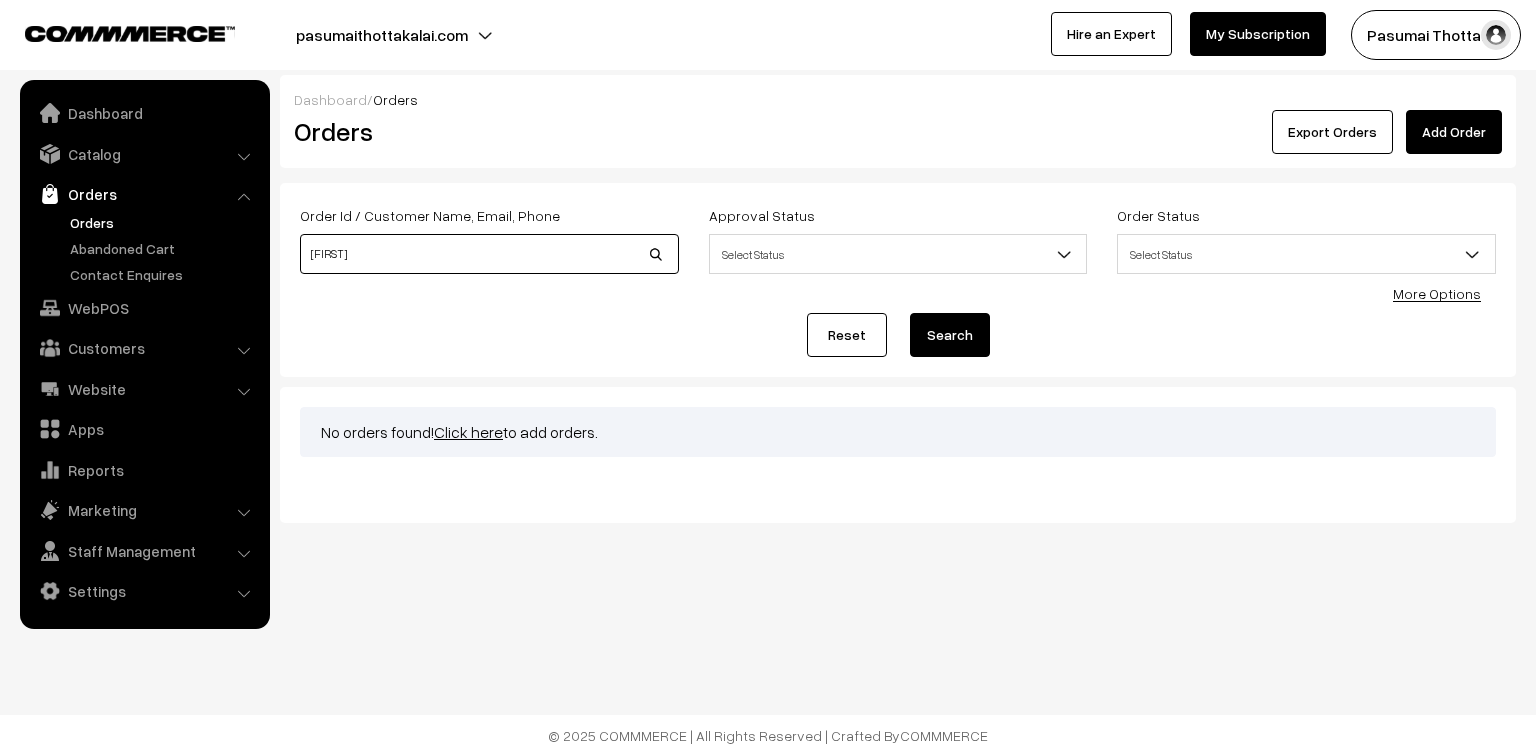 scroll, scrollTop: 0, scrollLeft: 0, axis: both 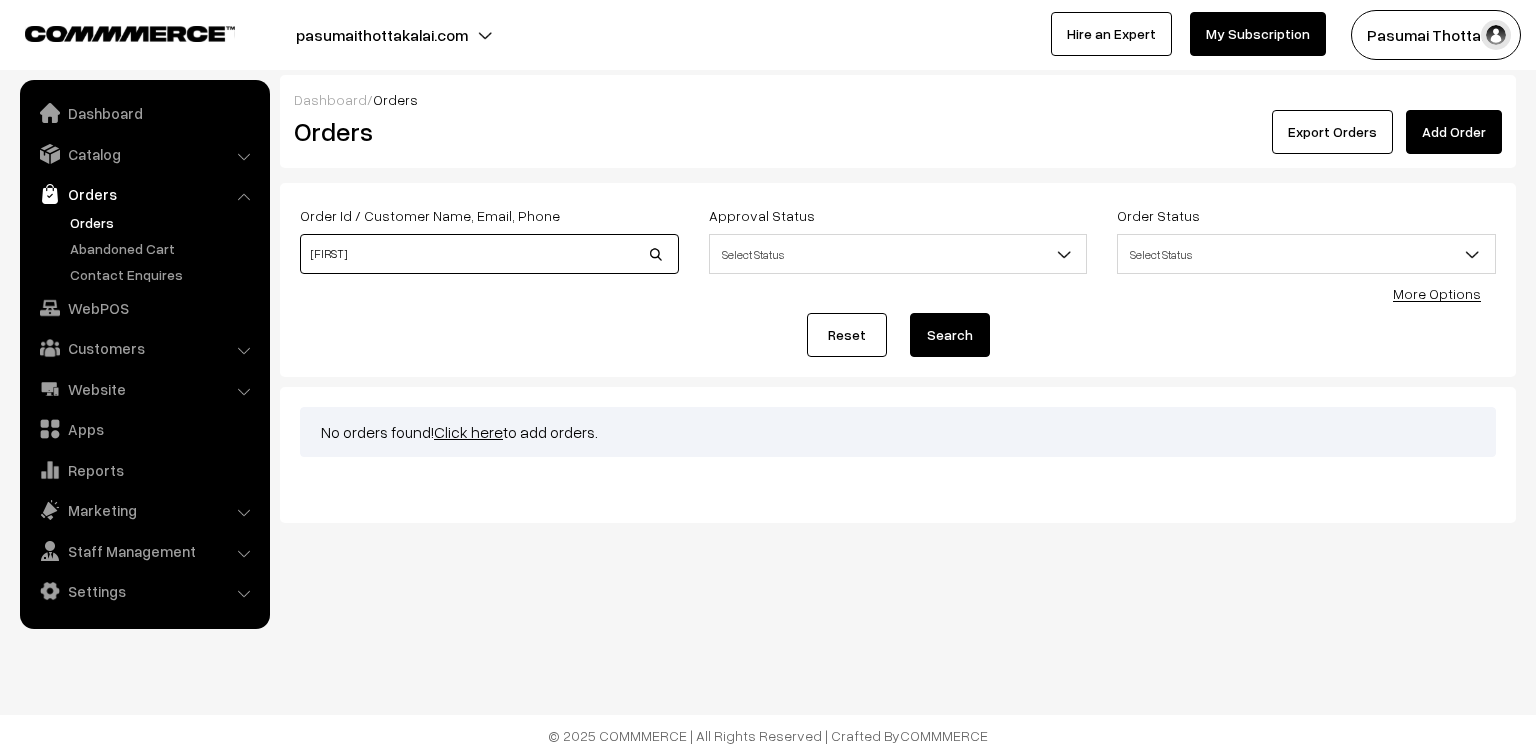 click on "[FIRST]" at bounding box center (489, 254) 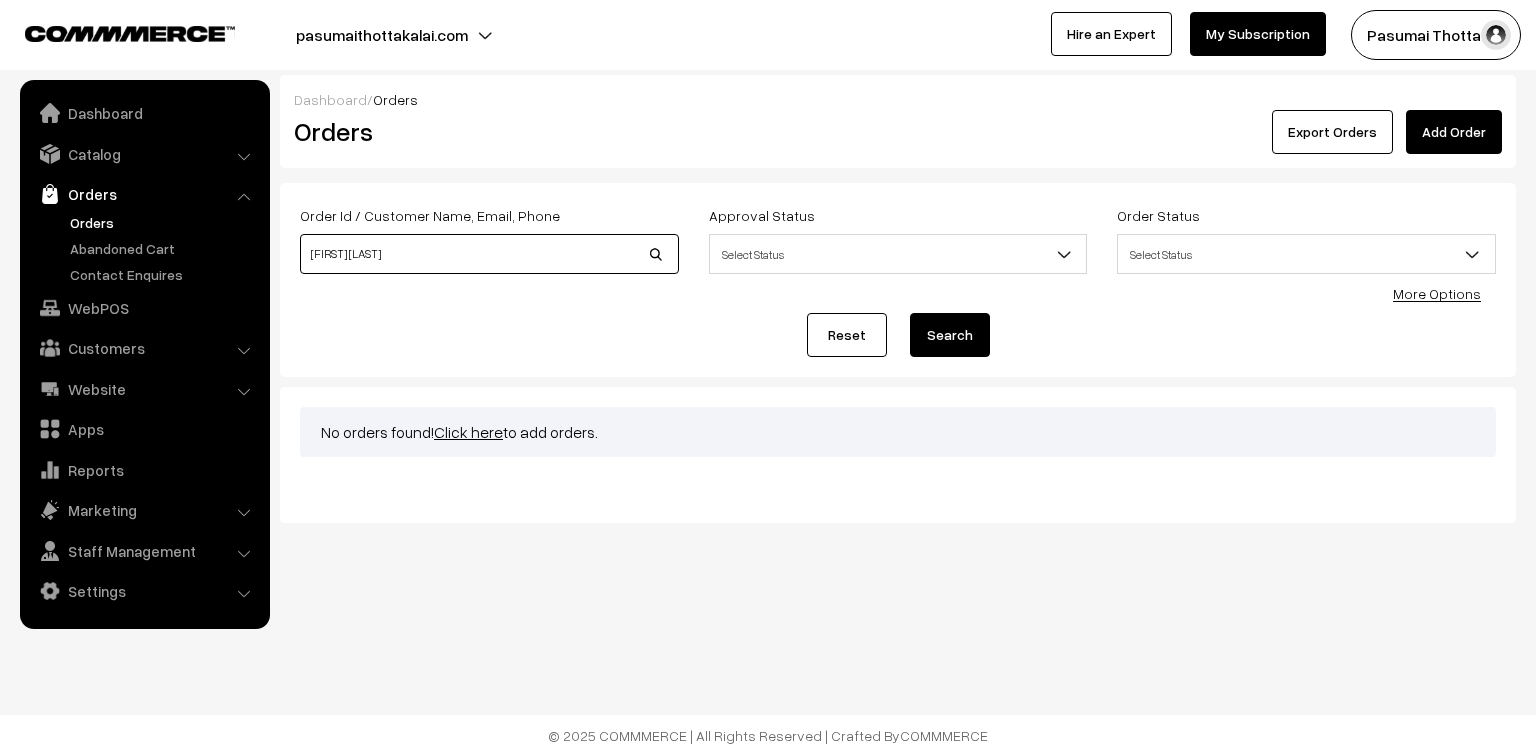 type on "[FIRST] [LAST]" 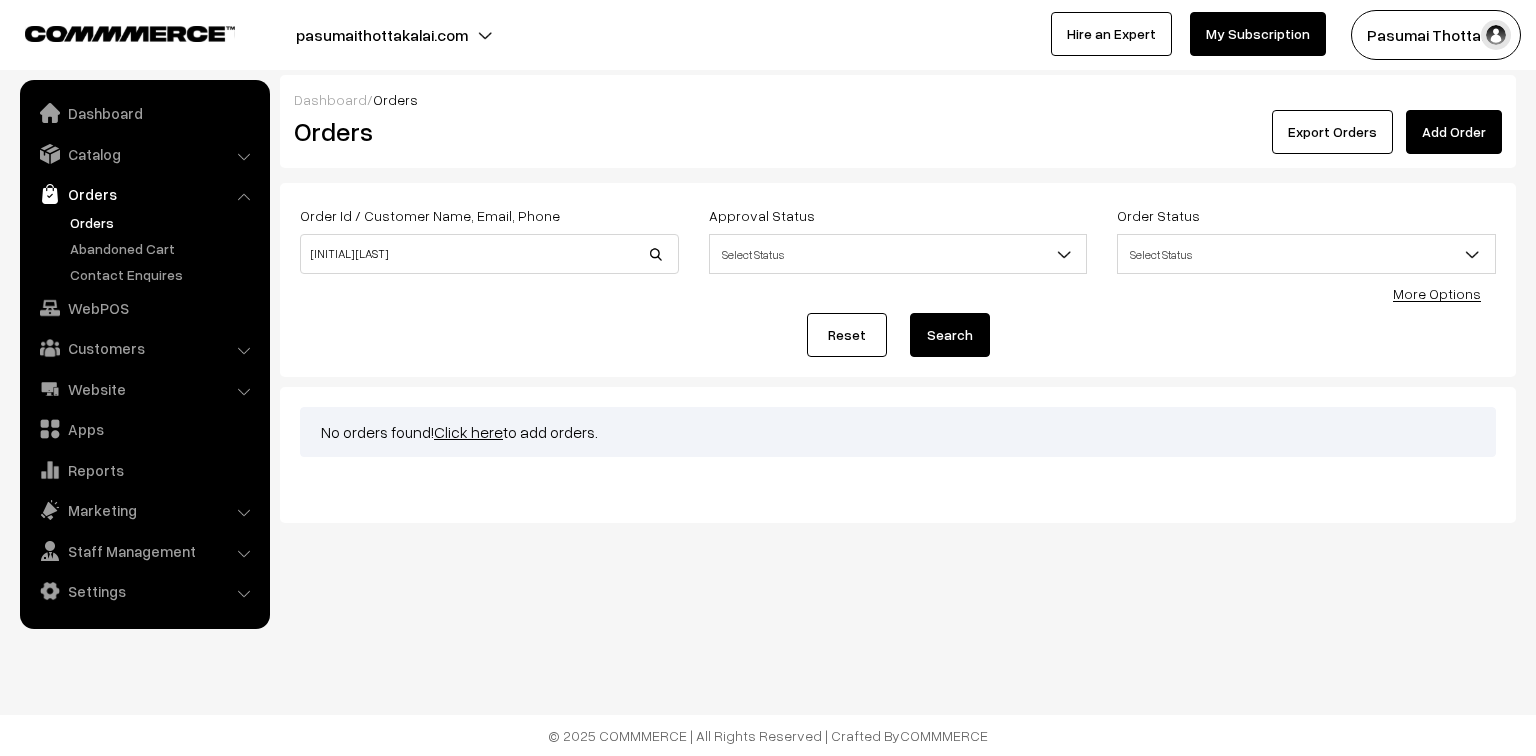 scroll, scrollTop: 0, scrollLeft: 0, axis: both 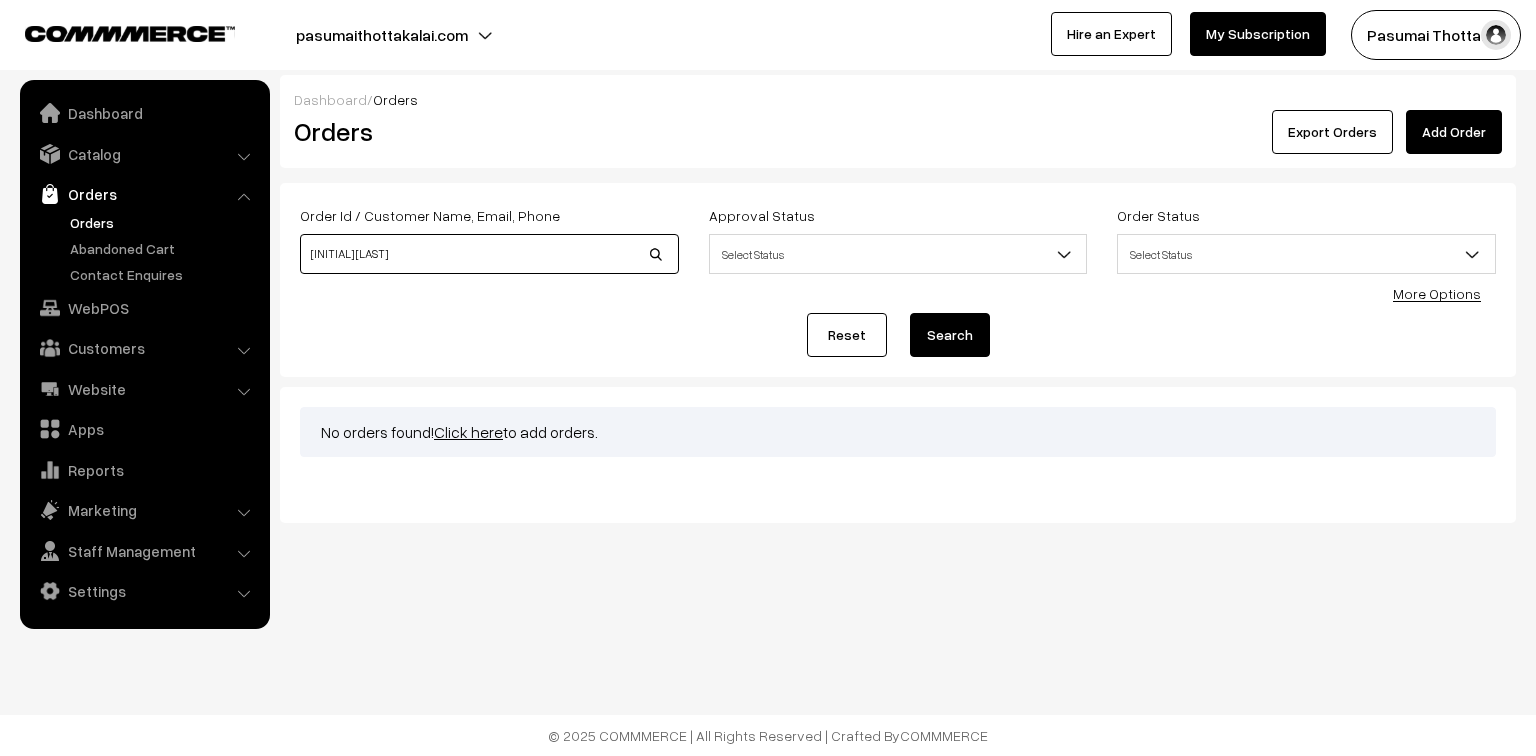 click on "s jafrrin" at bounding box center (489, 254) 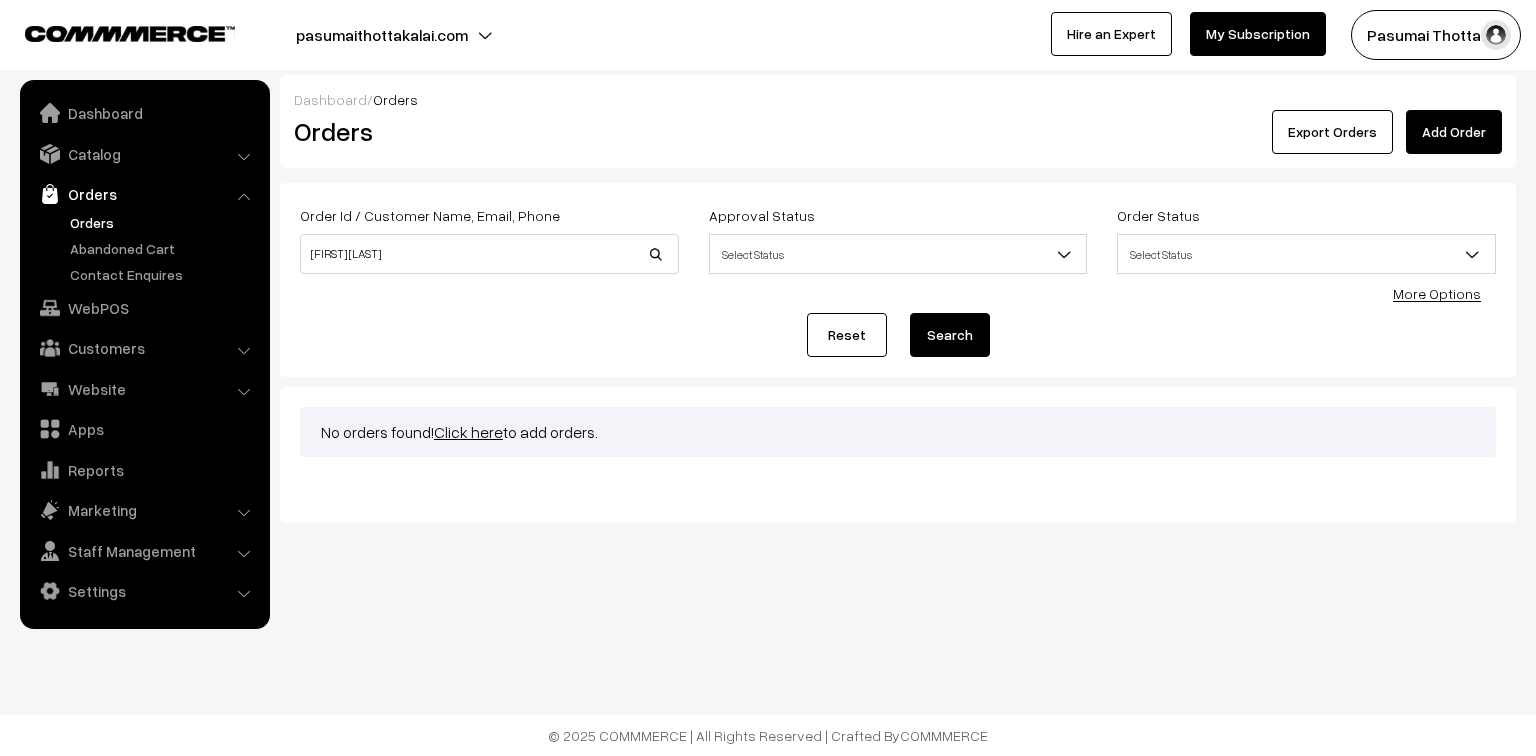scroll, scrollTop: 0, scrollLeft: 0, axis: both 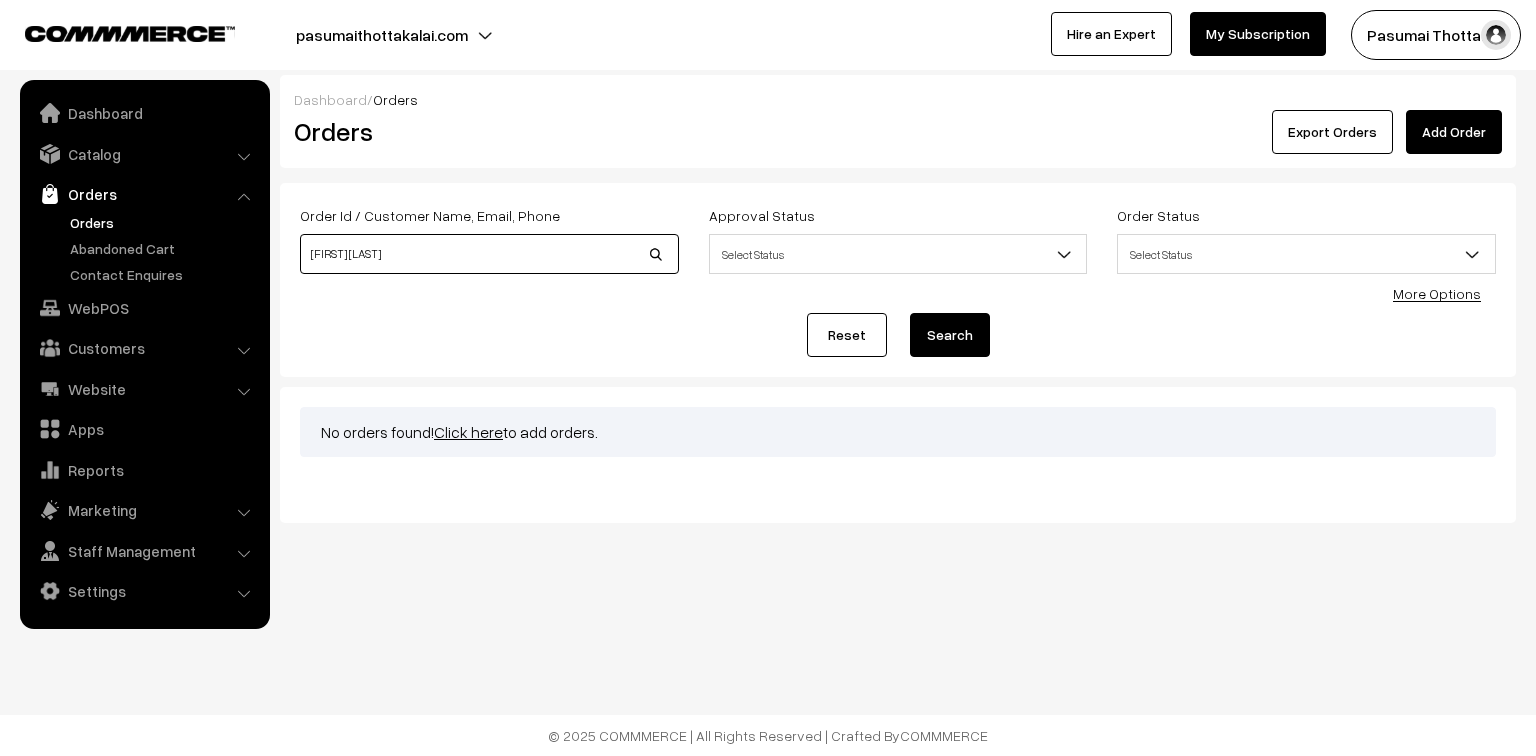 drag, startPoint x: 376, startPoint y: 263, endPoint x: 304, endPoint y: 257, distance: 72.249565 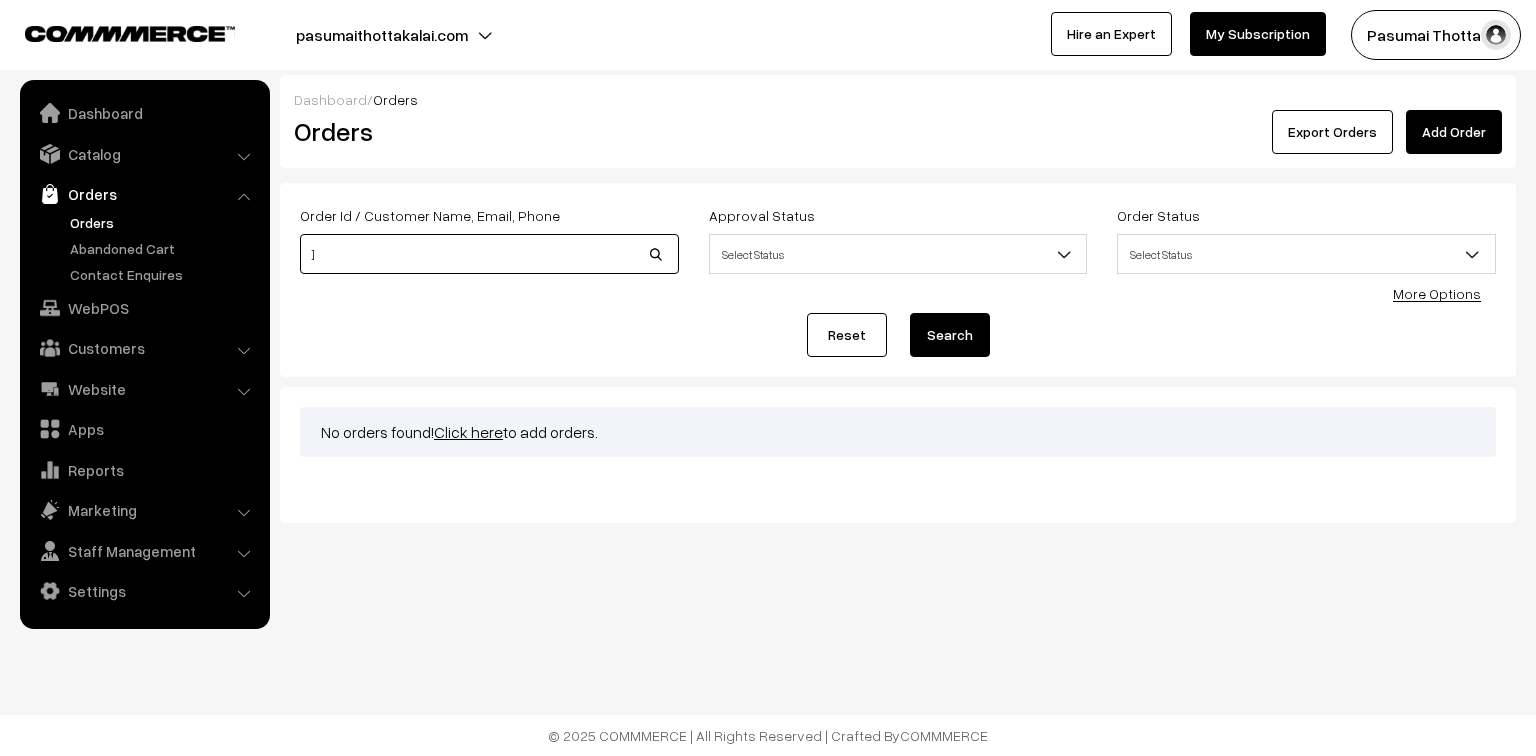 type on "]" 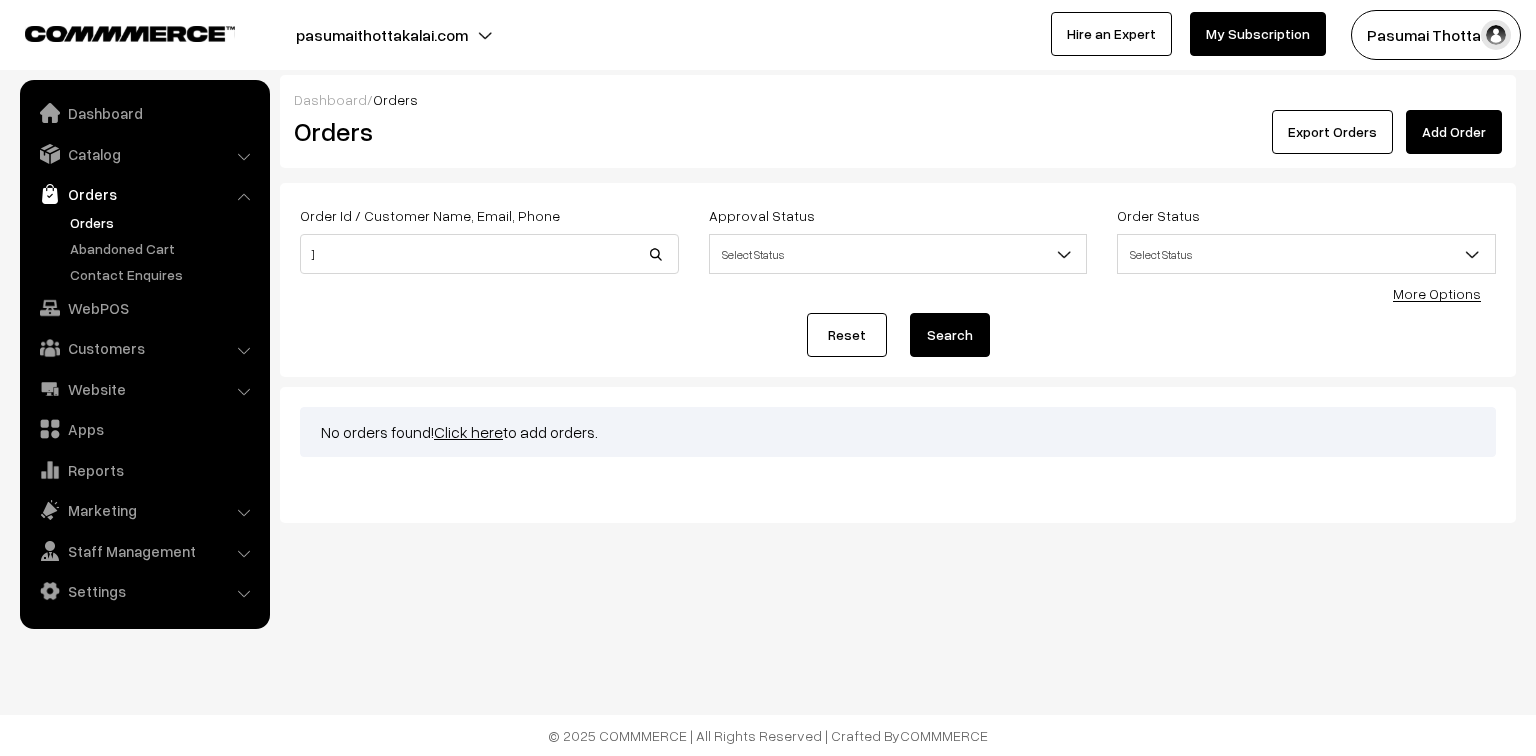 click on "Orders" at bounding box center [164, 222] 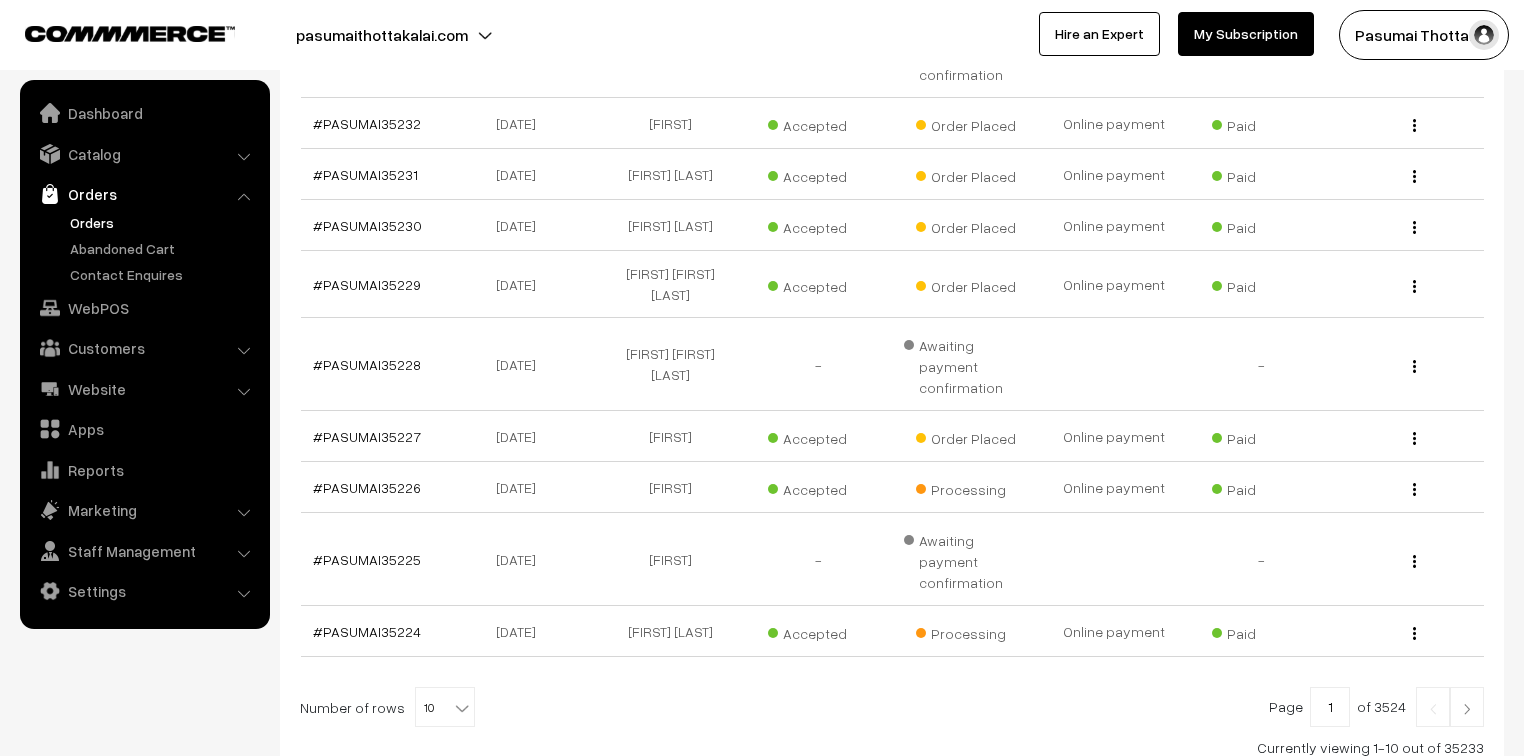 scroll, scrollTop: 514, scrollLeft: 0, axis: vertical 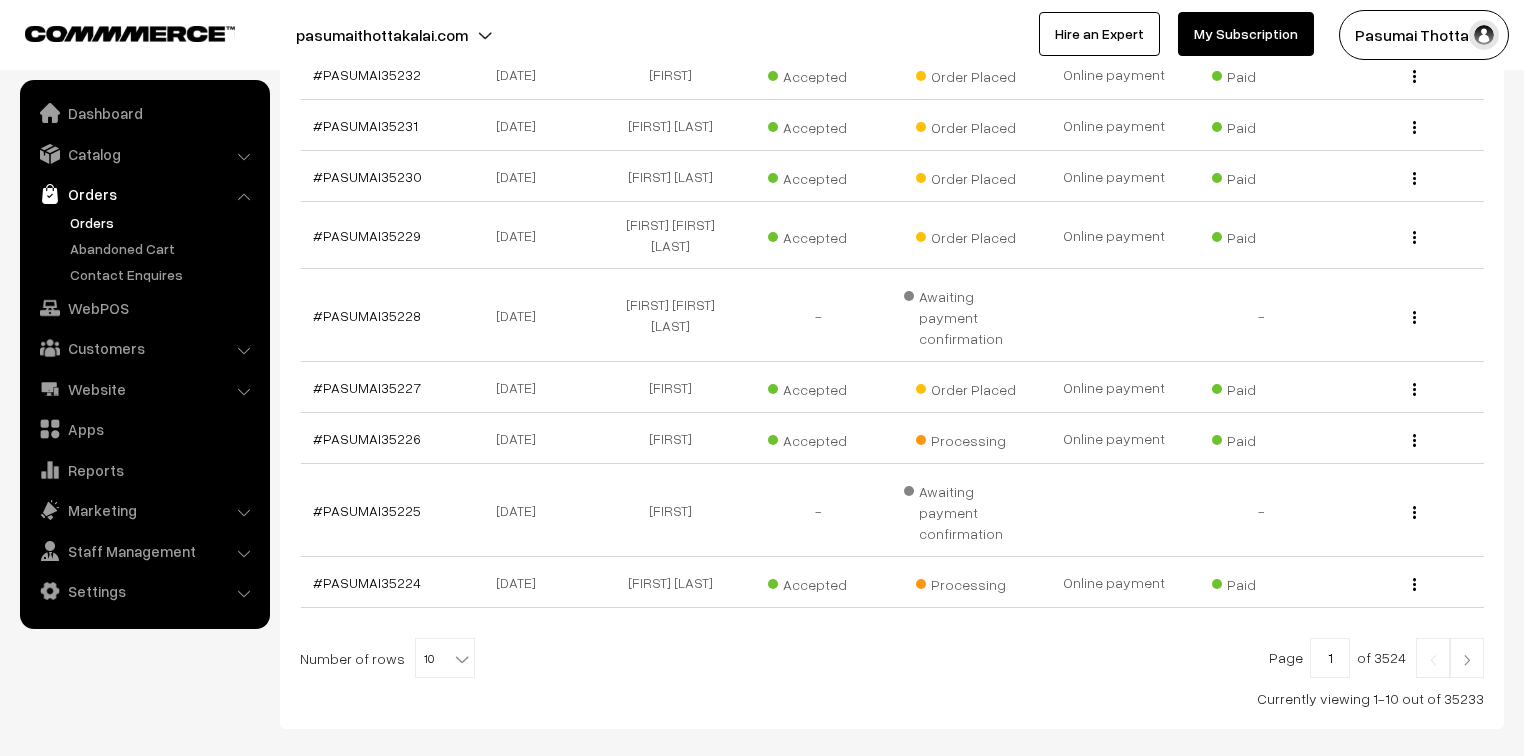click at bounding box center (462, 659) 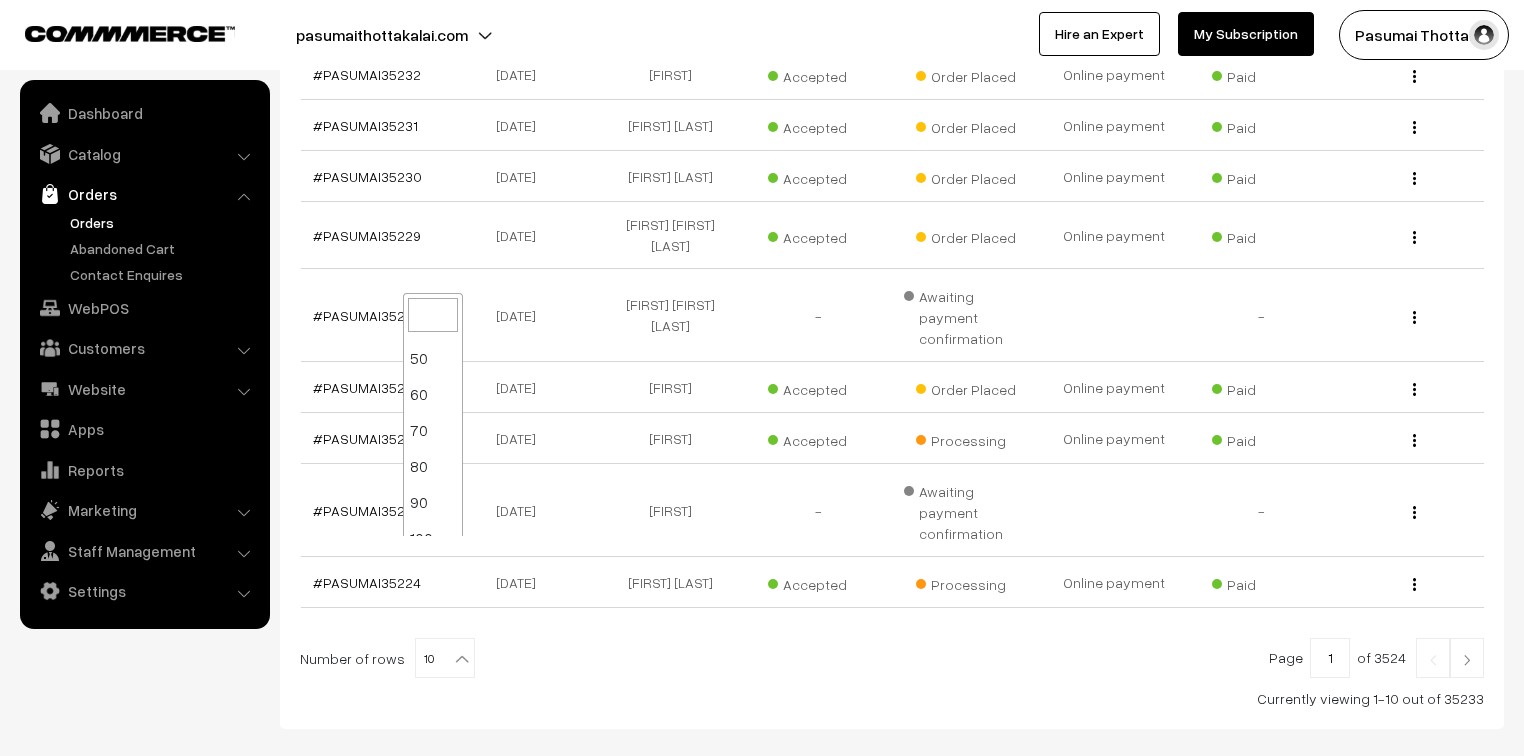 scroll, scrollTop: 160, scrollLeft: 0, axis: vertical 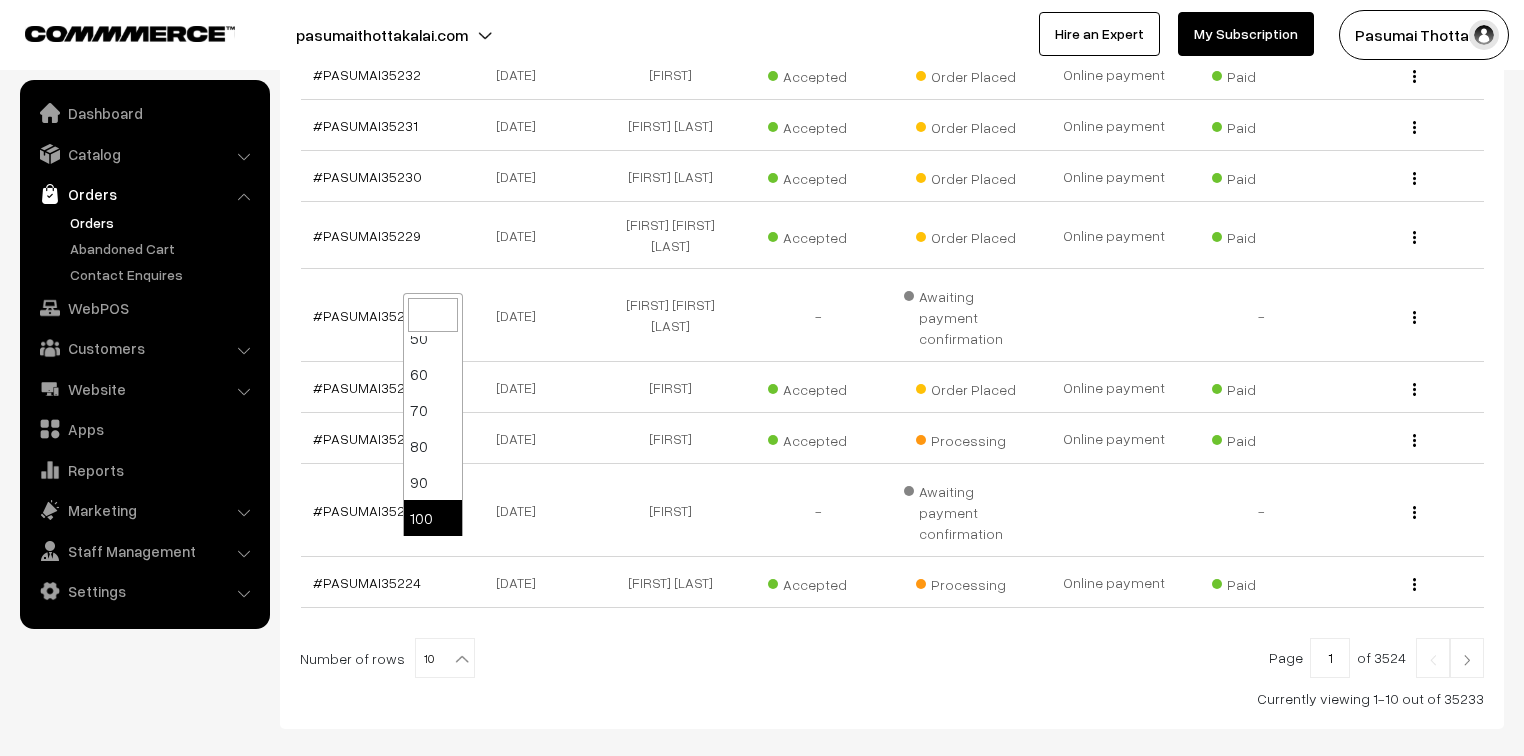 select on "100" 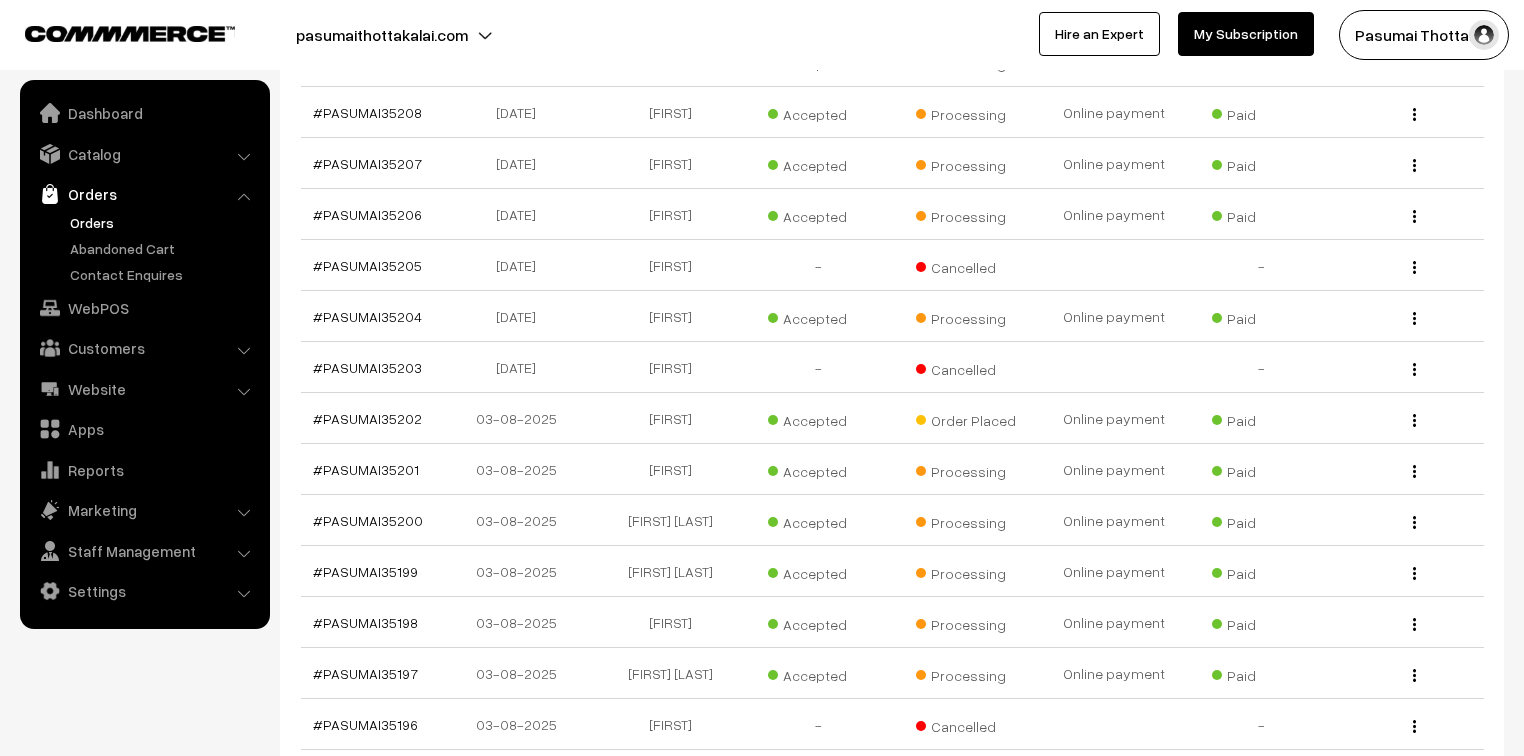 scroll, scrollTop: 1224, scrollLeft: 0, axis: vertical 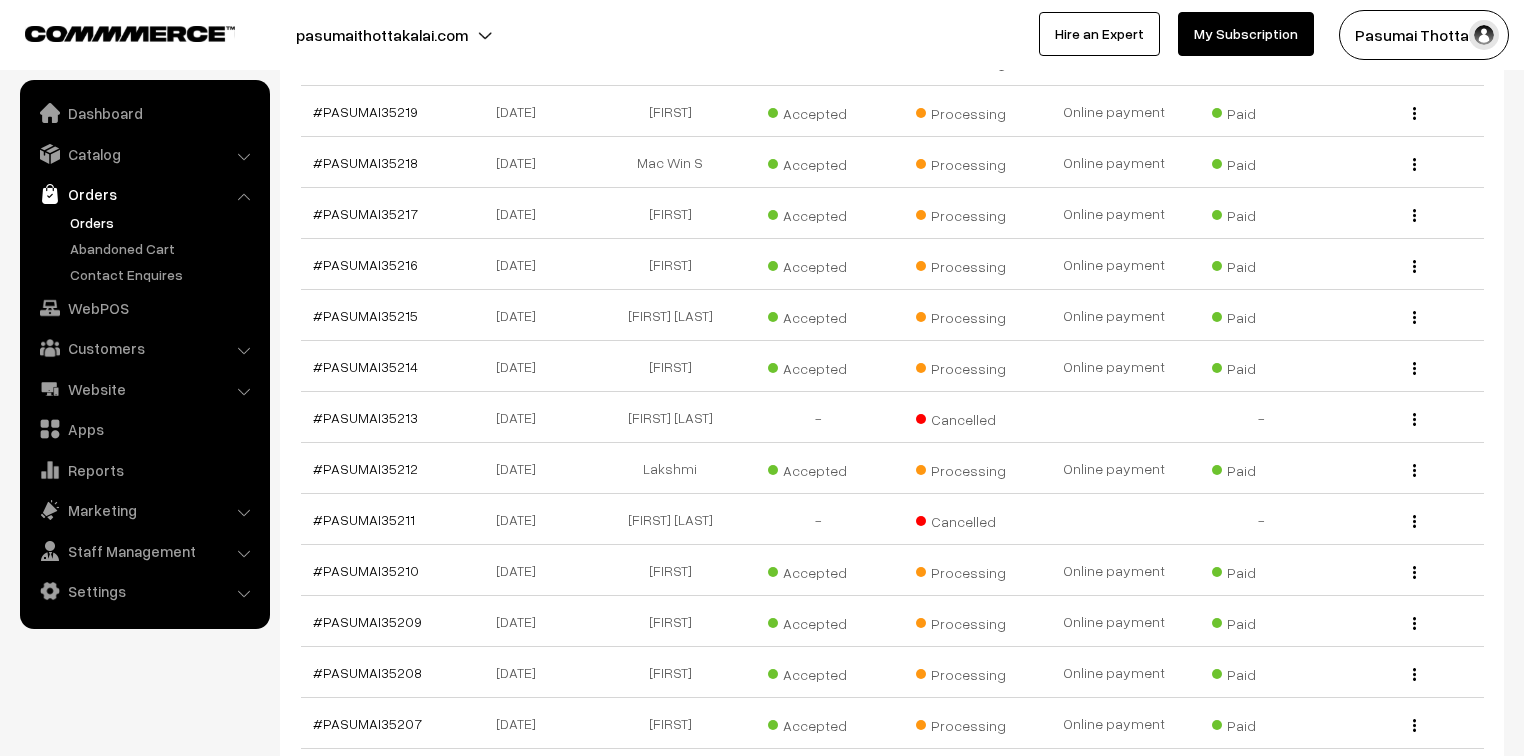 drag, startPoint x: 97, startPoint y: 148, endPoint x: 96, endPoint y: 183, distance: 35.014282 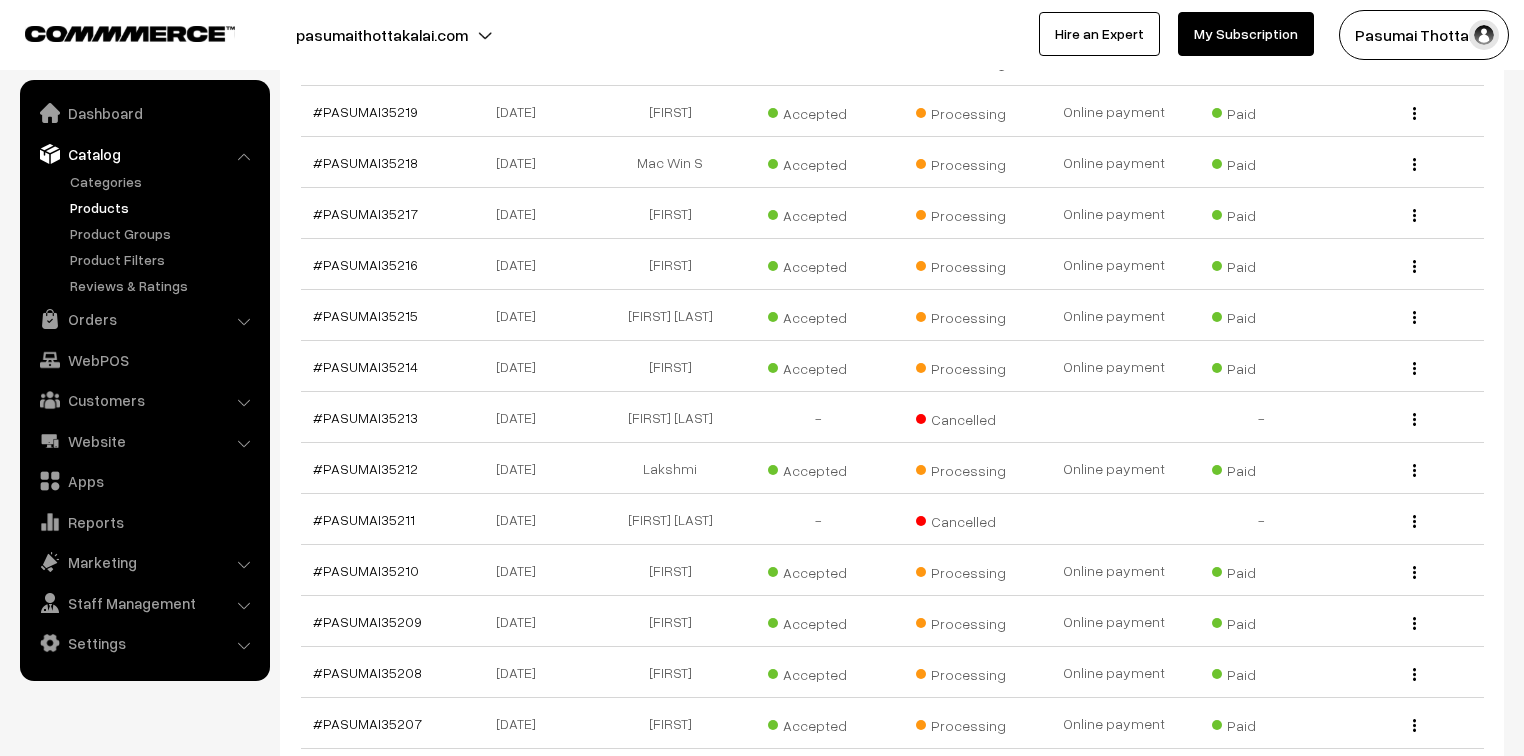click on "Products" at bounding box center (164, 207) 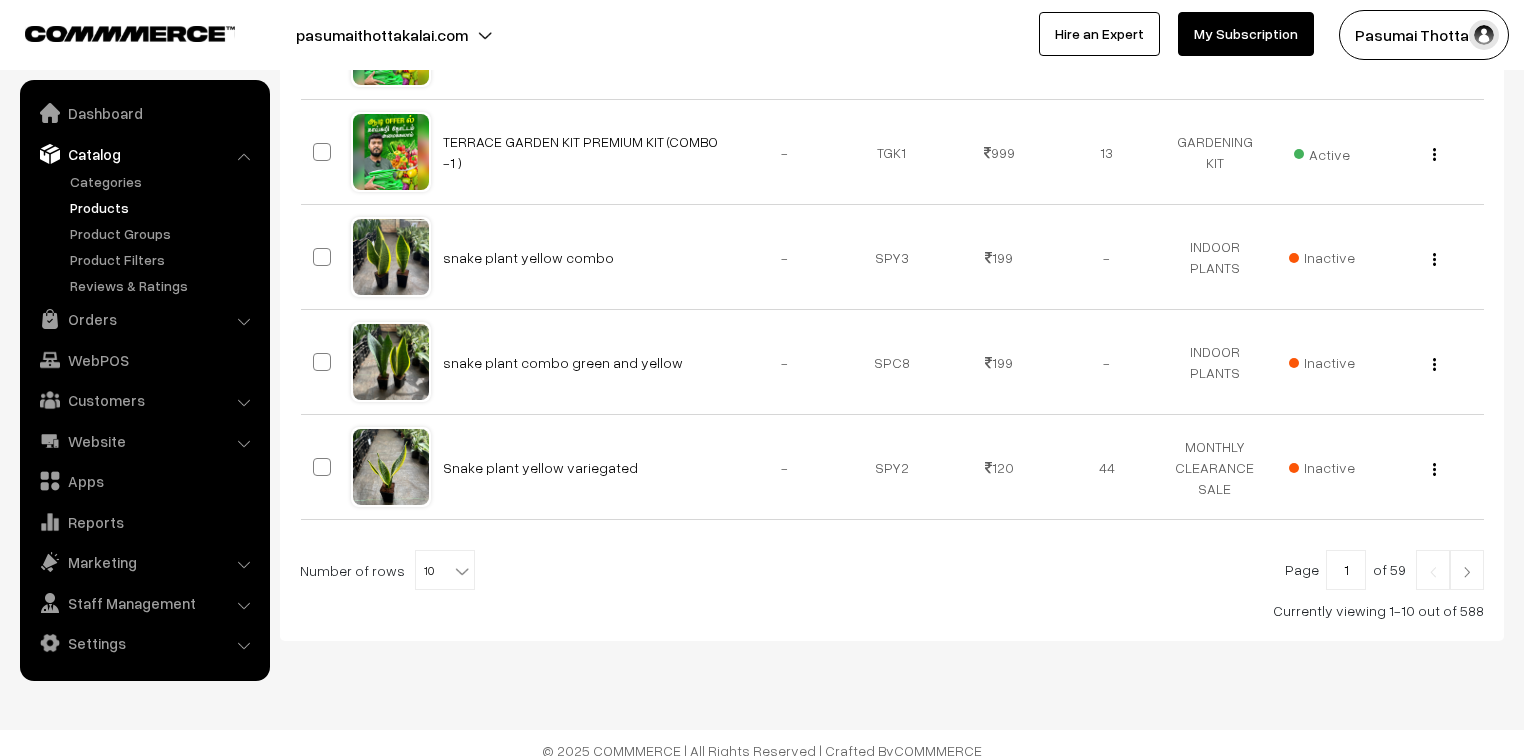 scroll, scrollTop: 991, scrollLeft: 0, axis: vertical 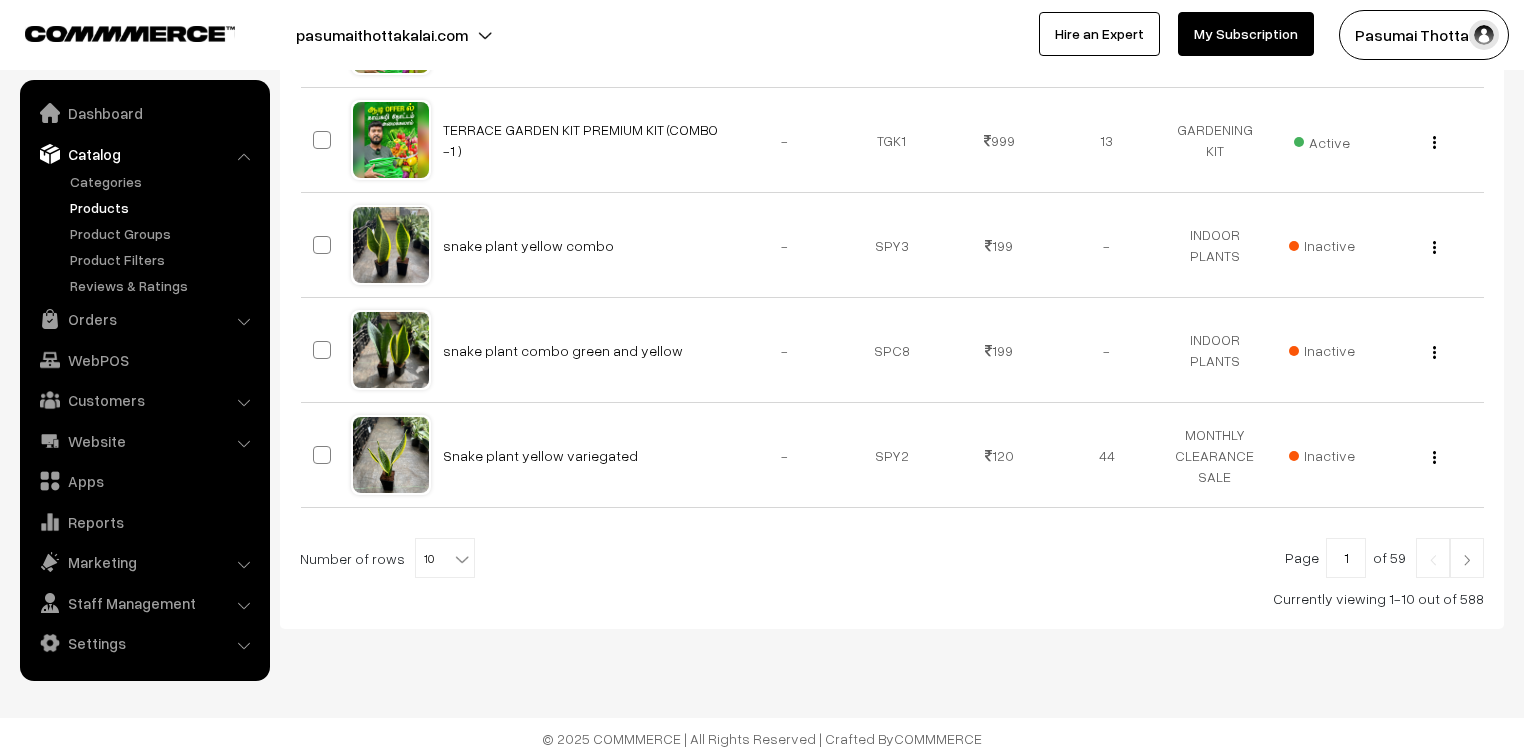 click at bounding box center [462, 559] 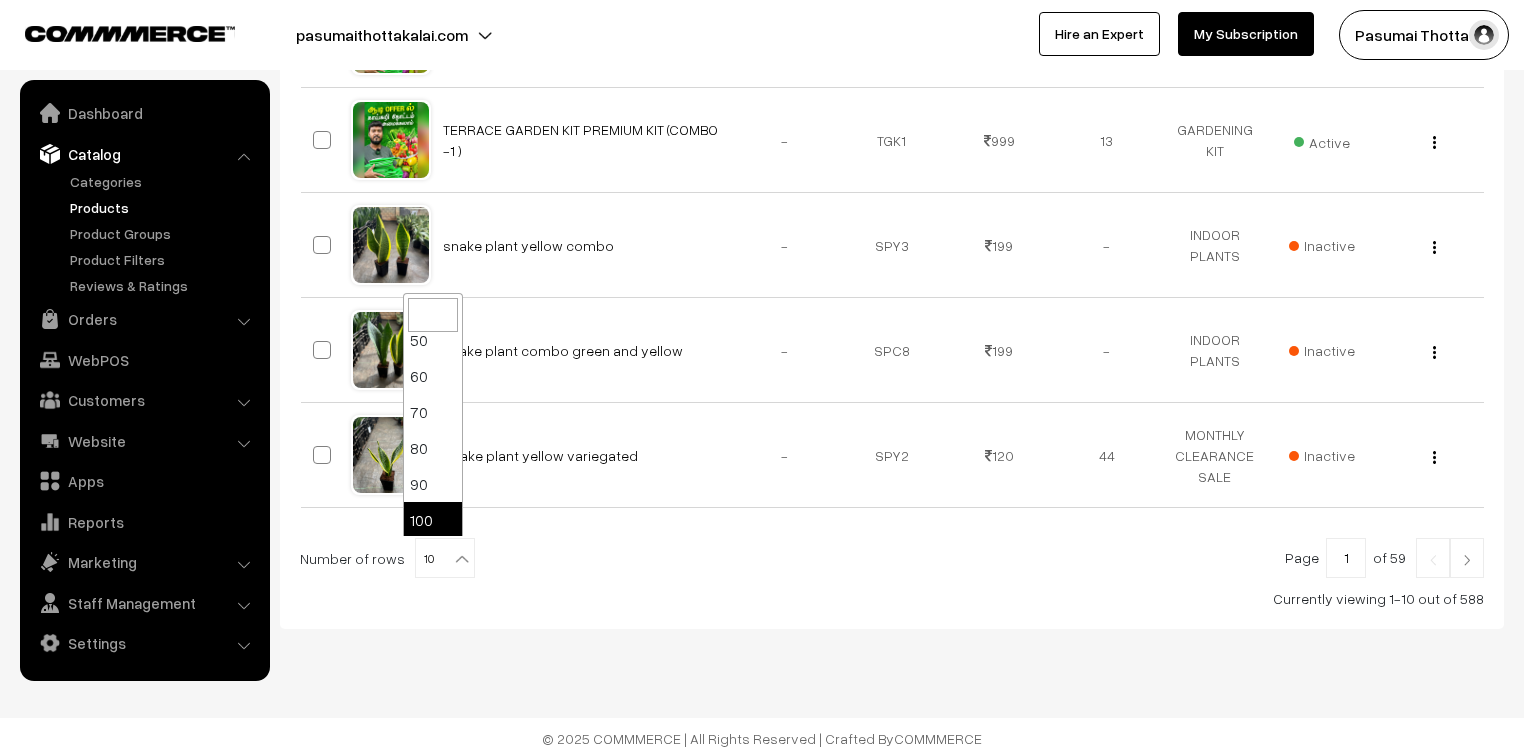 scroll, scrollTop: 160, scrollLeft: 0, axis: vertical 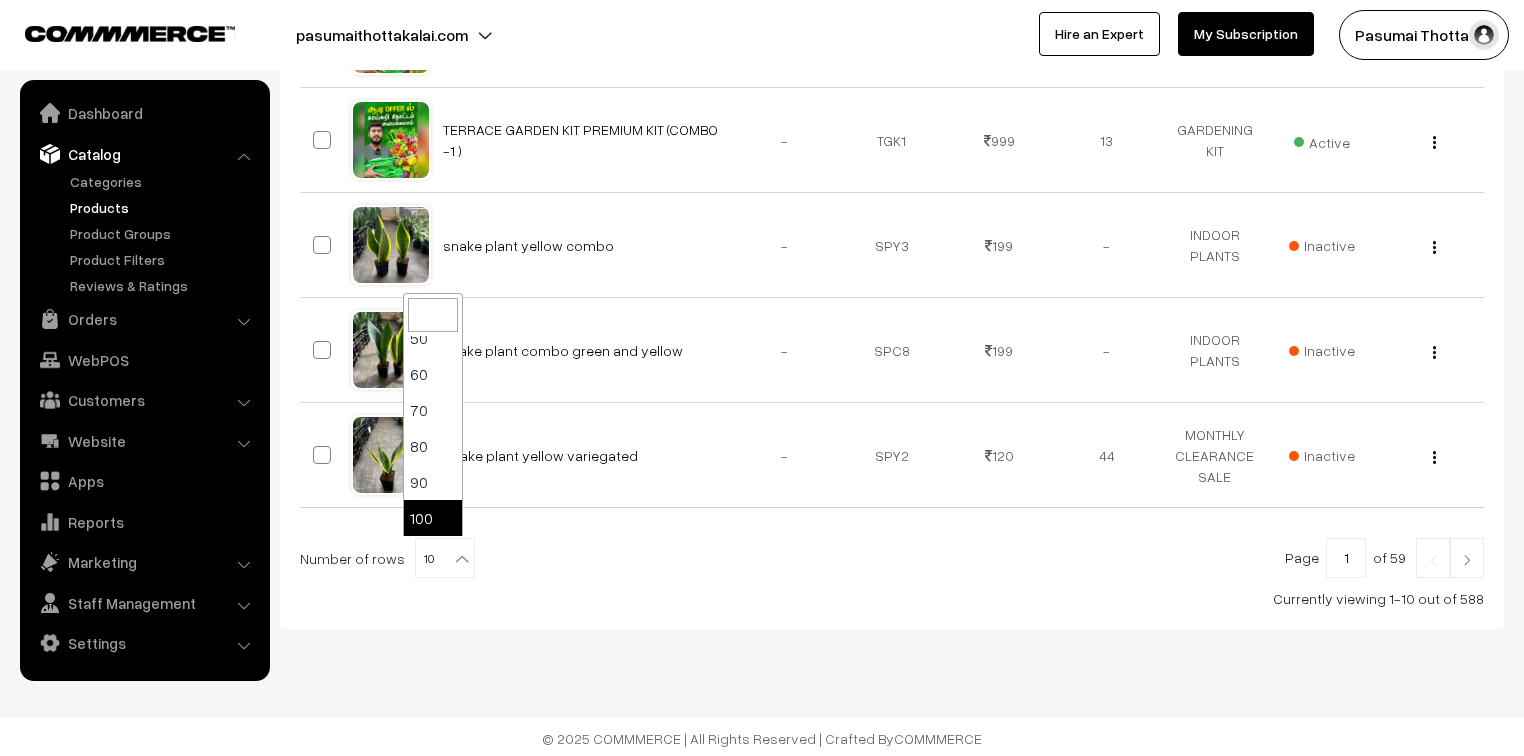 select on "100" 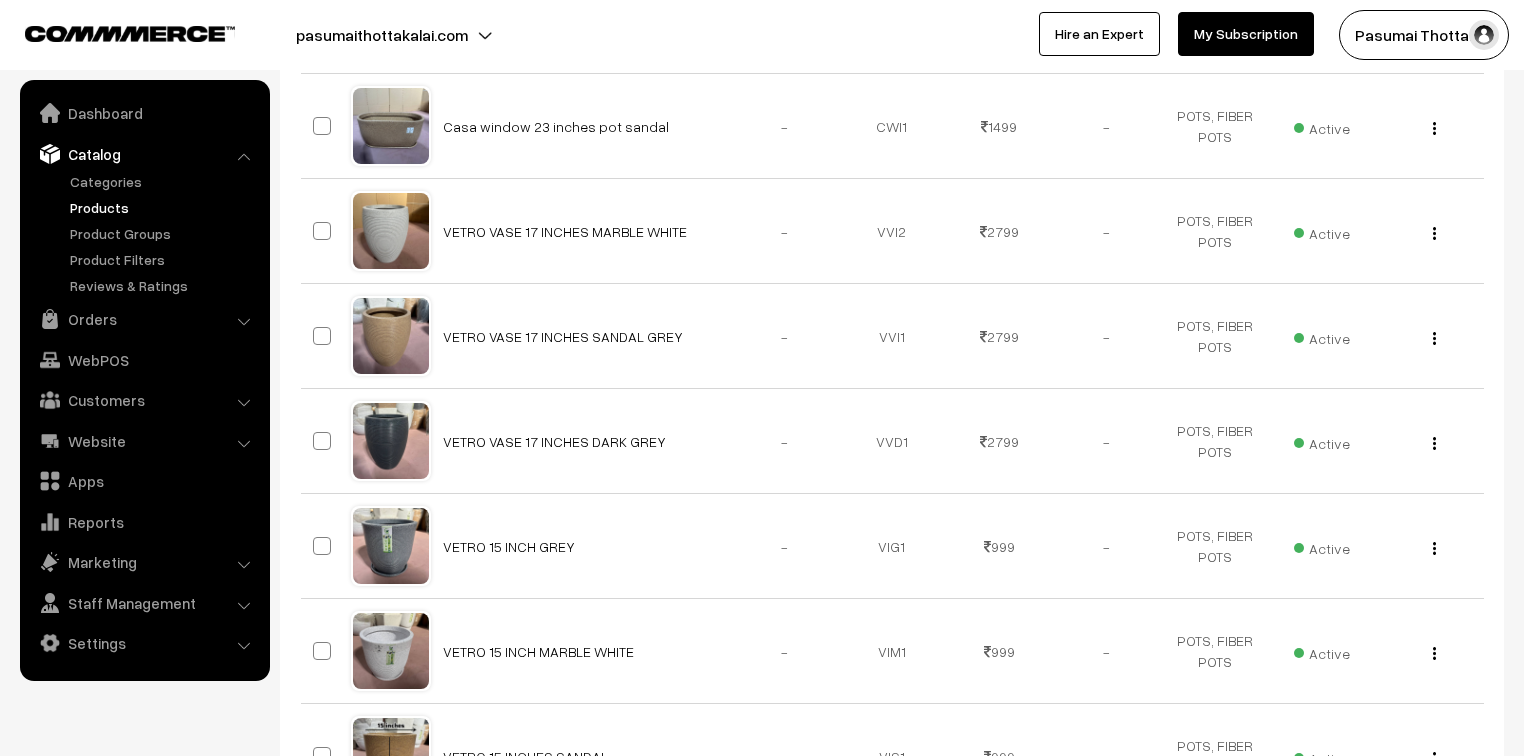 scroll, scrollTop: 6904, scrollLeft: 0, axis: vertical 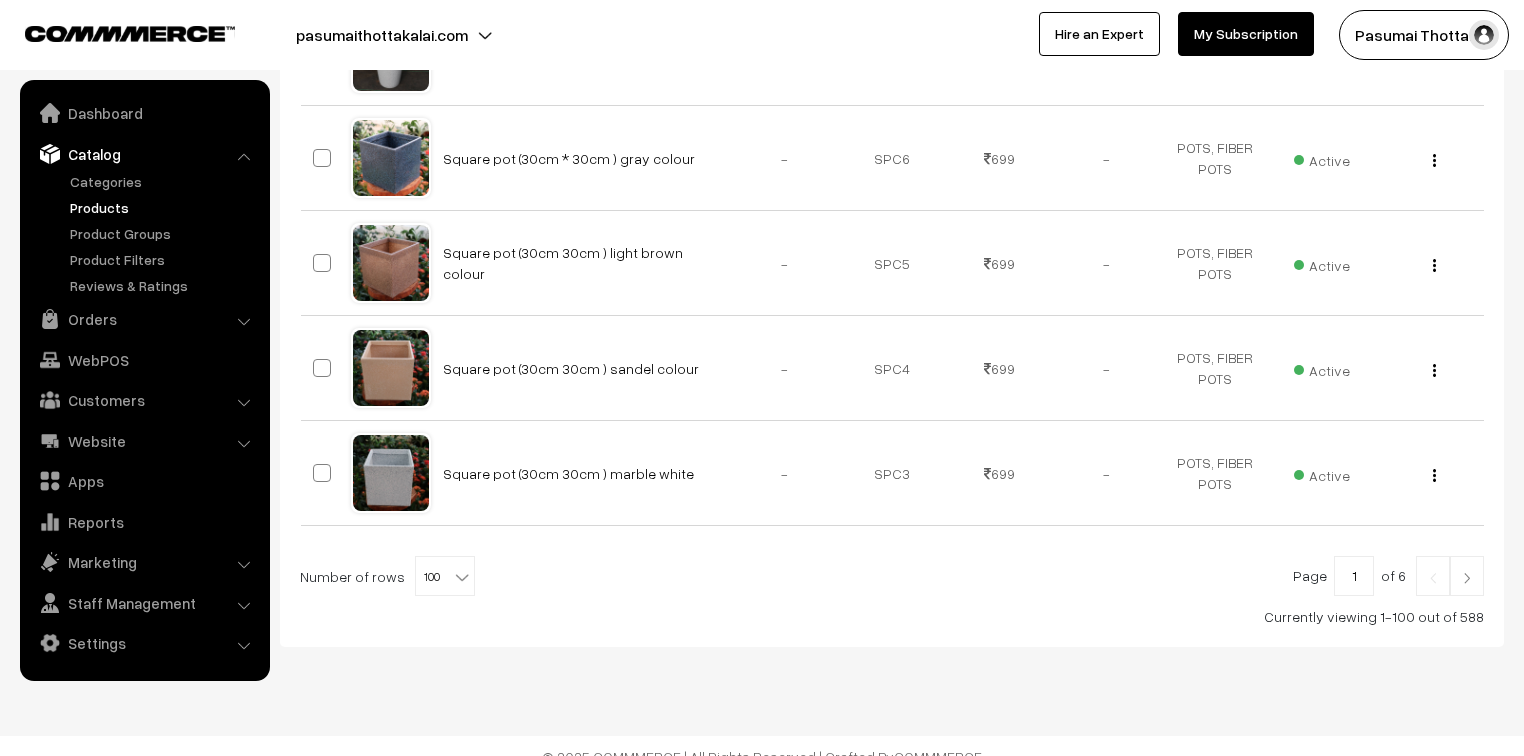 click on "1" at bounding box center (1354, 576) 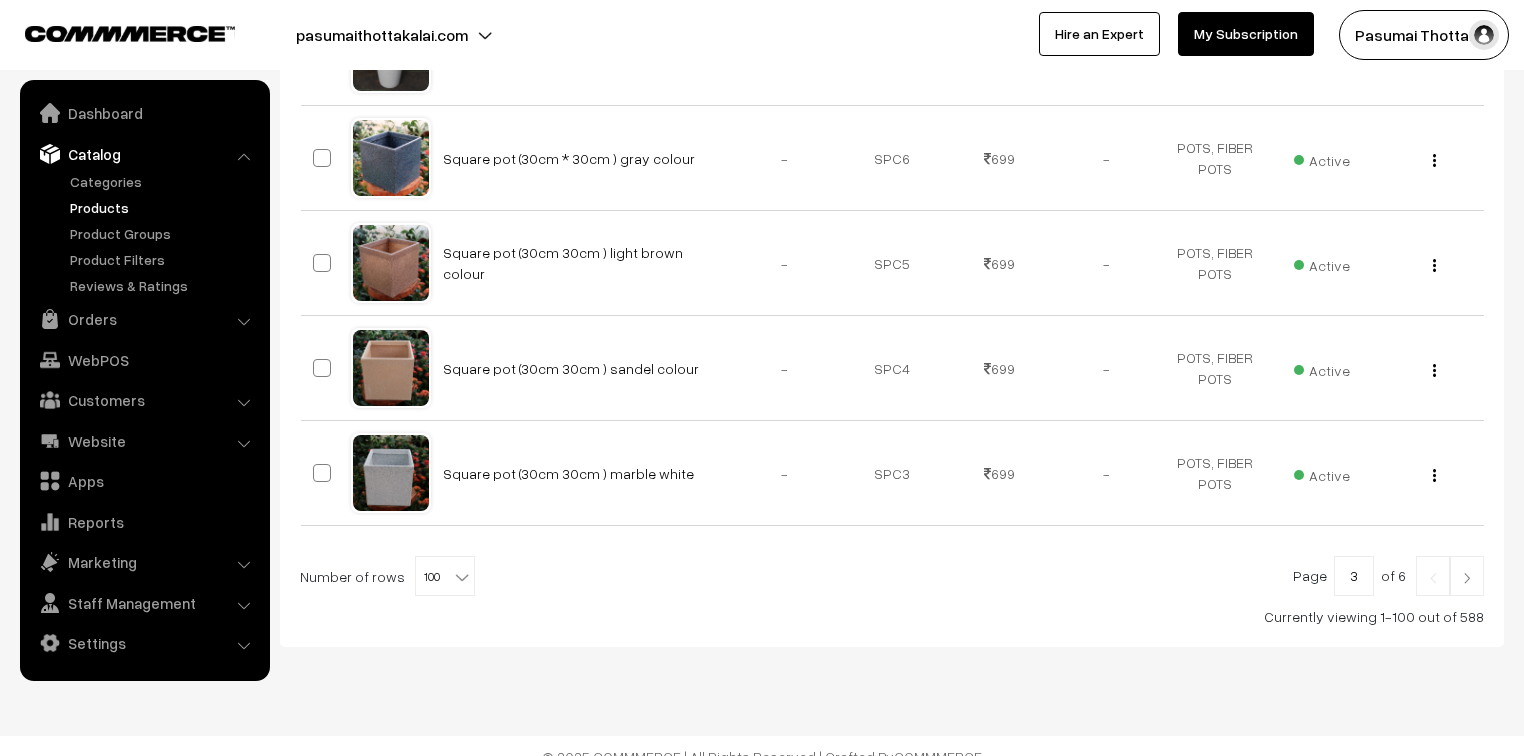 type on "3" 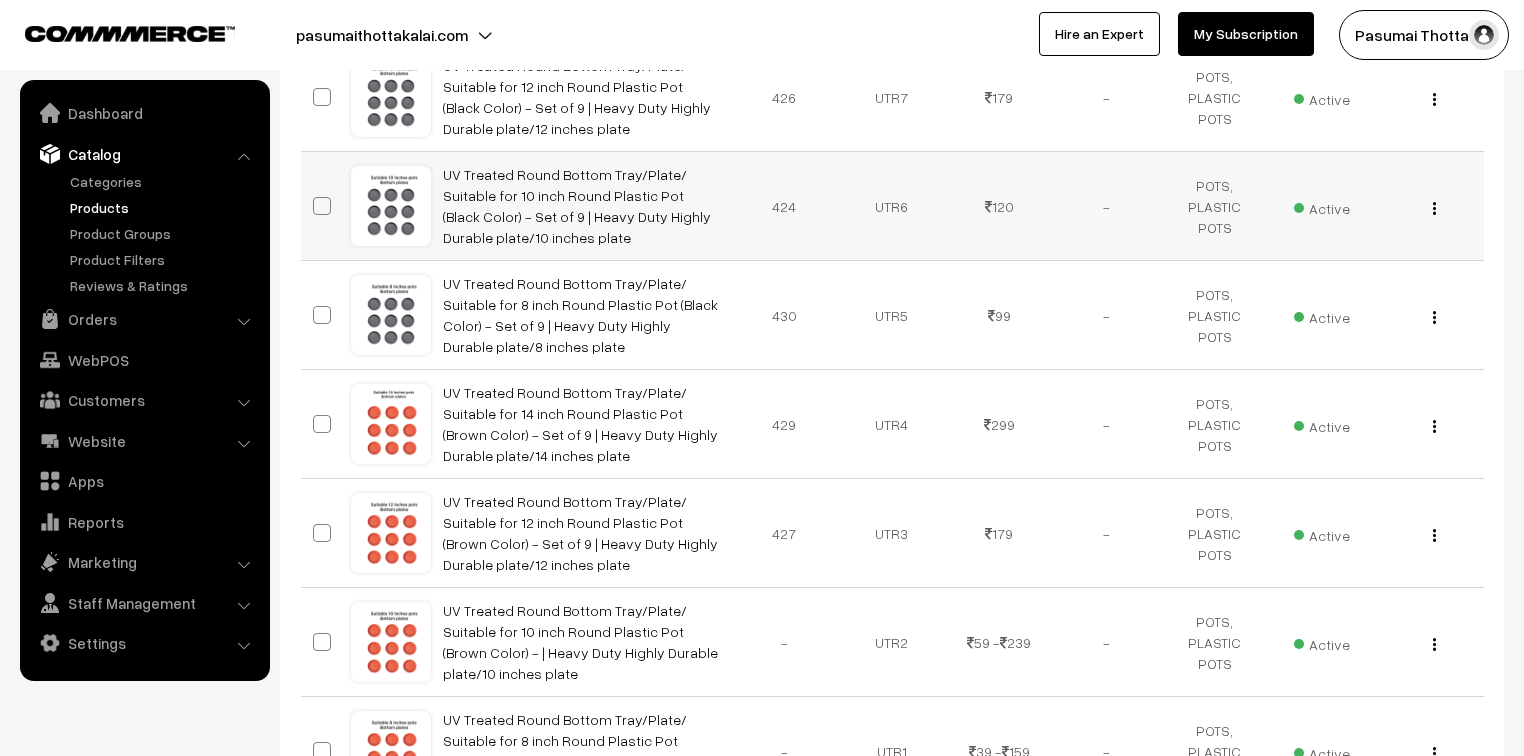 scroll, scrollTop: 1200, scrollLeft: 0, axis: vertical 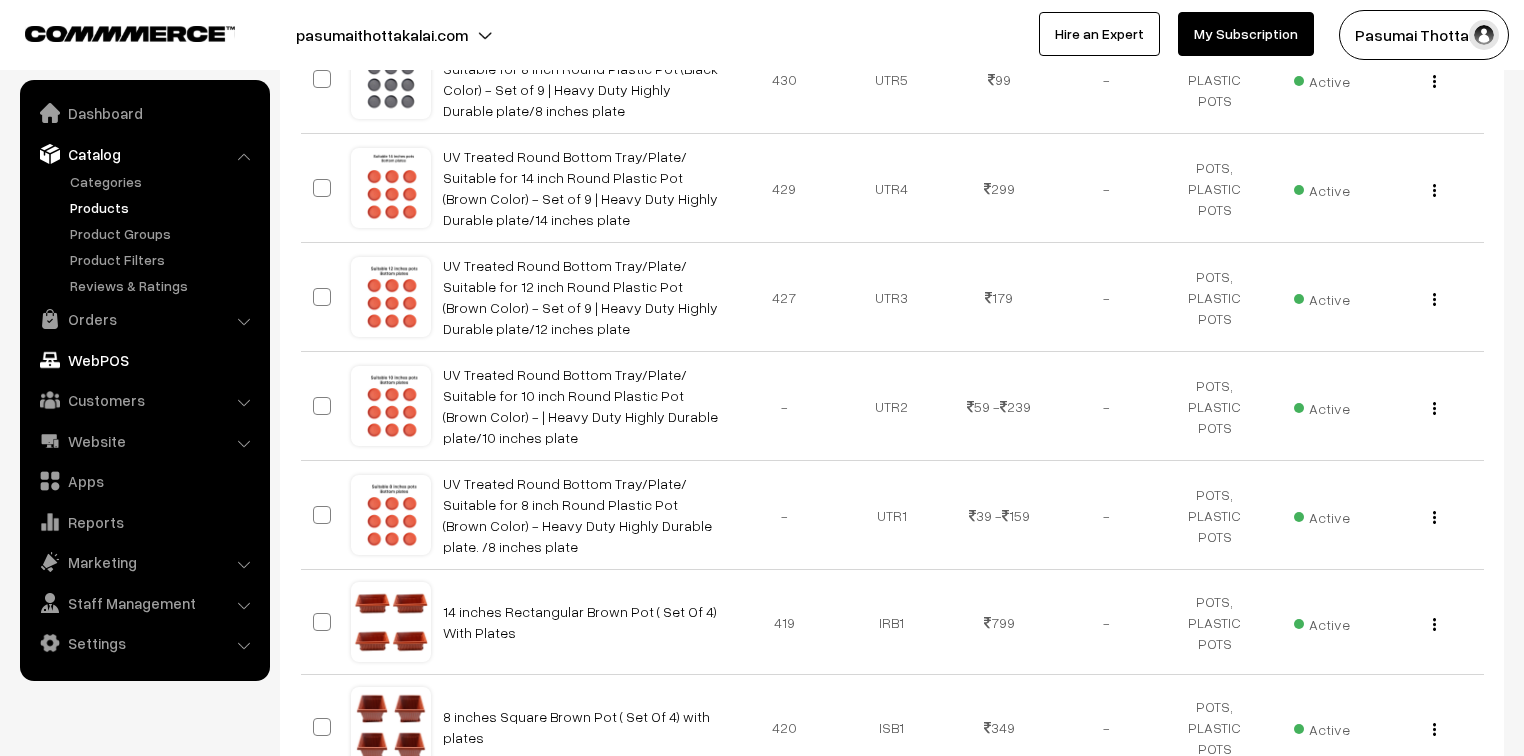click on "Orders" at bounding box center [144, 319] 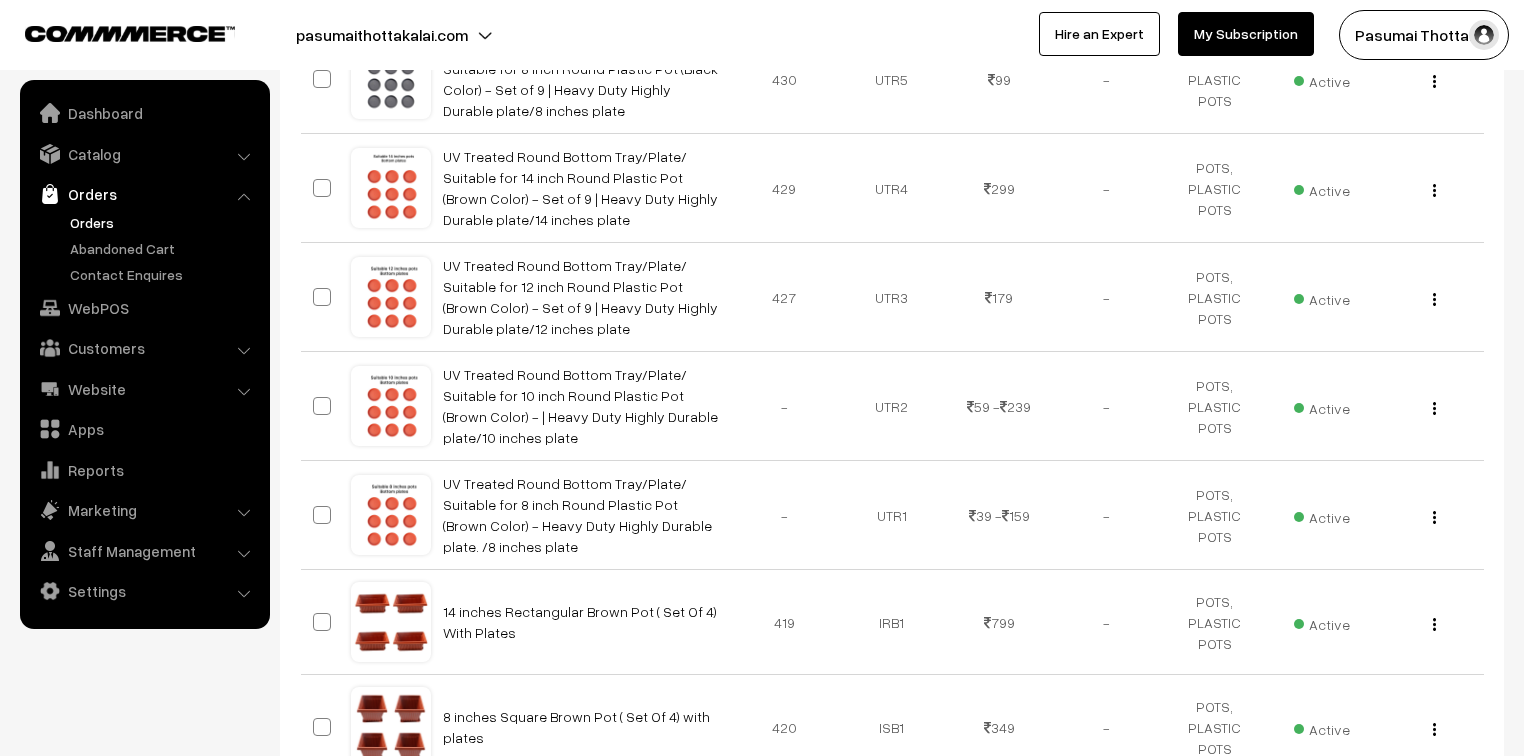 click on "Orders" at bounding box center [164, 222] 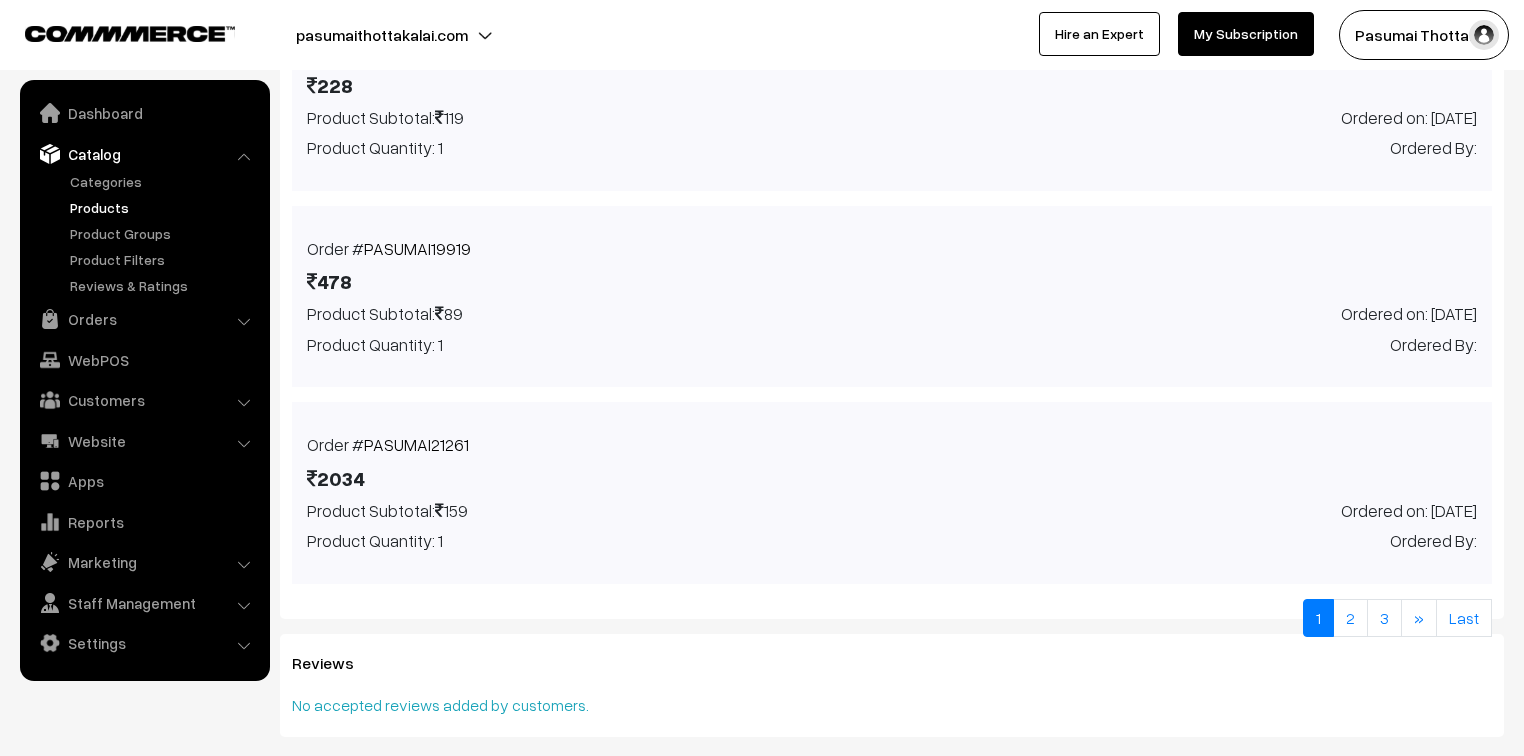 scroll, scrollTop: 1530, scrollLeft: 0, axis: vertical 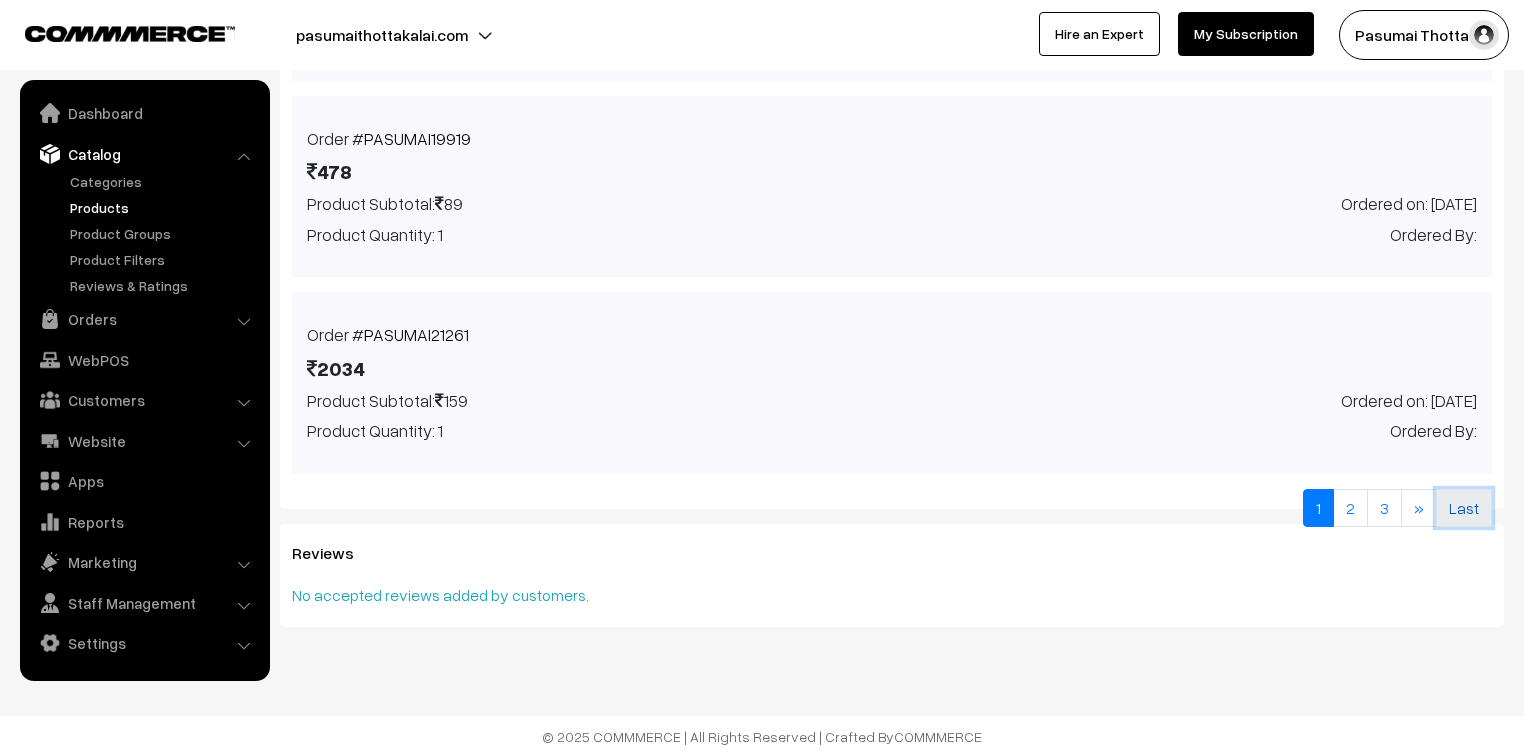 click on "Last" at bounding box center [1464, 508] 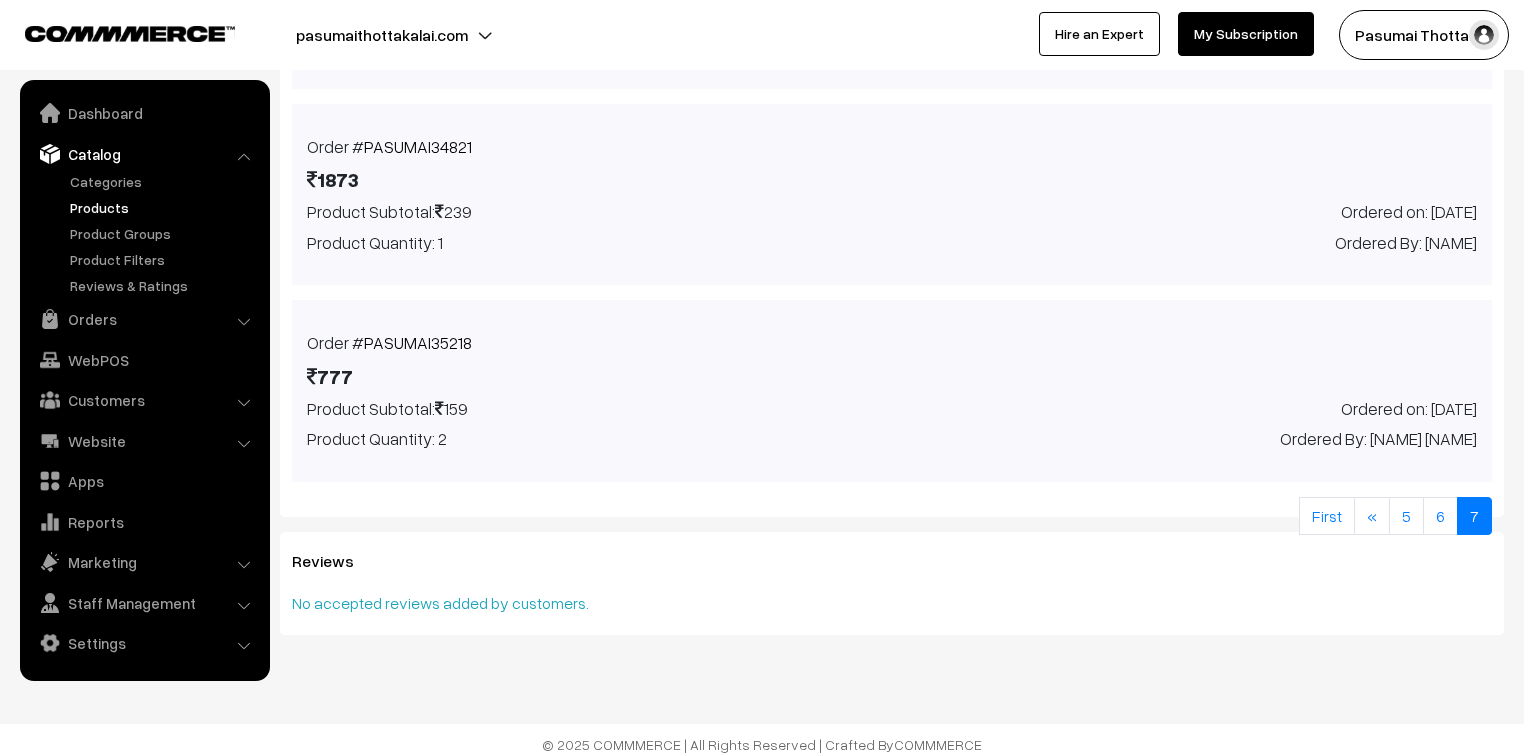 scroll, scrollTop: 1450, scrollLeft: 0, axis: vertical 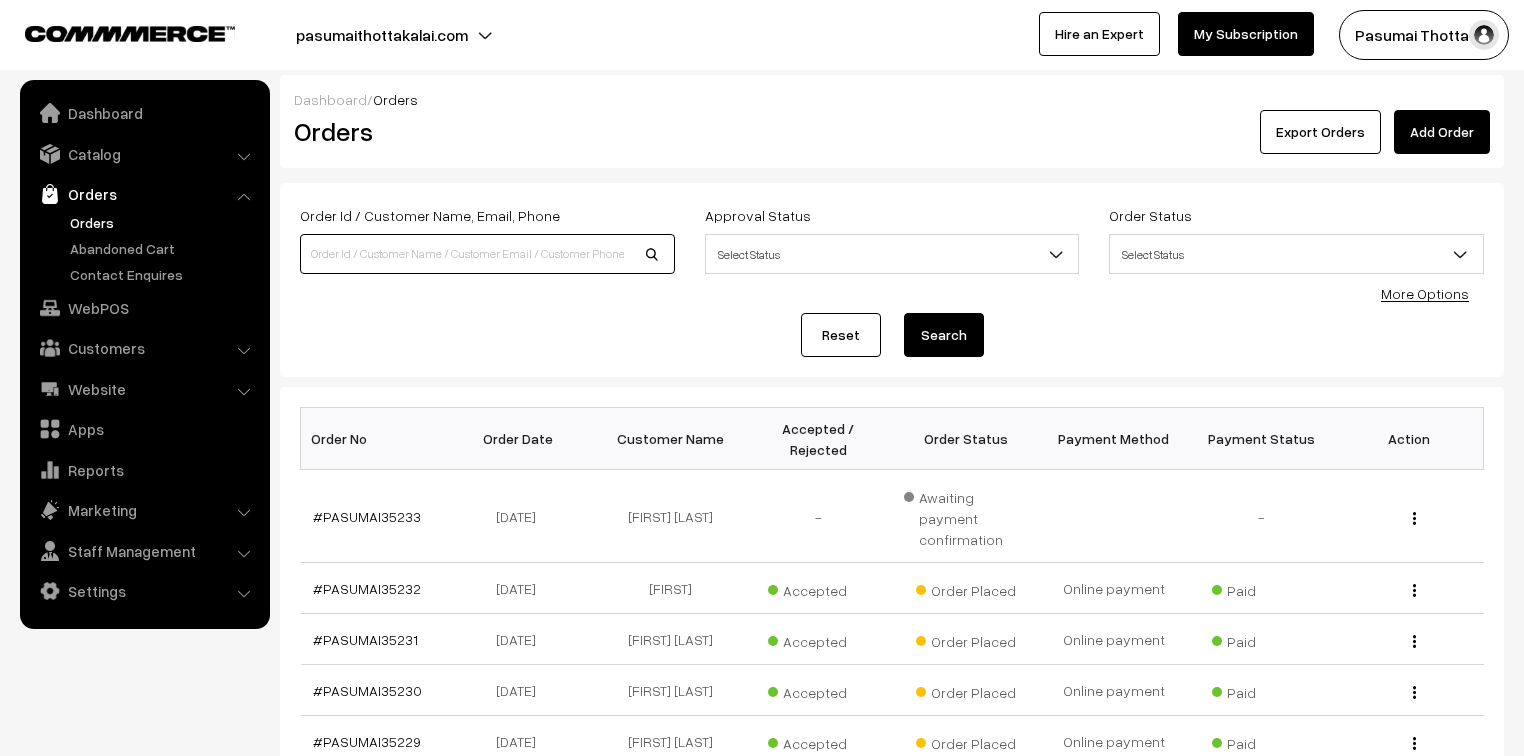 drag, startPoint x: 0, startPoint y: 0, endPoint x: 438, endPoint y: 263, distance: 510.89432 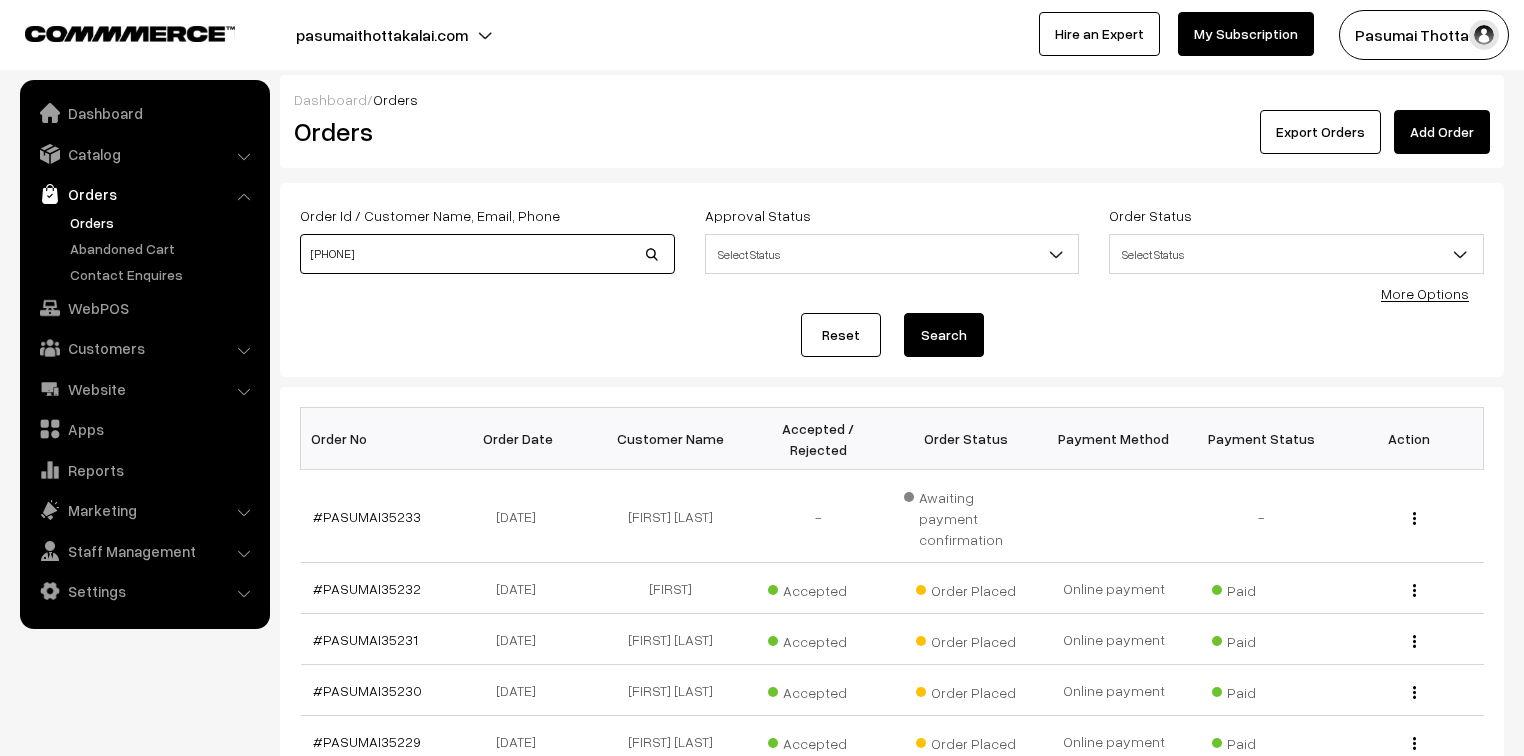 type on "[PHONE]" 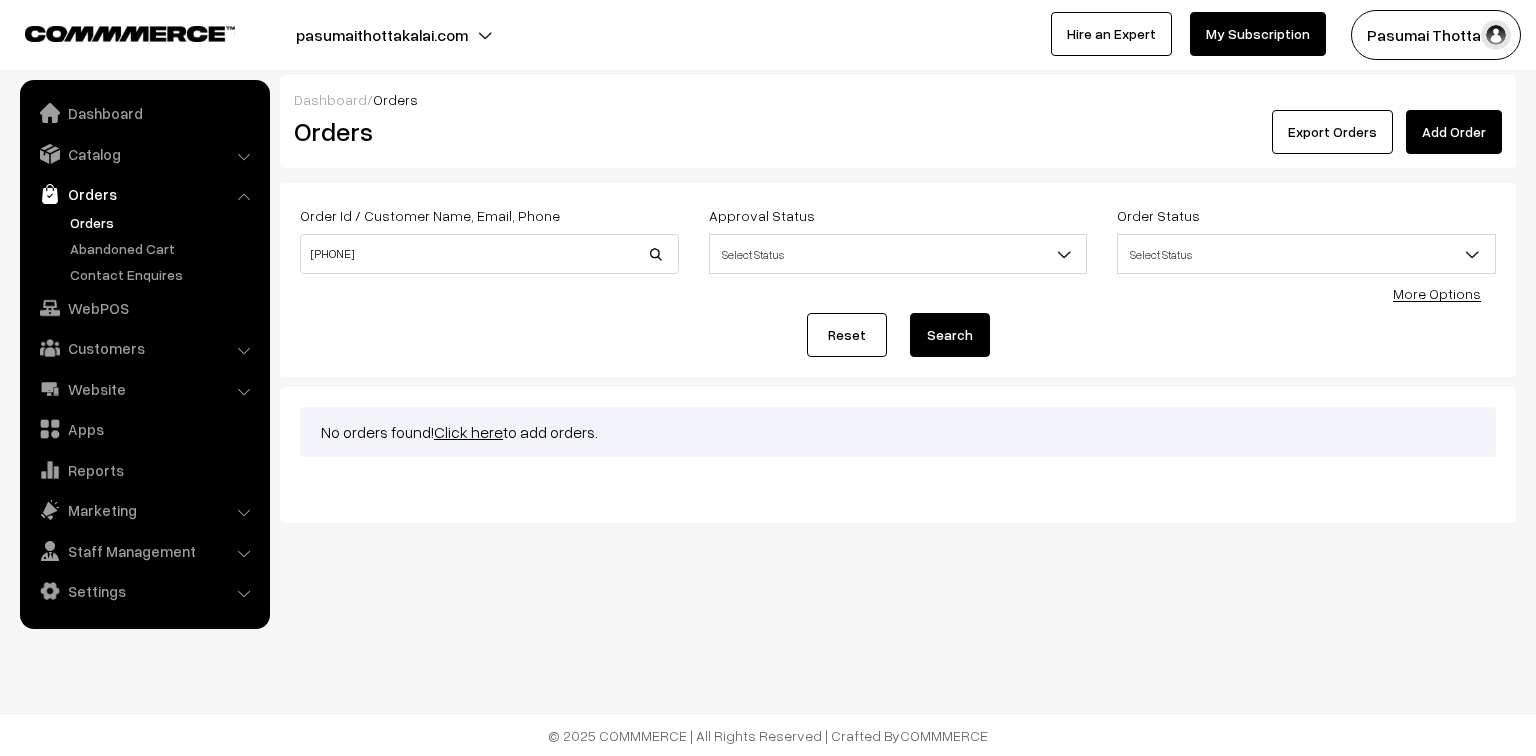 scroll, scrollTop: 0, scrollLeft: 0, axis: both 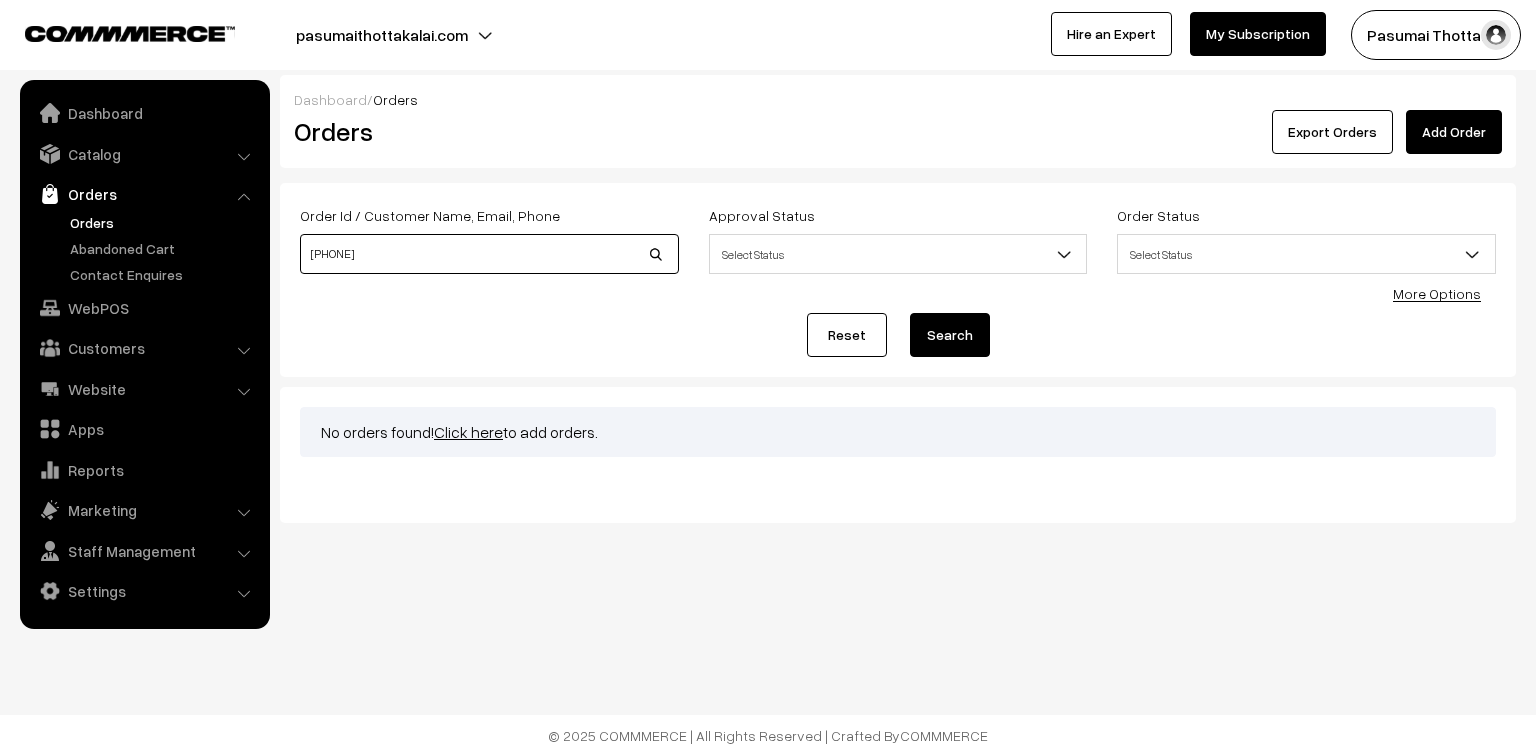 drag, startPoint x: 384, startPoint y: 264, endPoint x: 314, endPoint y: 254, distance: 70.71068 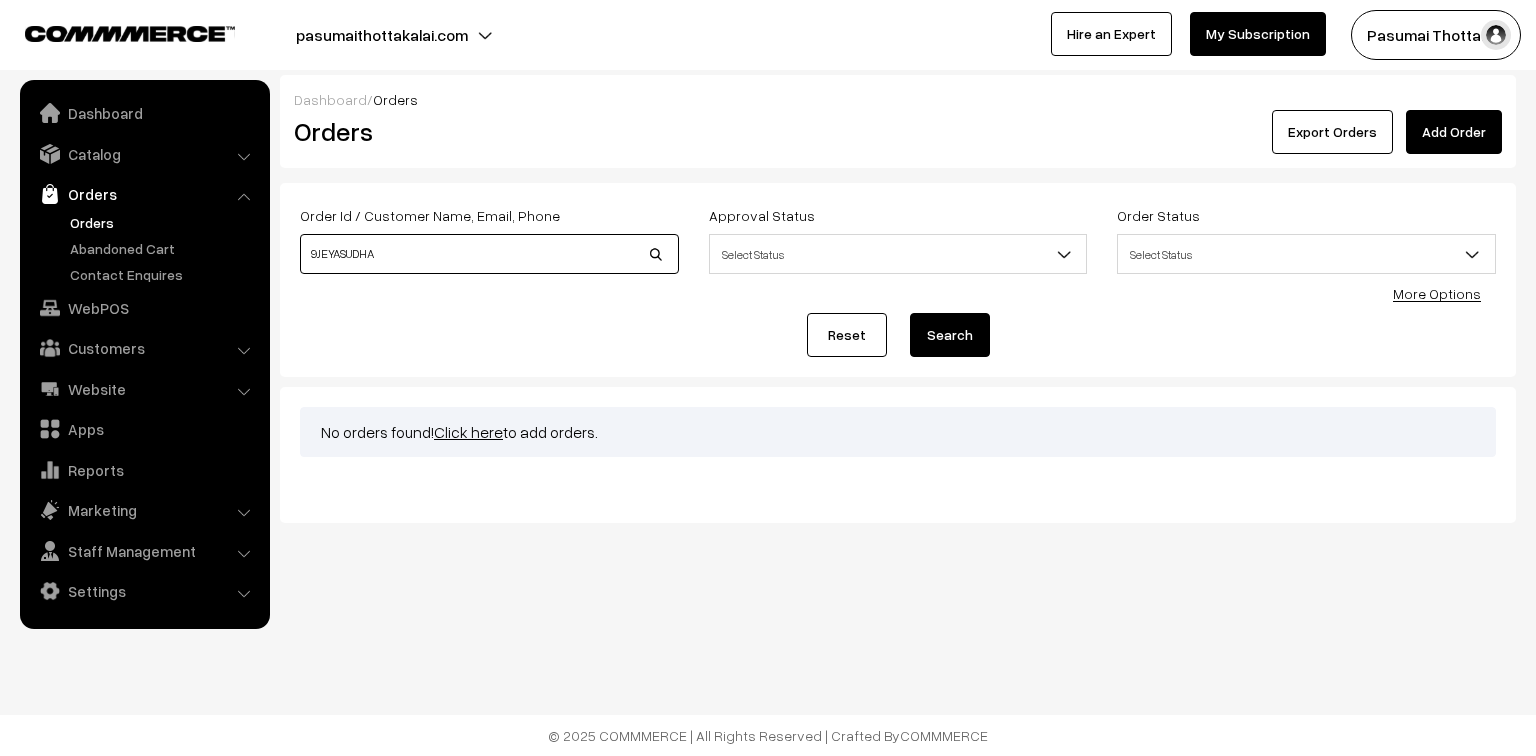 type on "9JEYASUDHA" 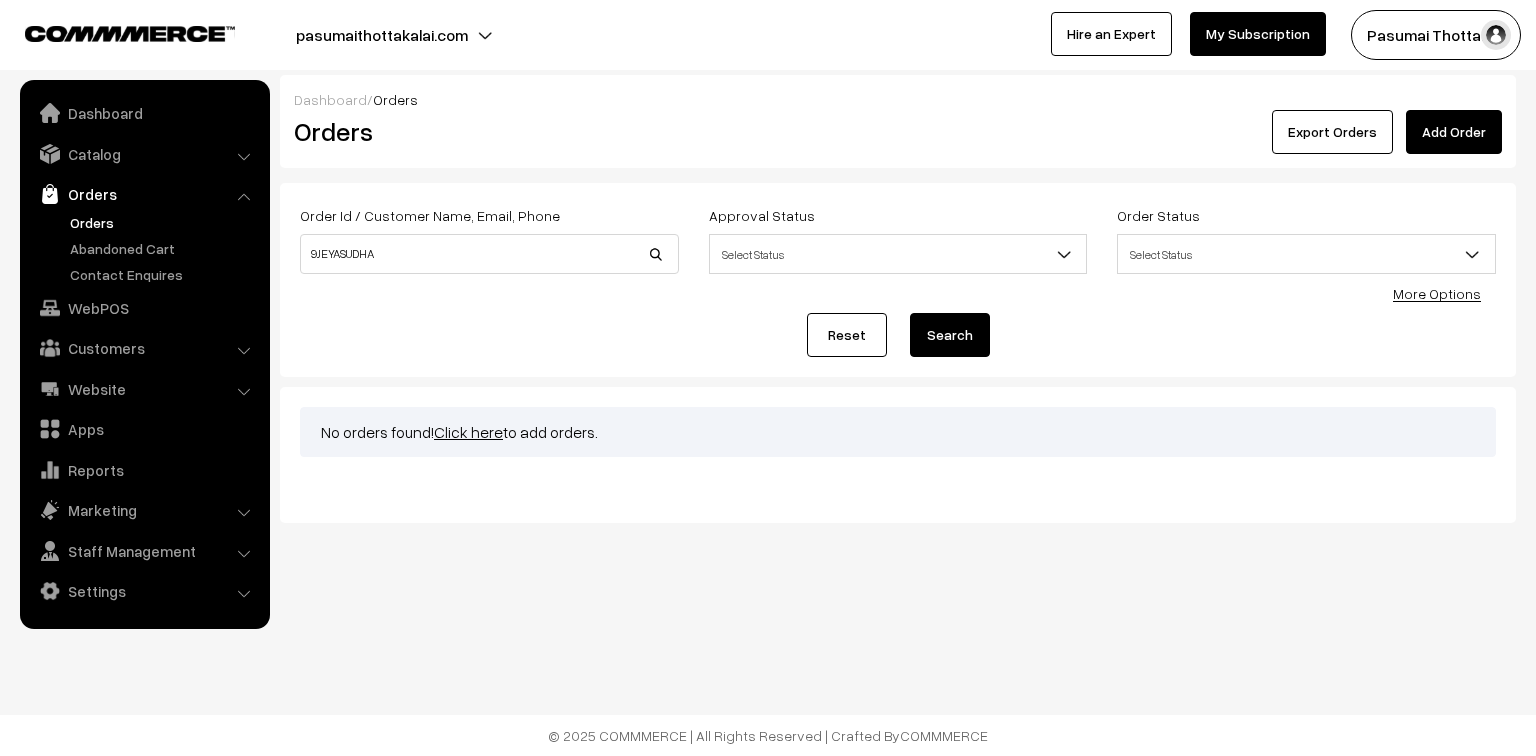 scroll, scrollTop: 0, scrollLeft: 0, axis: both 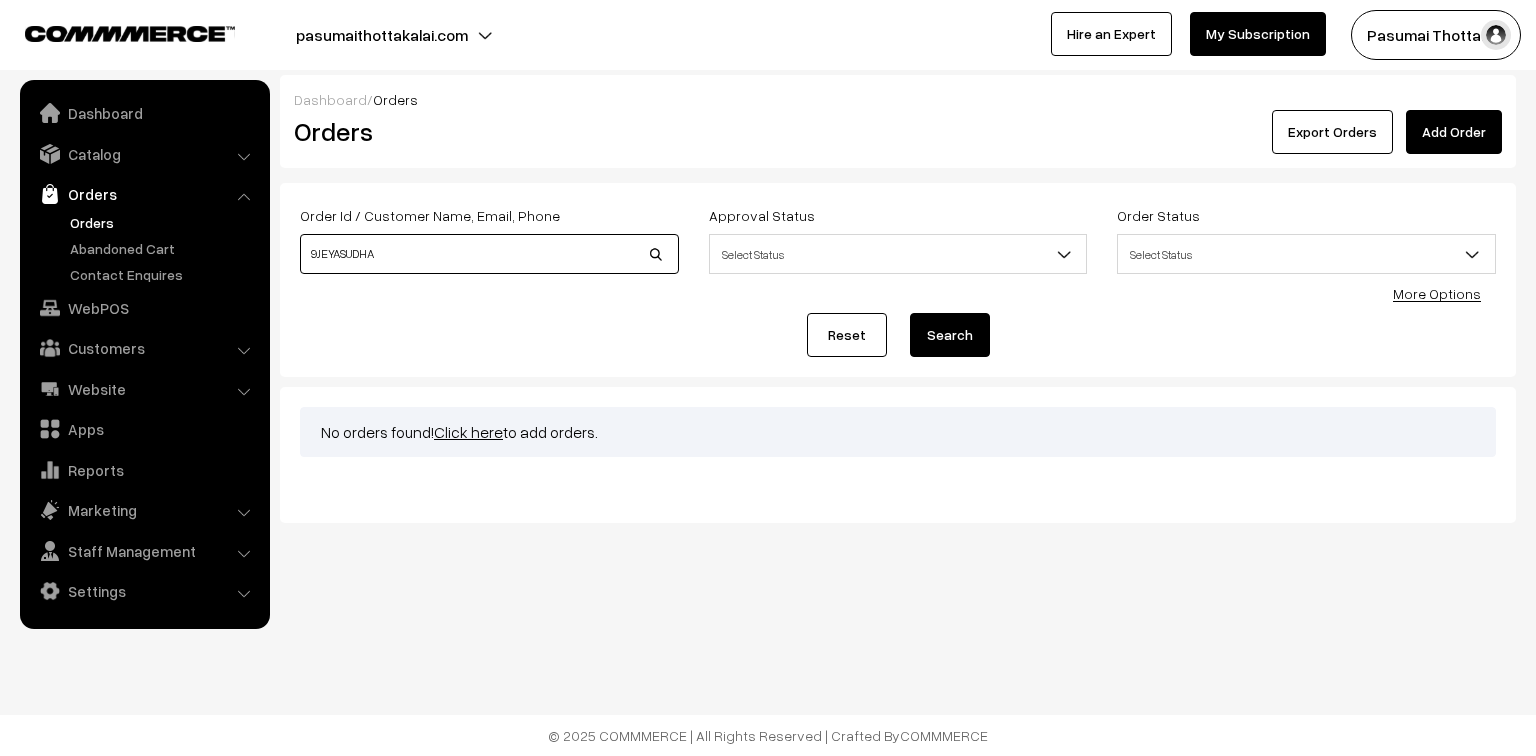 click on "9JEYASUDHA" at bounding box center (489, 254) 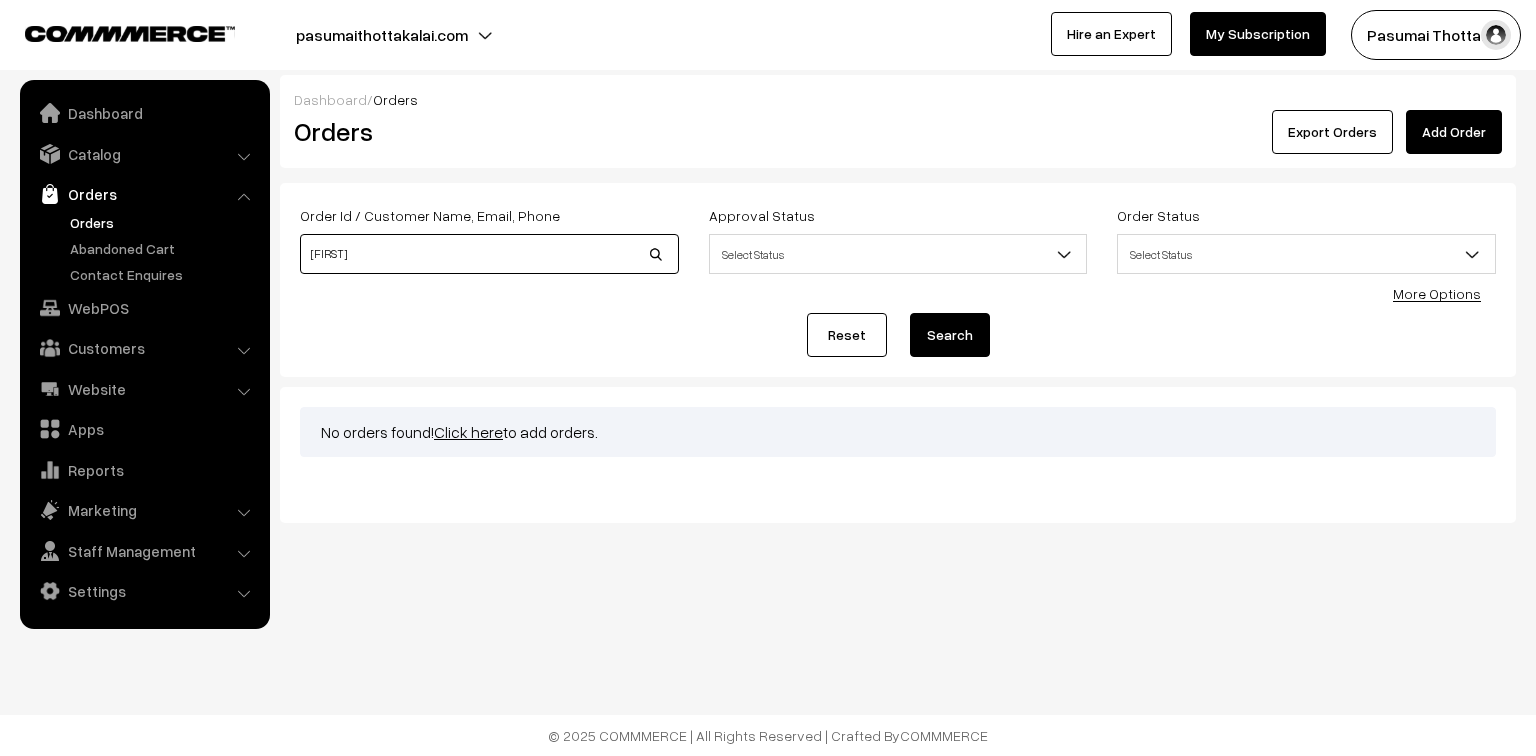 type on "[FIRST]" 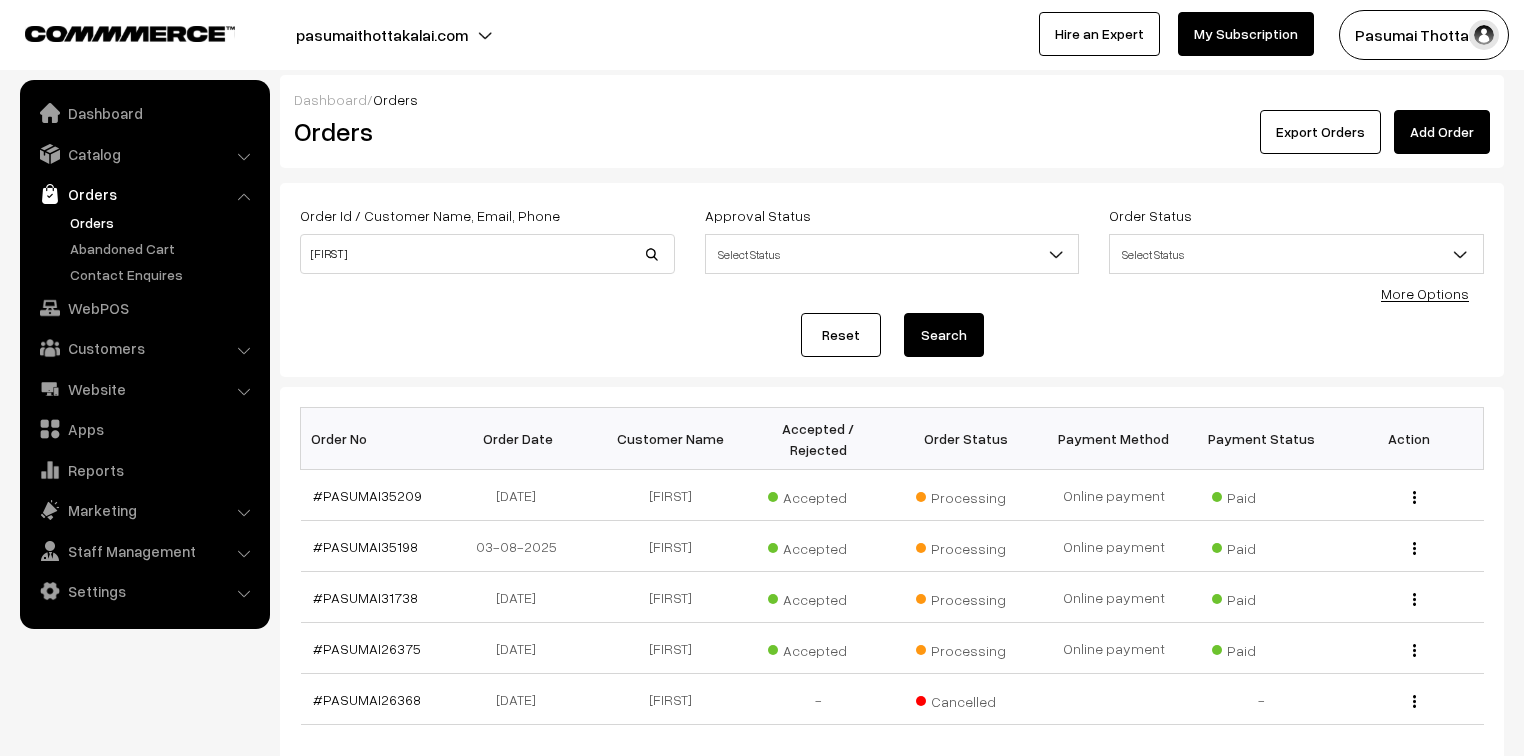 scroll, scrollTop: 0, scrollLeft: 0, axis: both 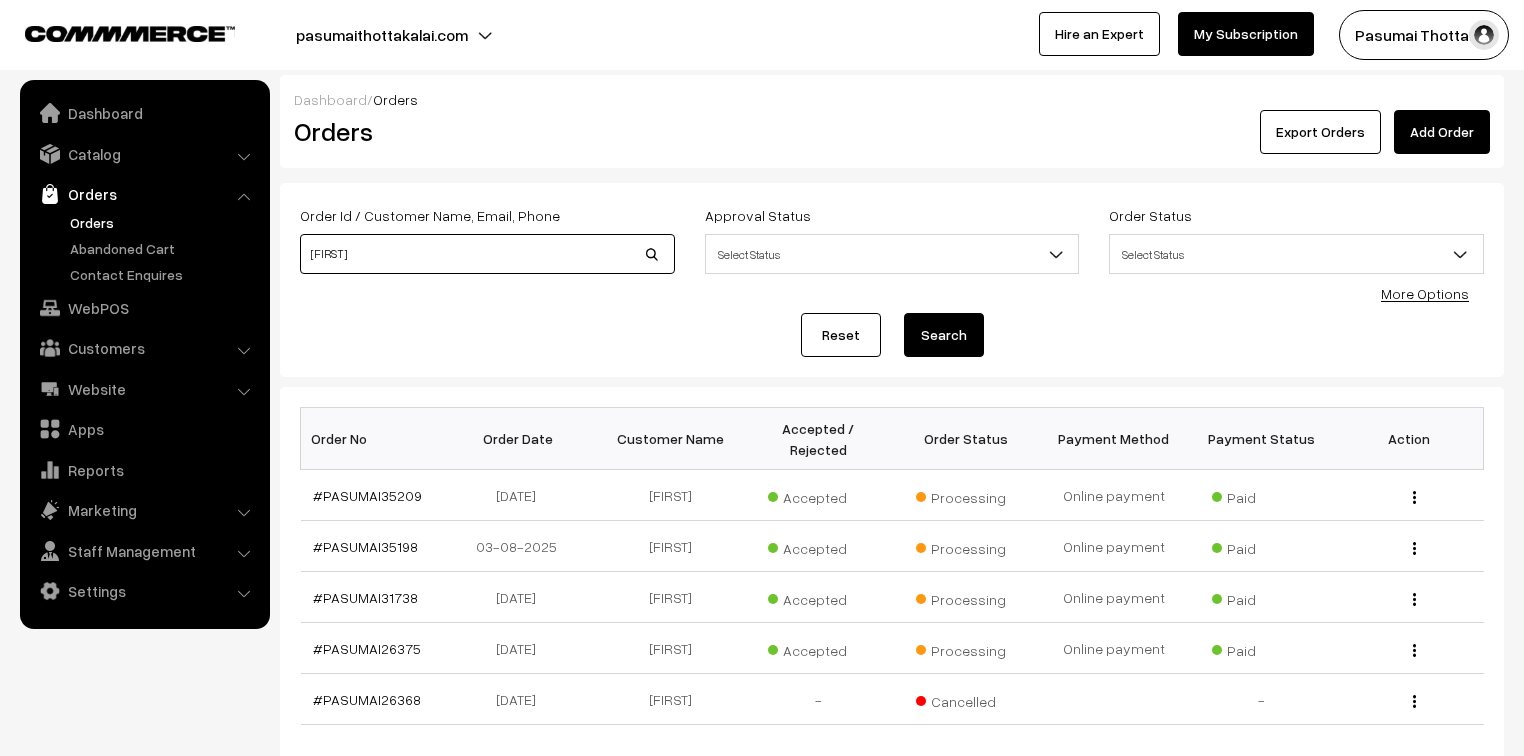 drag, startPoint x: 399, startPoint y: 264, endPoint x: 270, endPoint y: 260, distance: 129.062 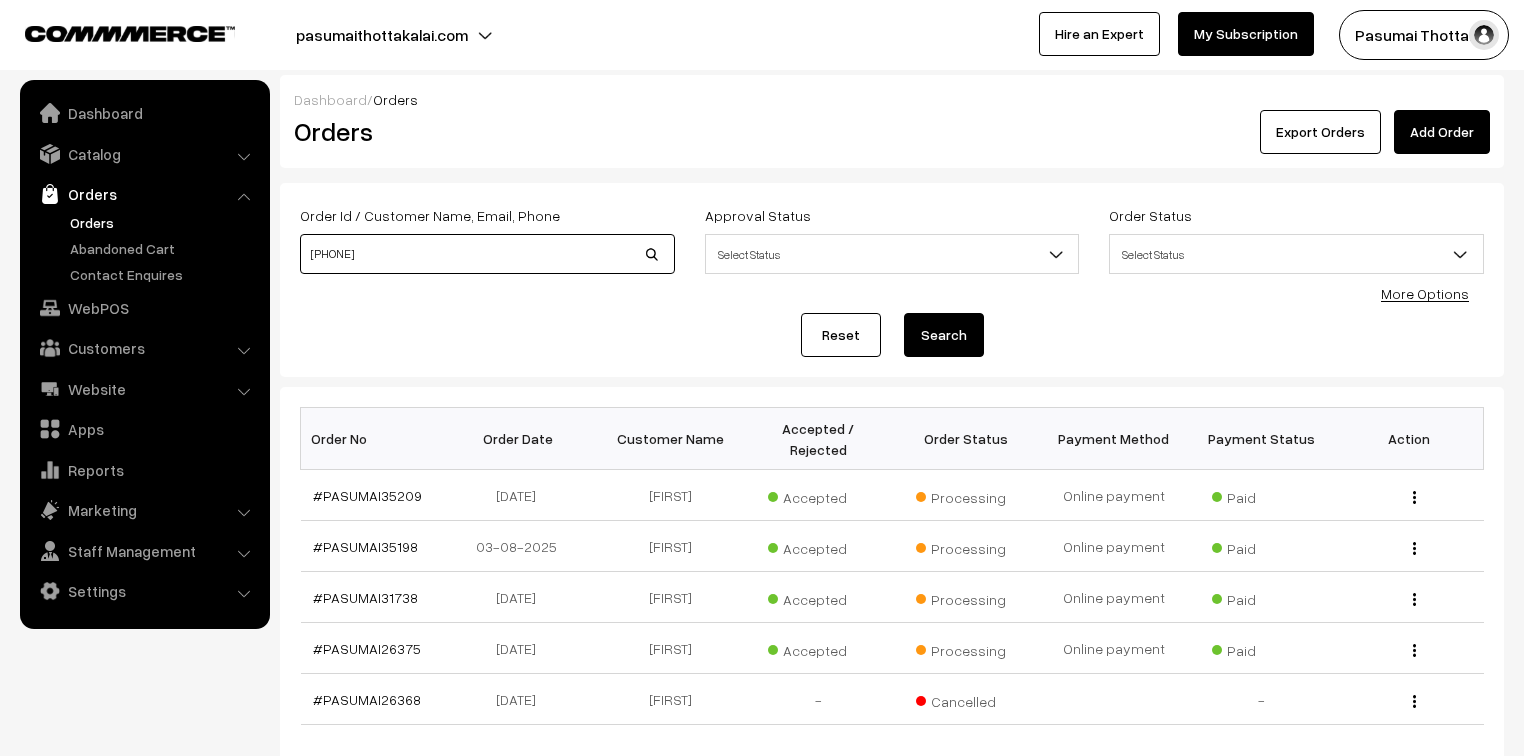 type on "[PHONE]" 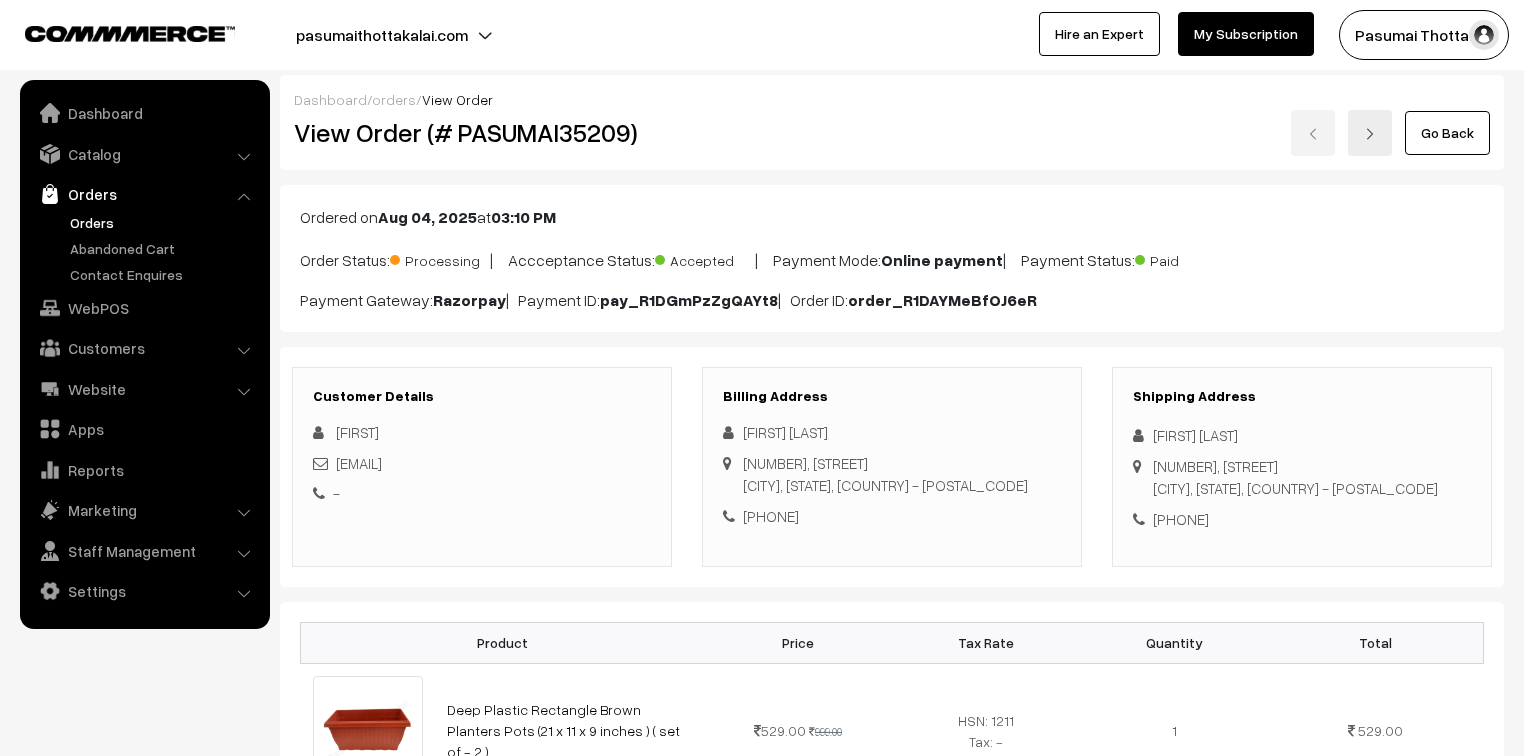 scroll, scrollTop: 240, scrollLeft: 0, axis: vertical 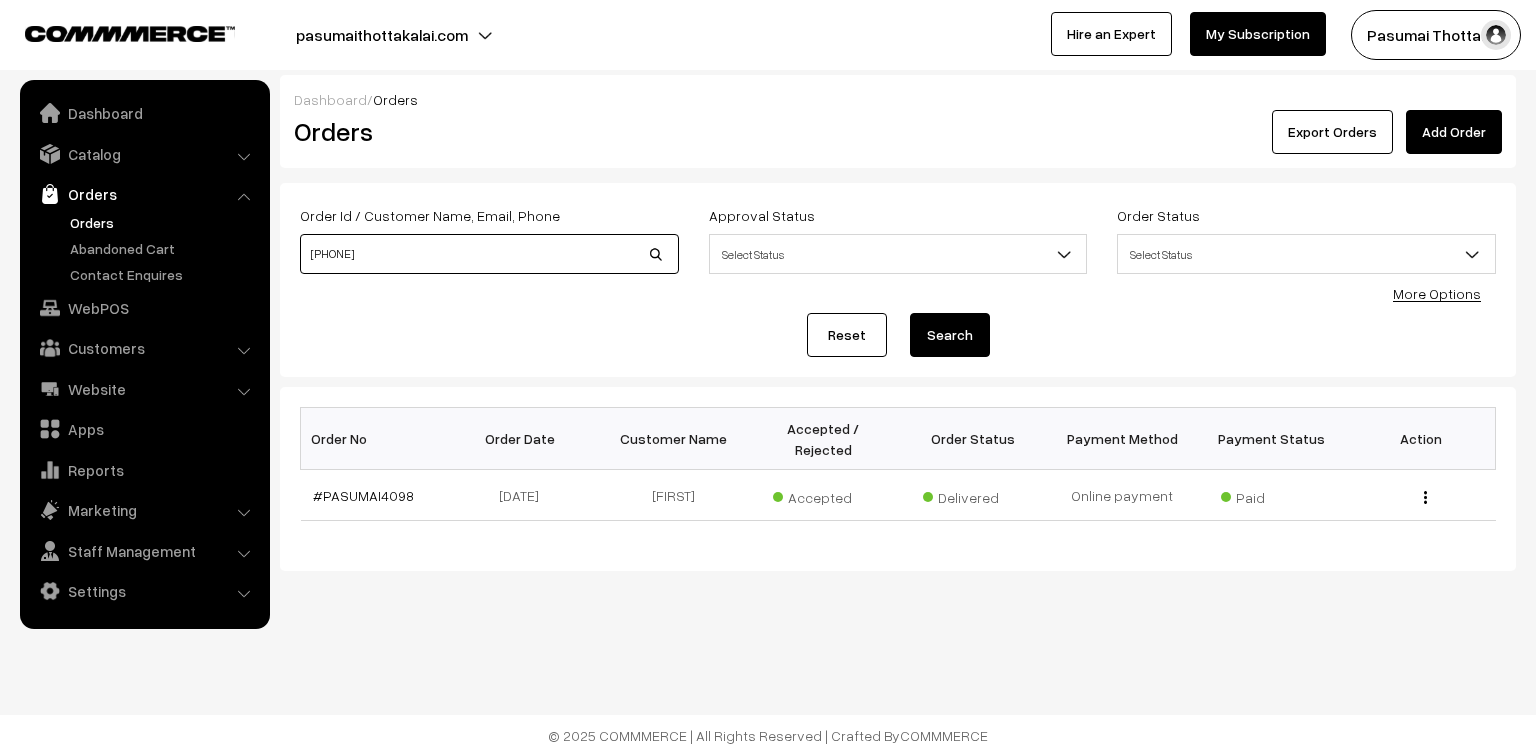 drag, startPoint x: 408, startPoint y: 249, endPoint x: 288, endPoint y: 256, distance: 120.203995 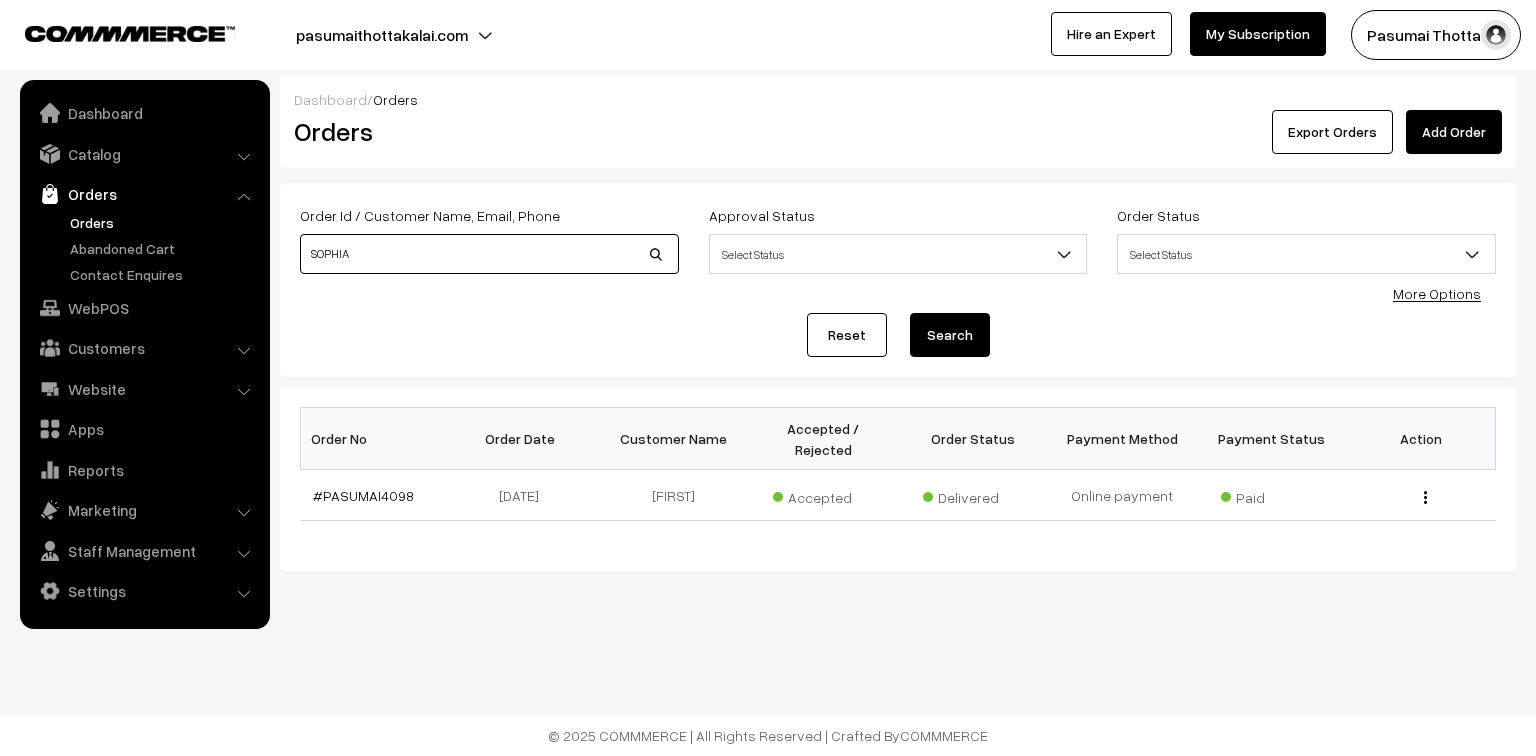 type on "SOPHIA" 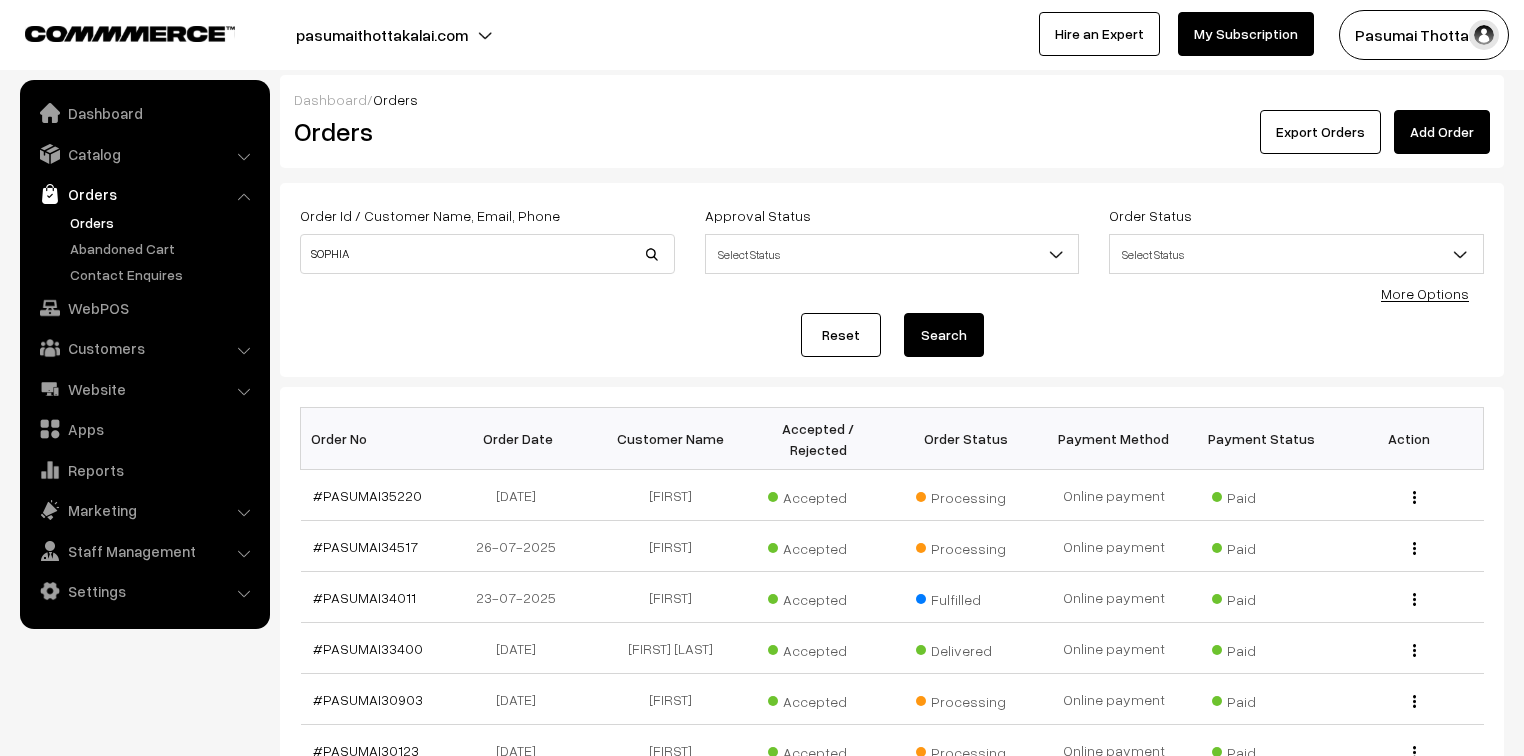 scroll, scrollTop: 0, scrollLeft: 0, axis: both 